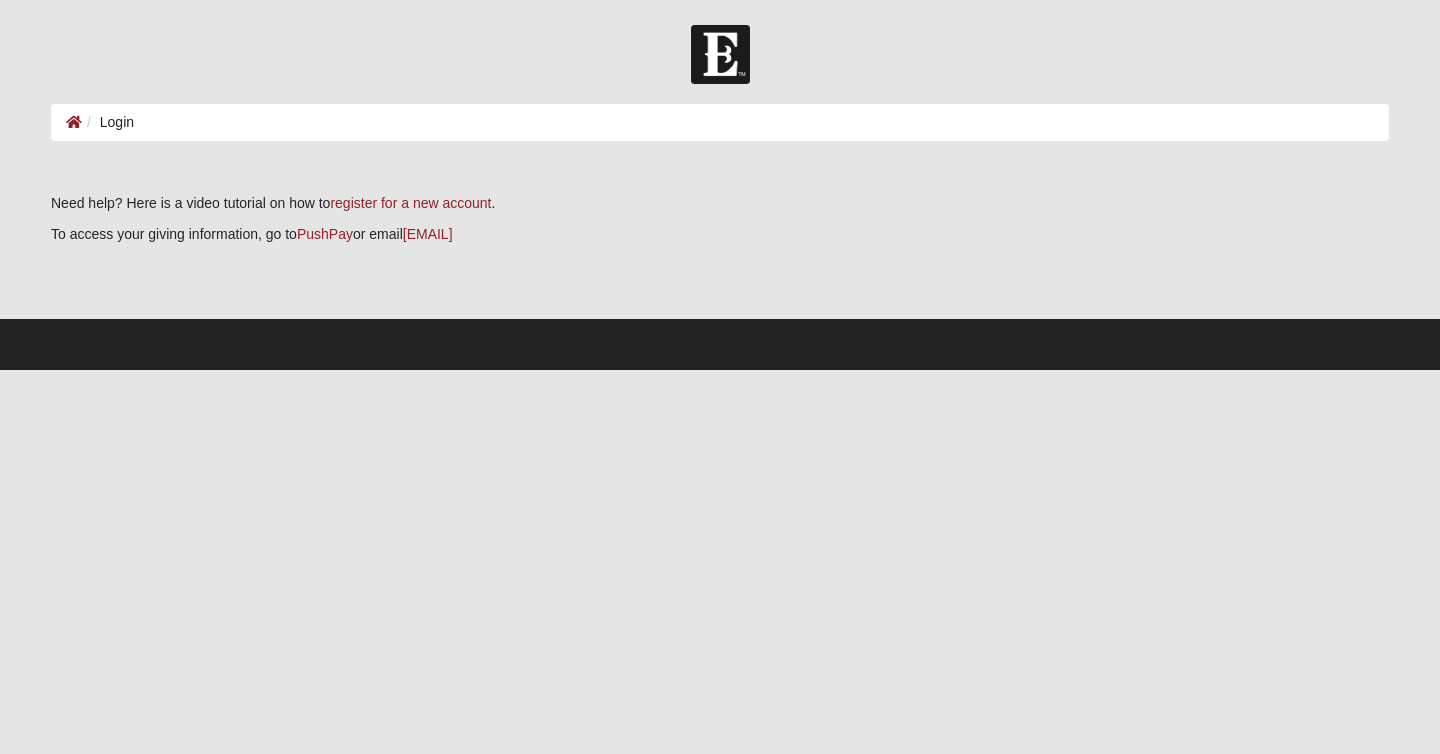 scroll, scrollTop: 0, scrollLeft: 0, axis: both 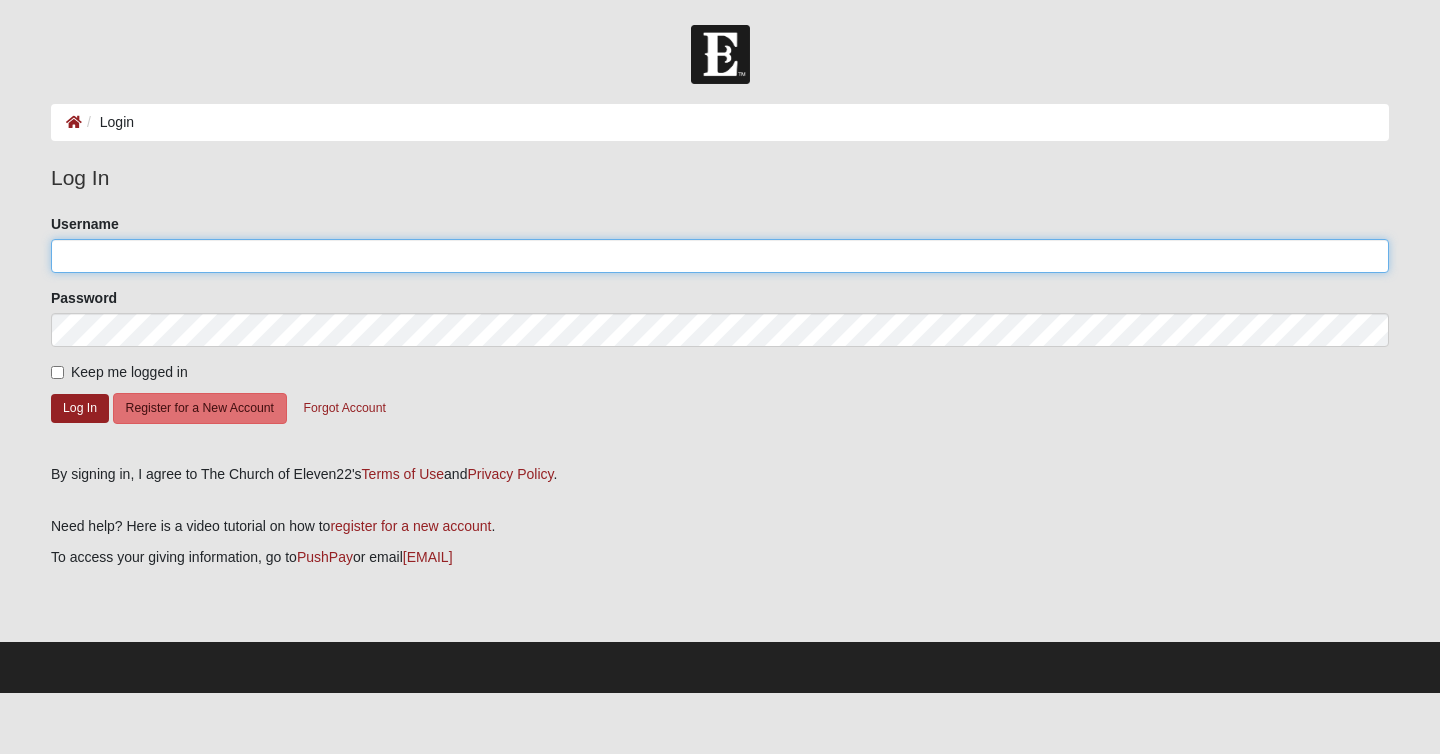 click on "Username" 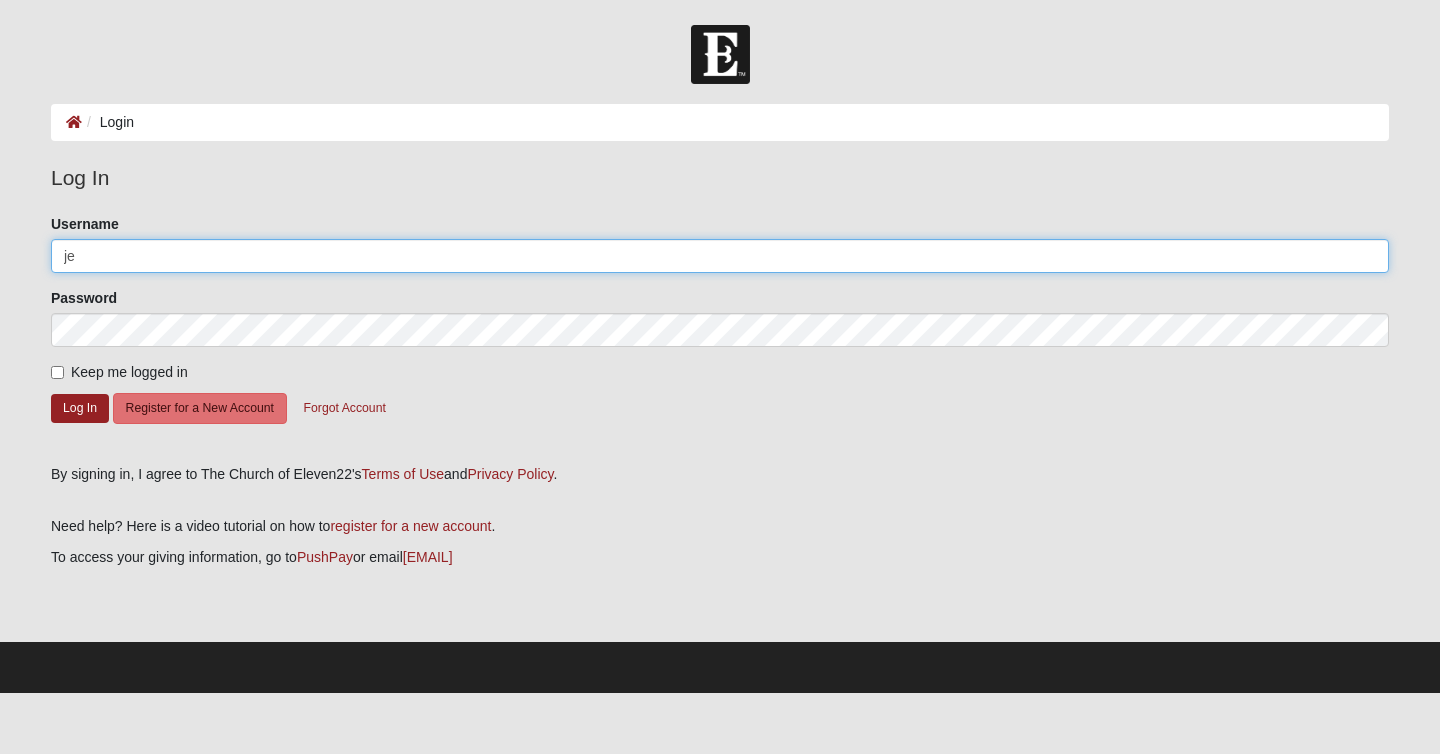 type on "j" 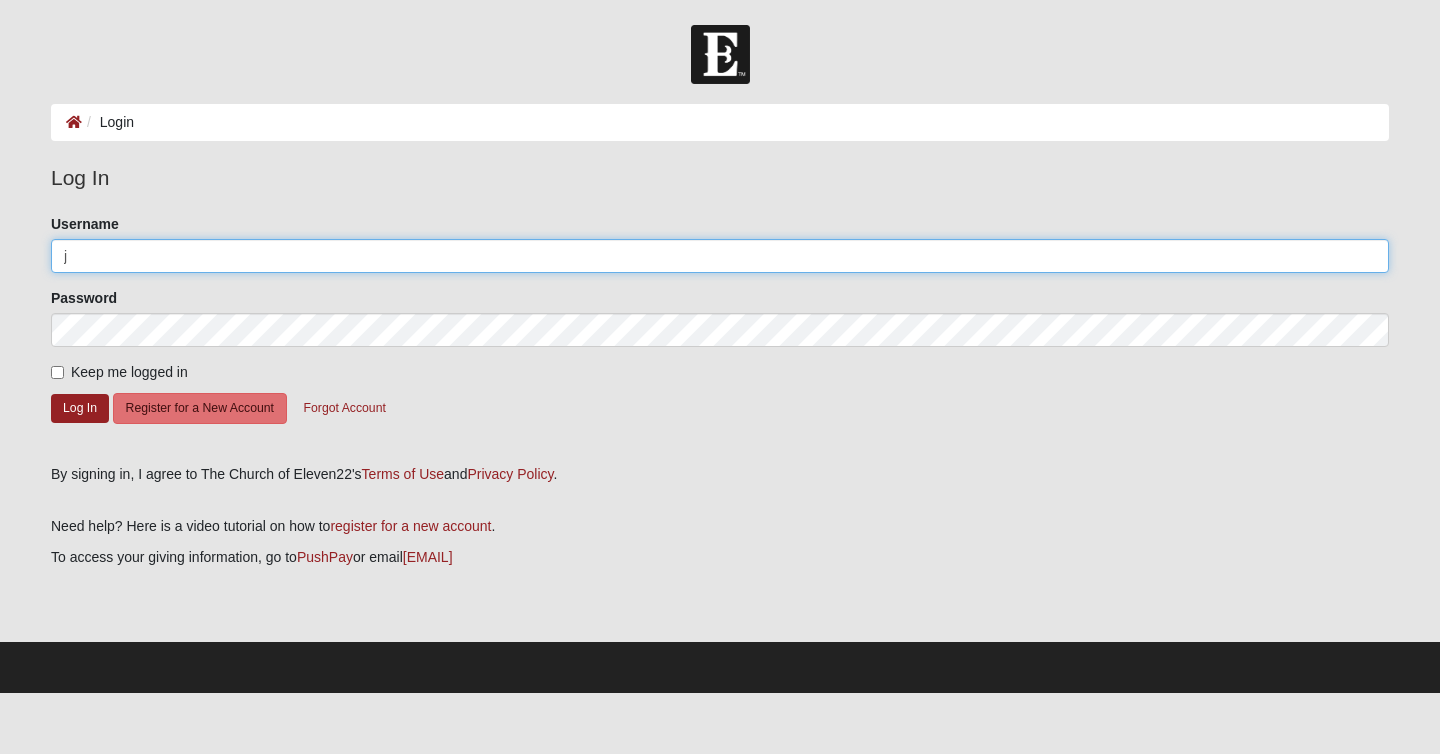 type 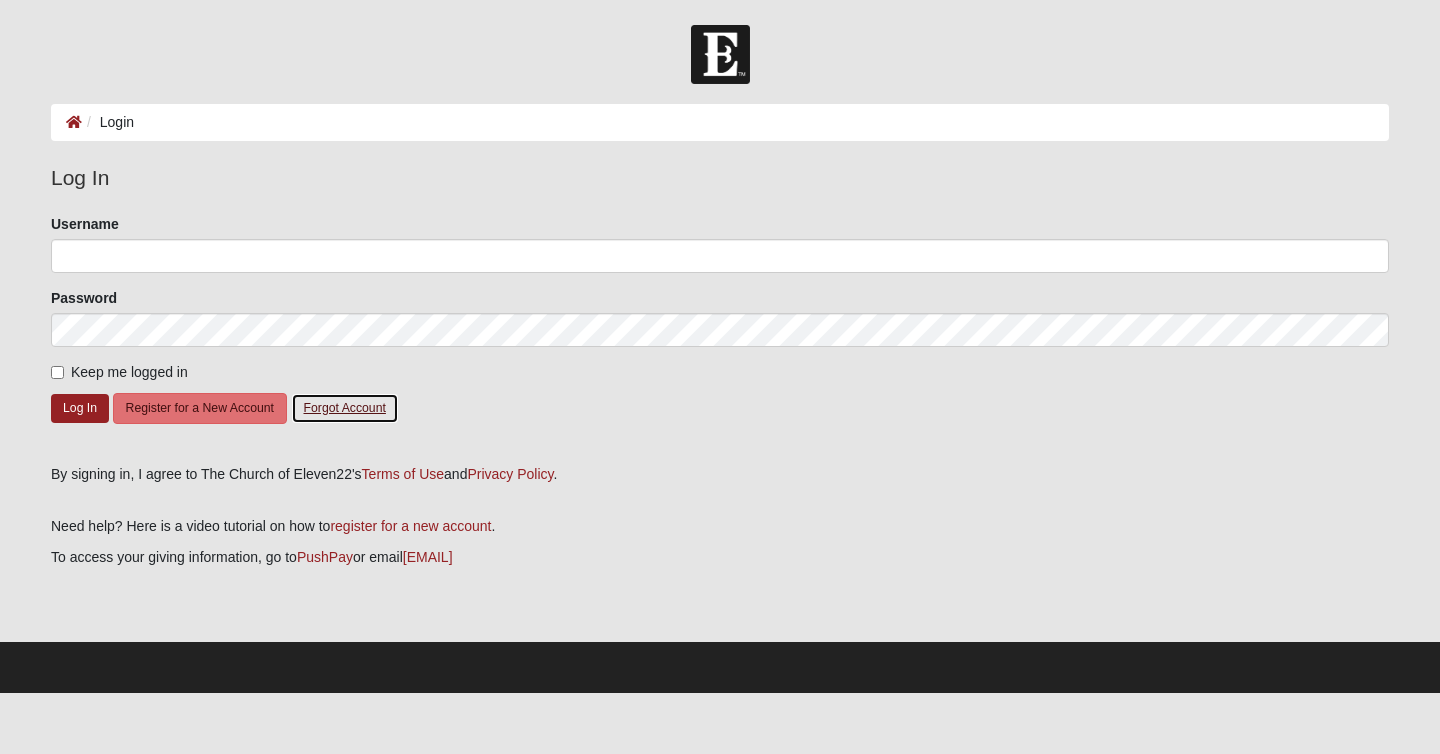 click on "Forgot Account" 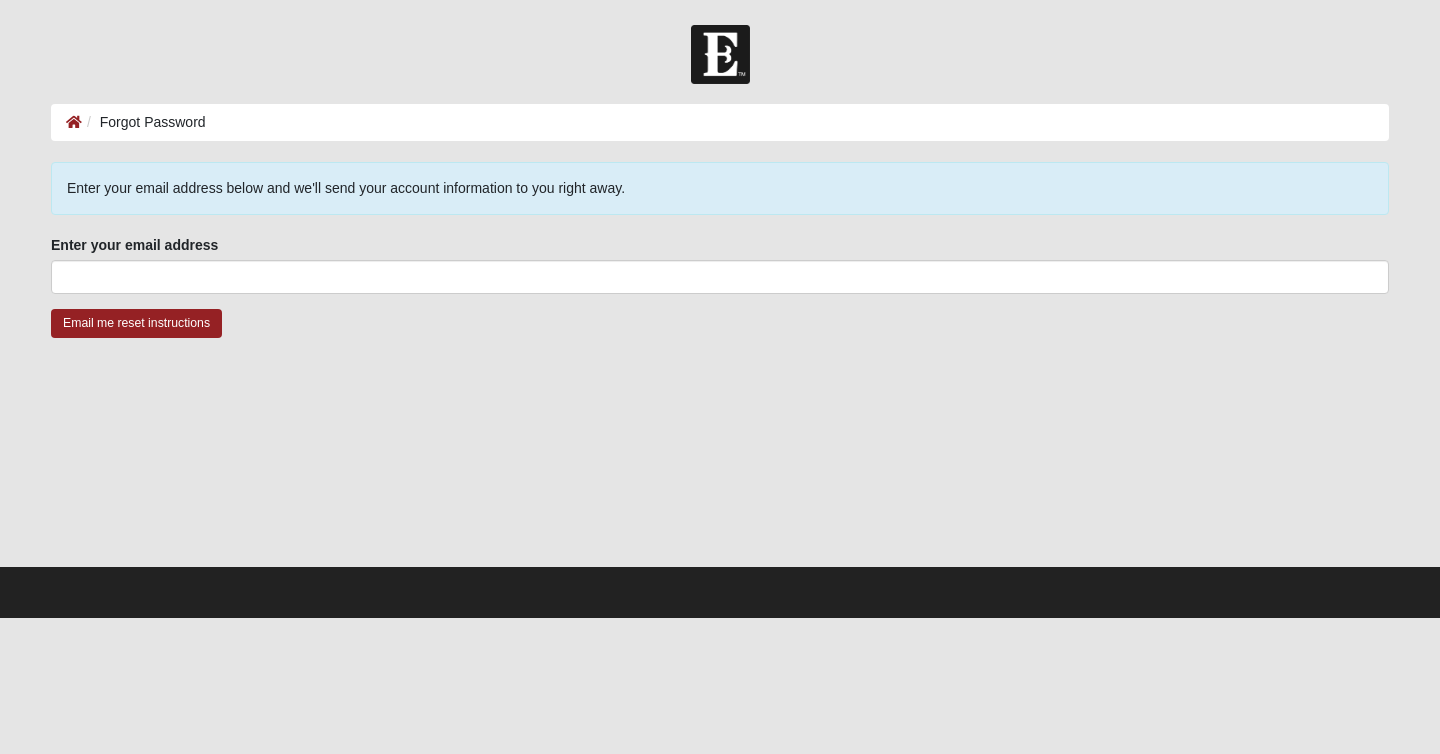 scroll, scrollTop: 0, scrollLeft: 0, axis: both 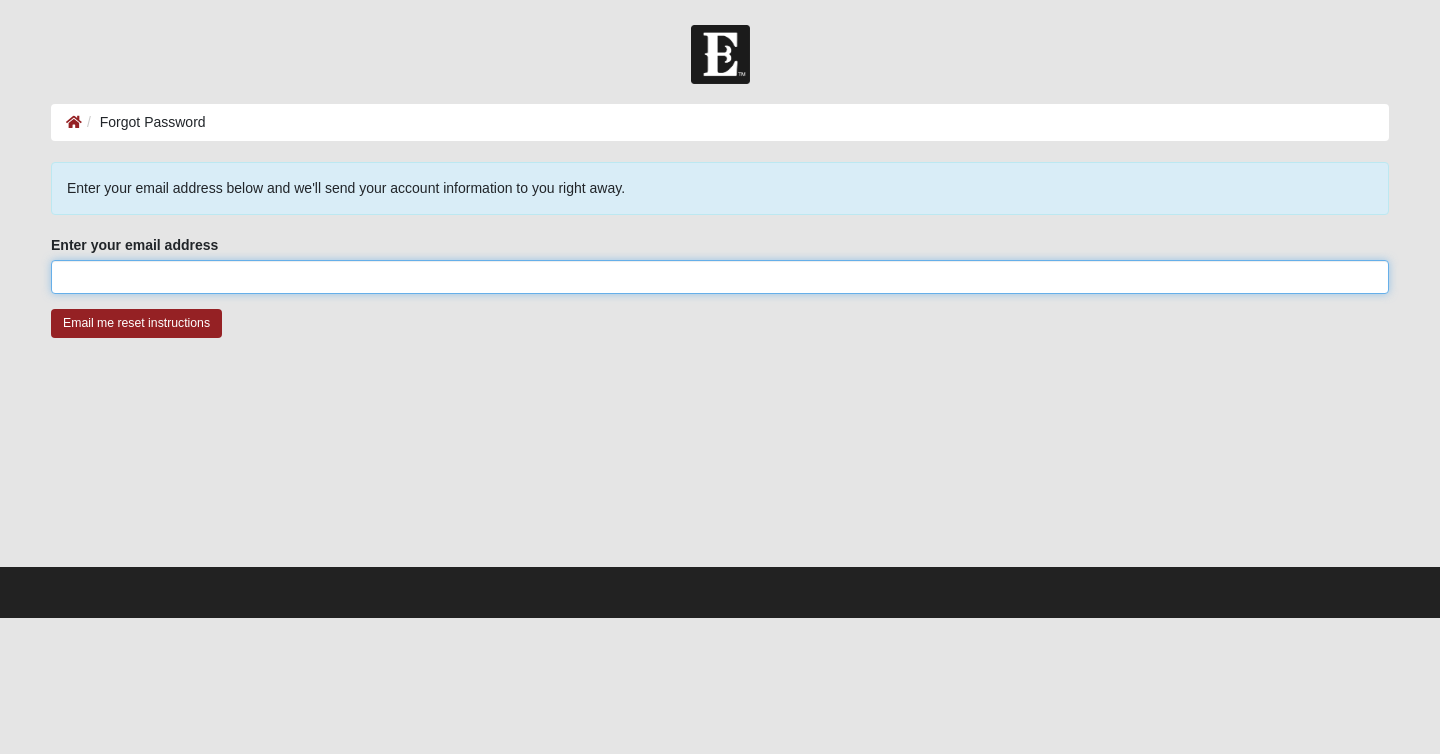 click on "Enter your email address" at bounding box center (720, 277) 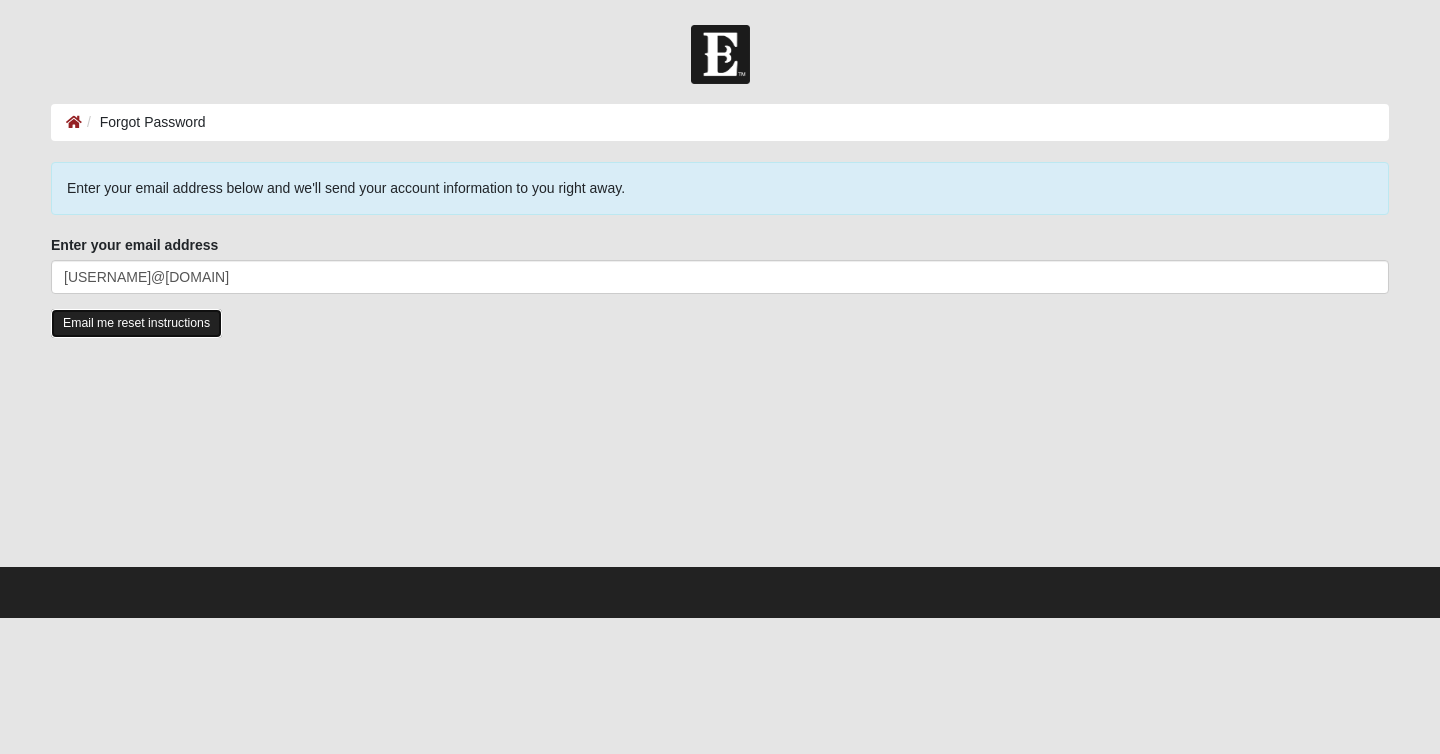 click on "Email me reset instructions" at bounding box center [136, 323] 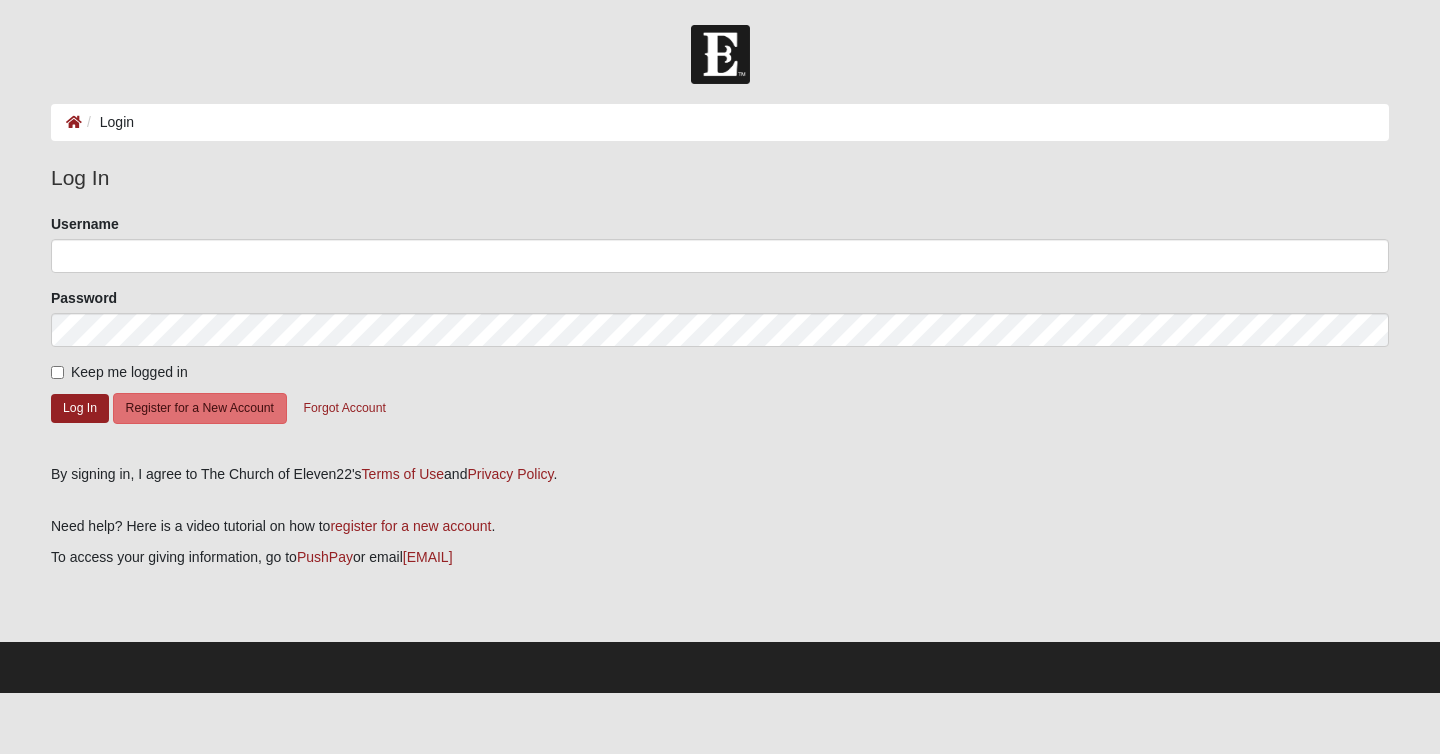 scroll, scrollTop: 0, scrollLeft: 0, axis: both 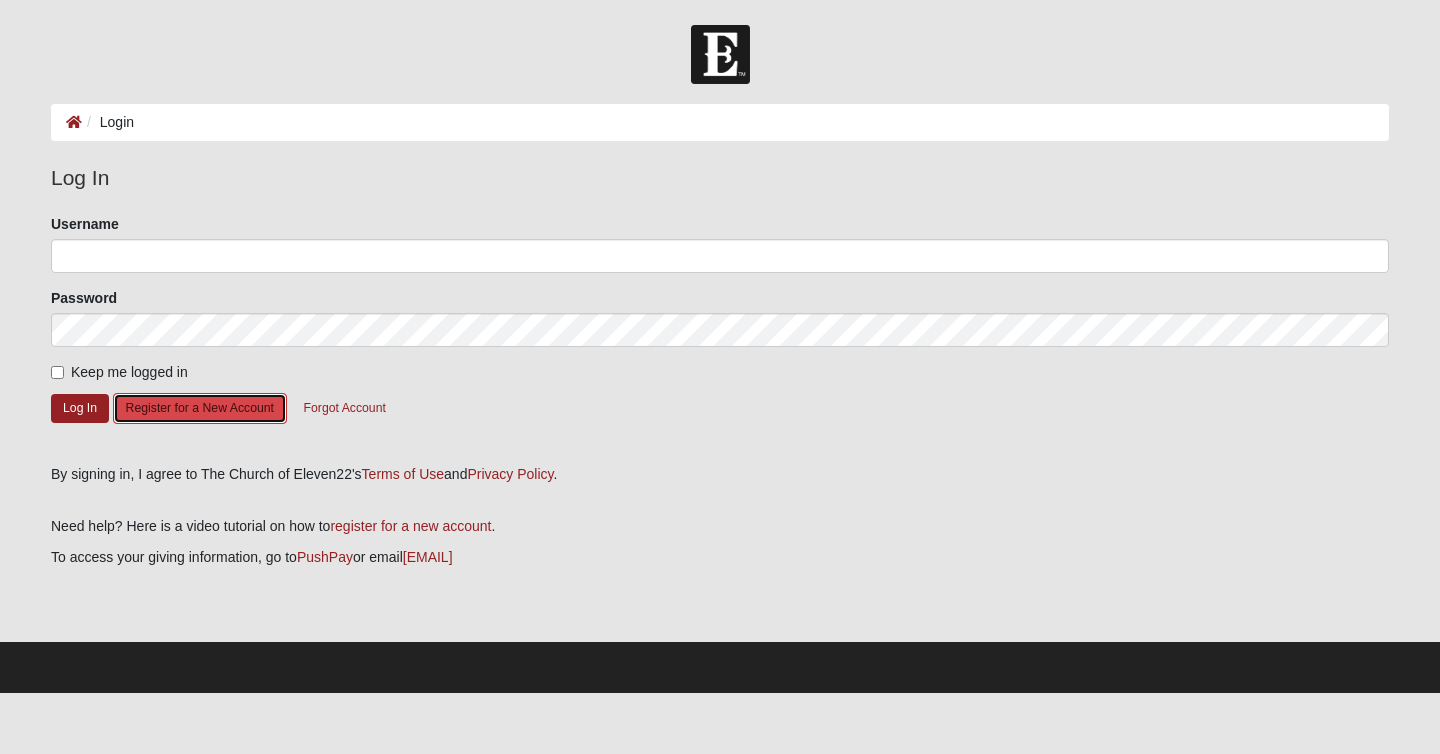 click on "Register for a New Account" 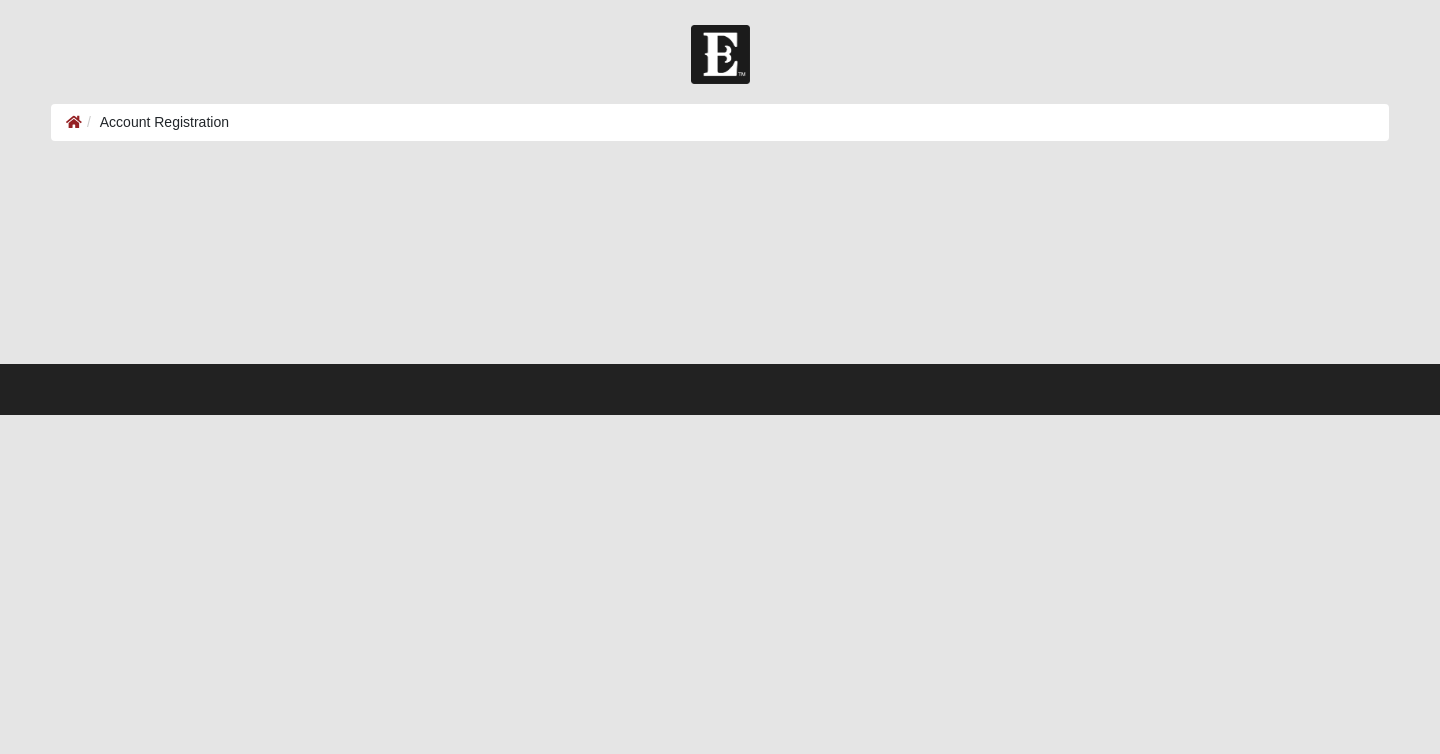 scroll, scrollTop: 0, scrollLeft: 0, axis: both 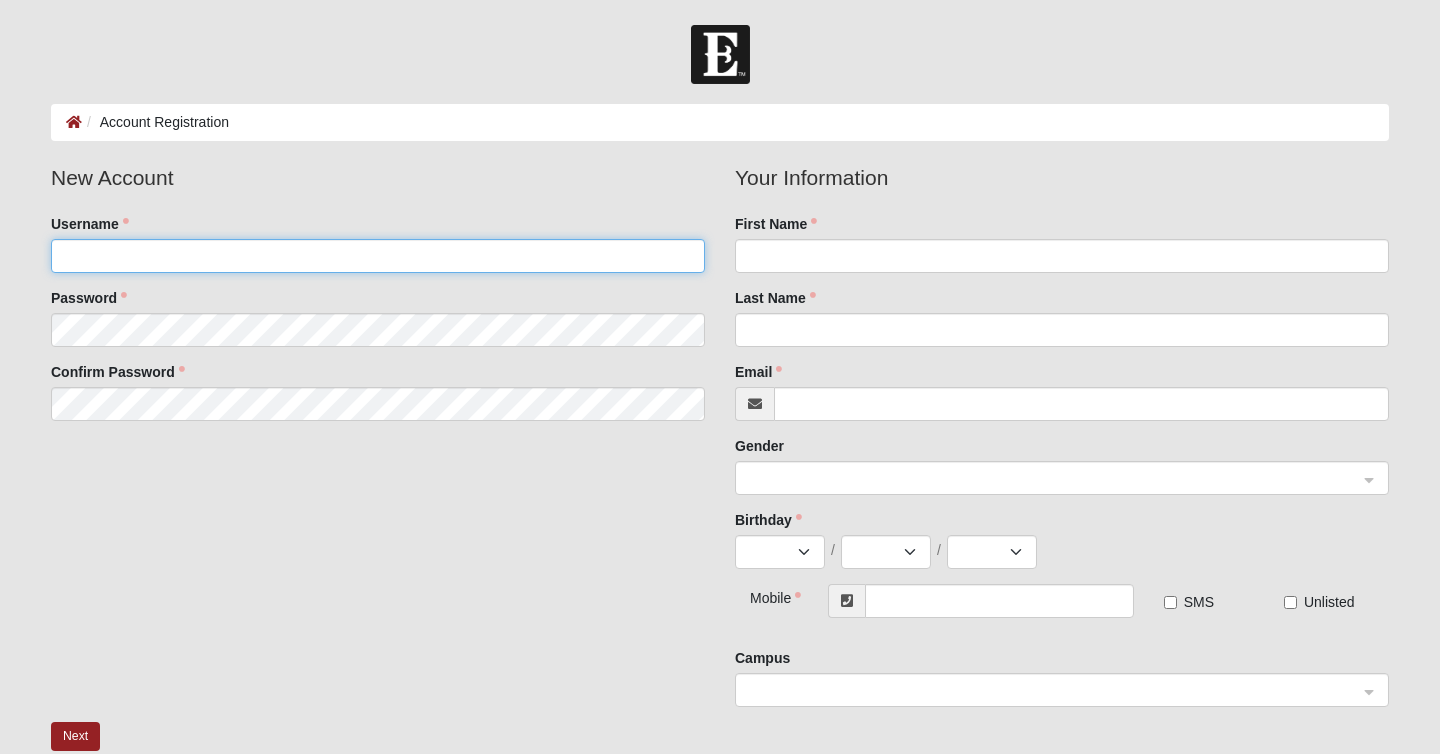click on "Username" 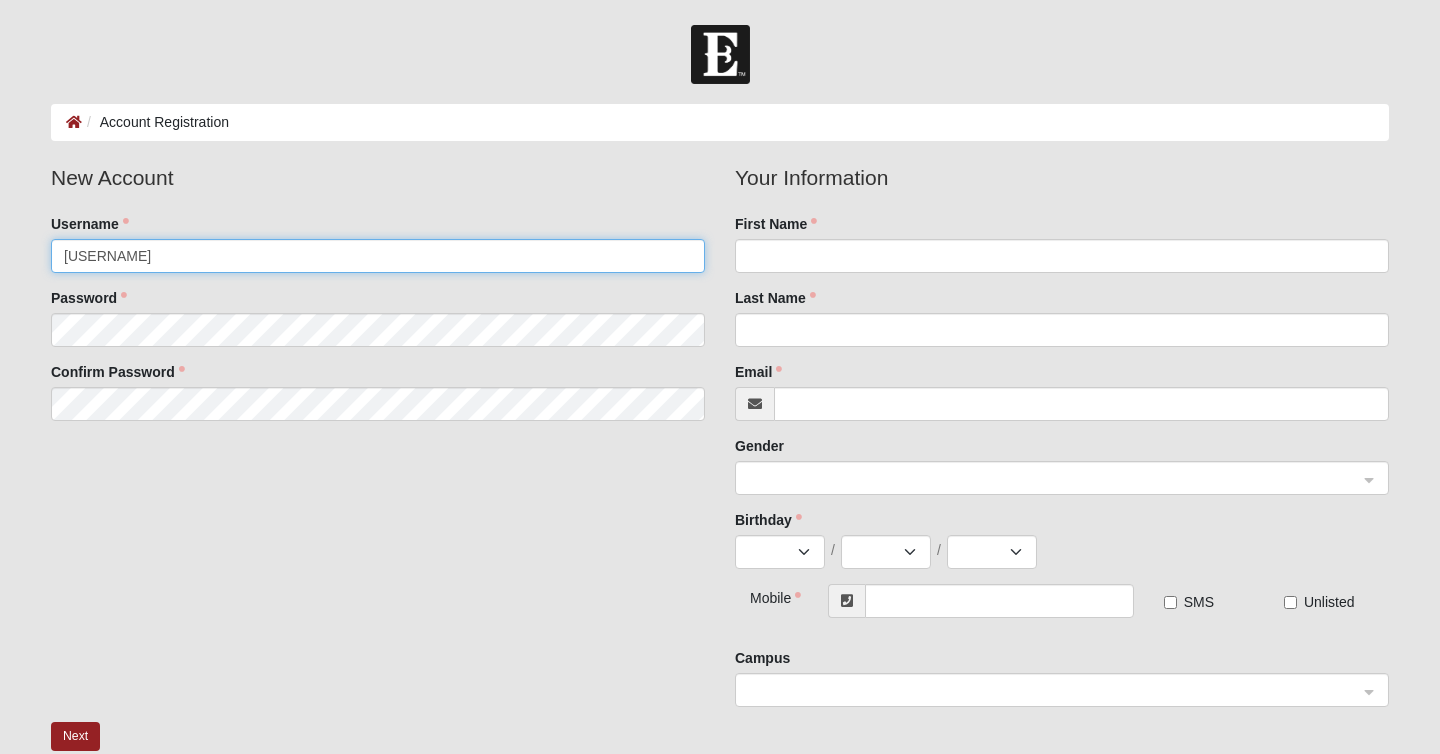type on "Jeffunger24" 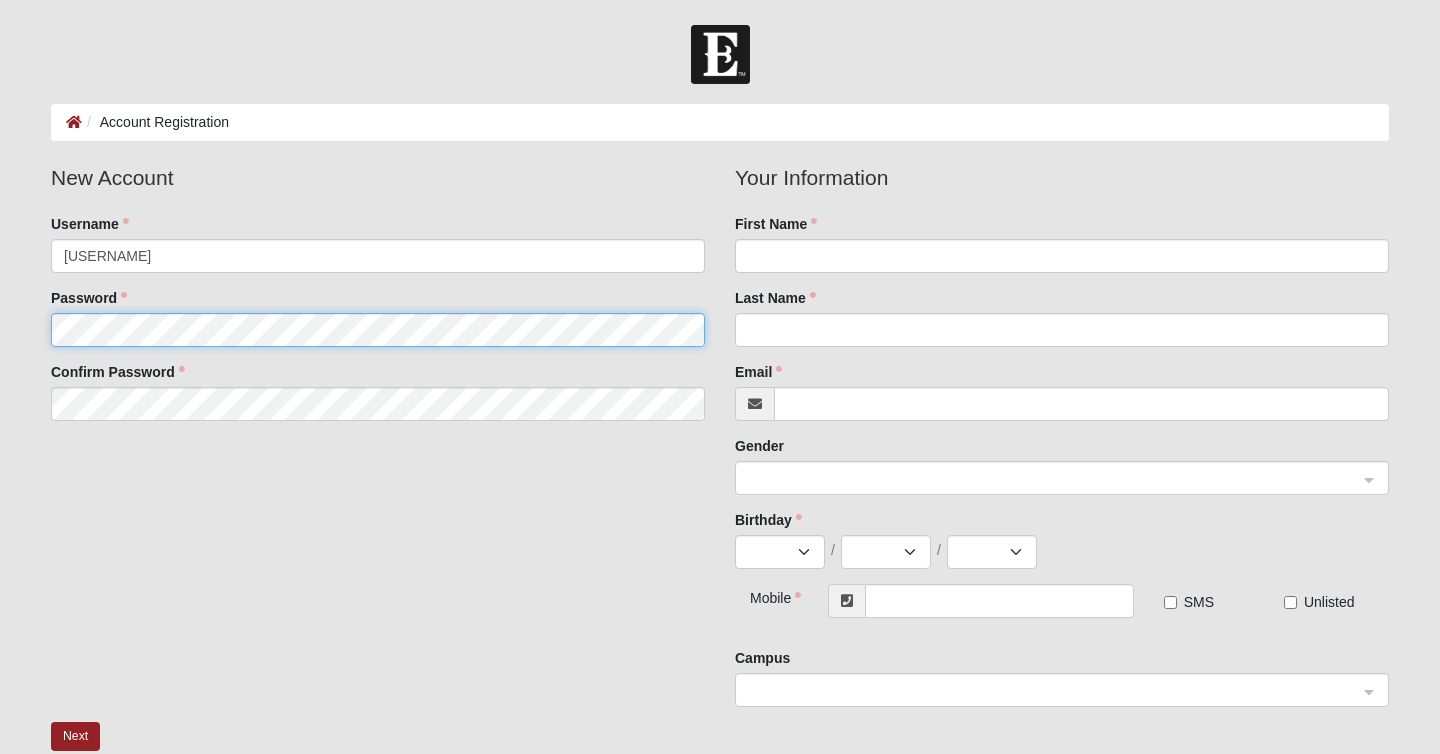 click on "New Account   Username    Jeffunger24     Password        Confirm Password" at bounding box center [378, 299] 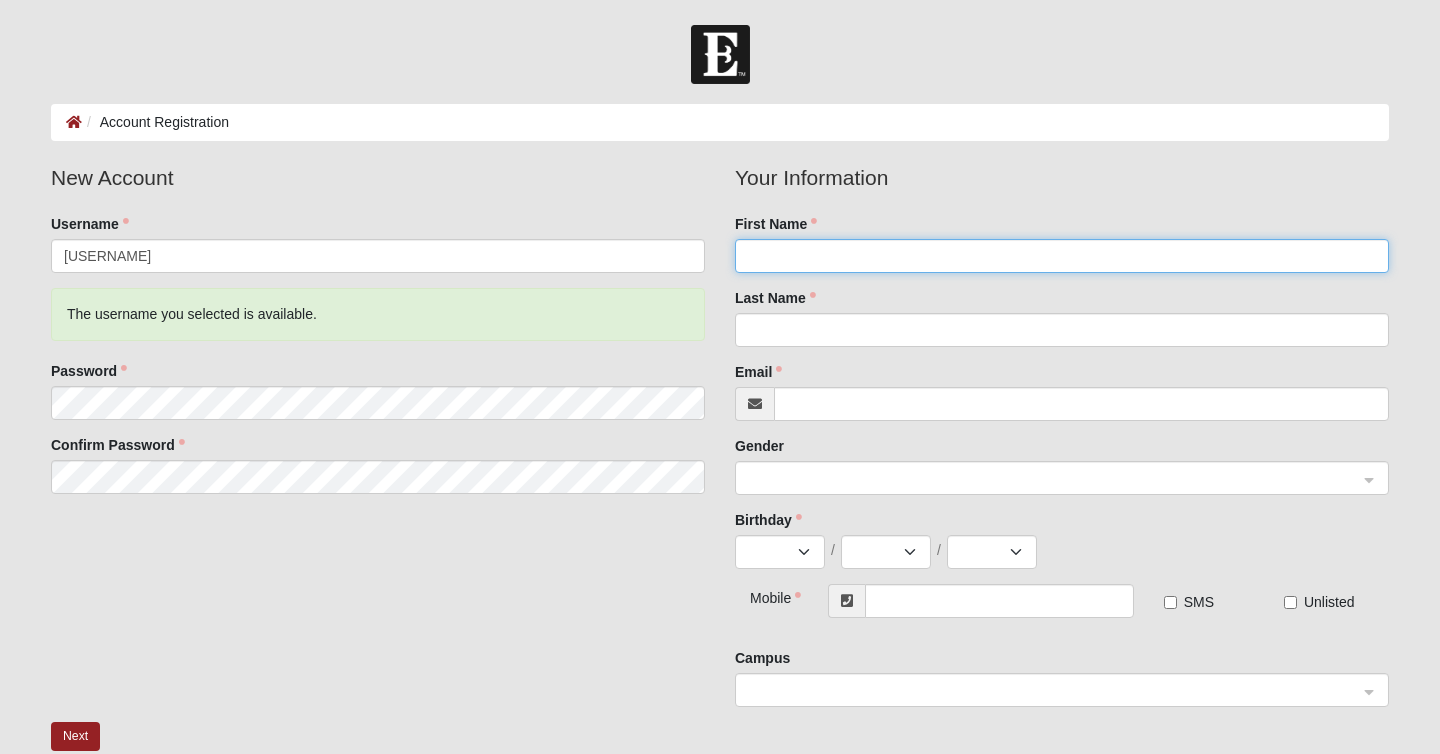 click on "First Name" 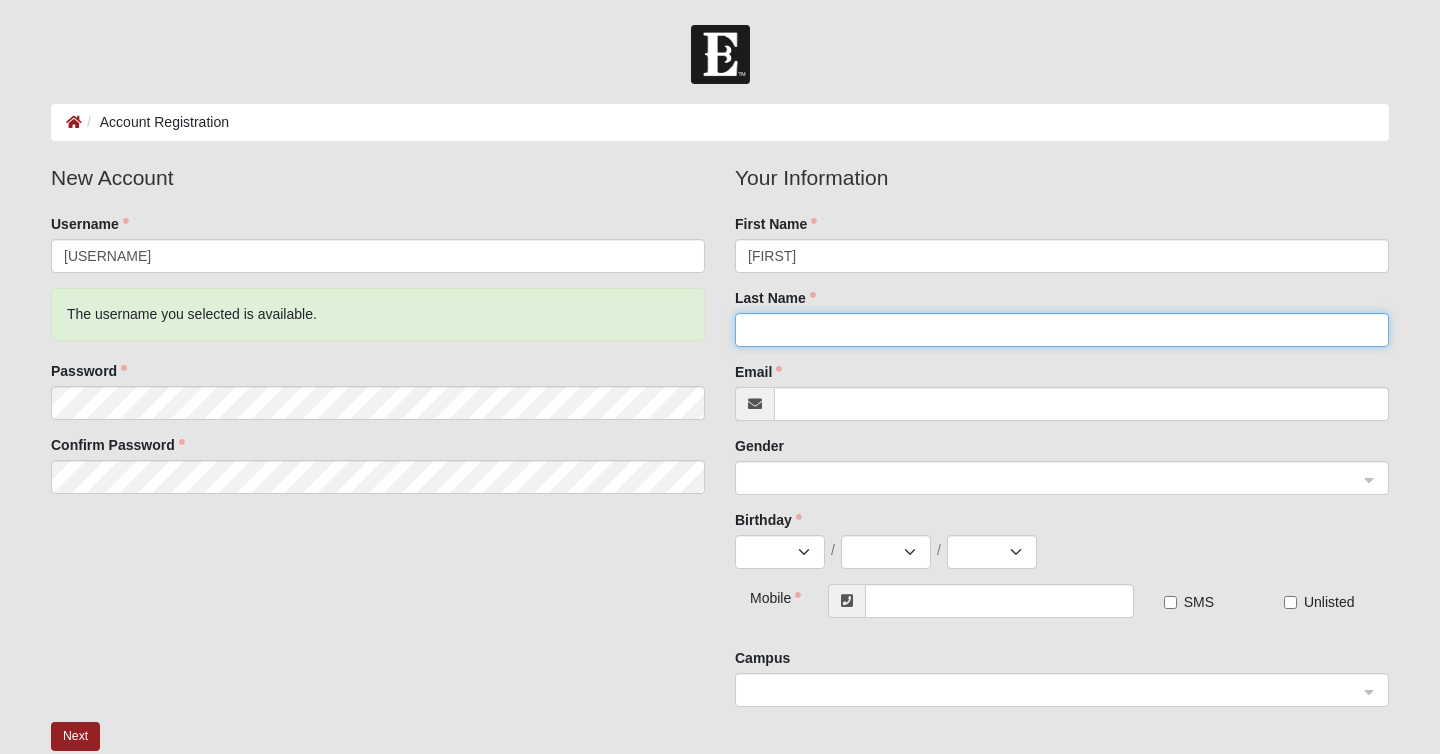 type on "Unger" 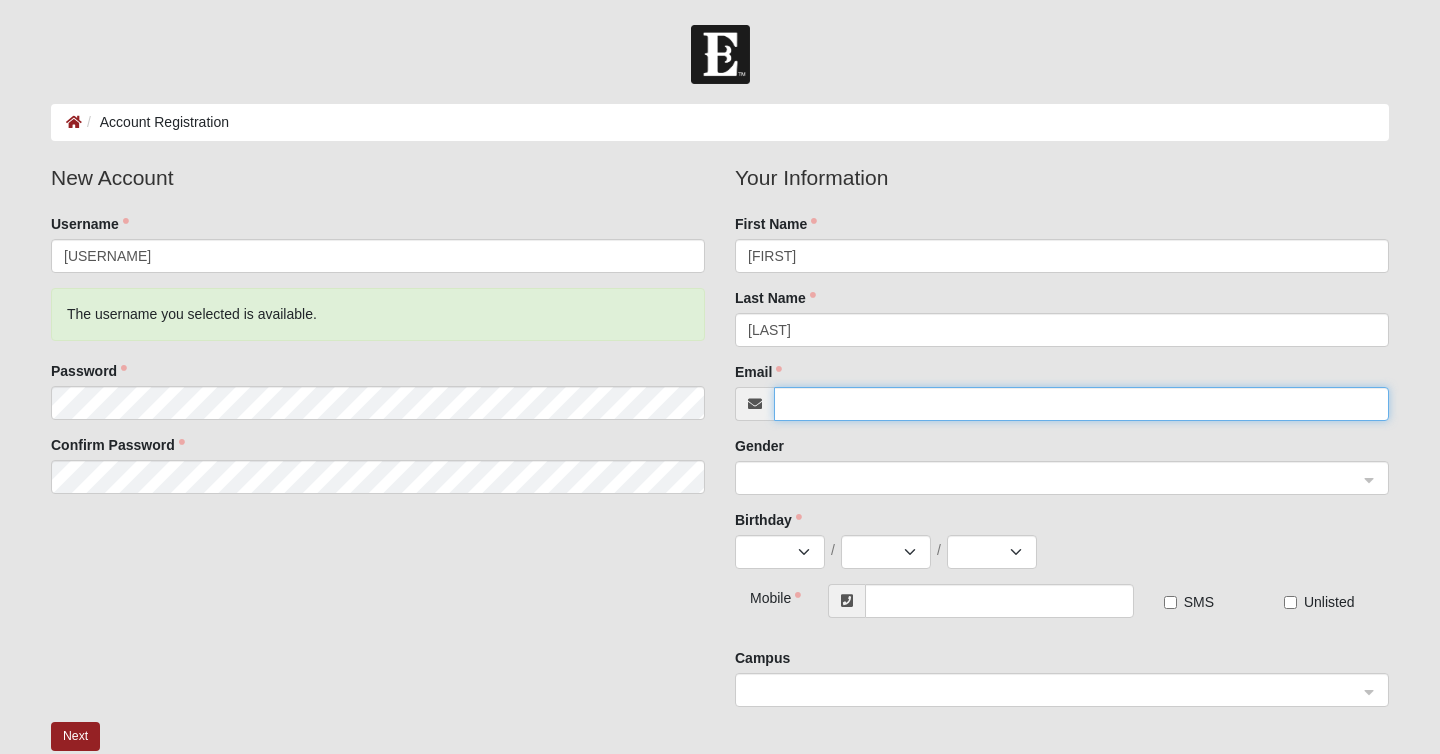 type on "jeff.t.unger@gmail.com" 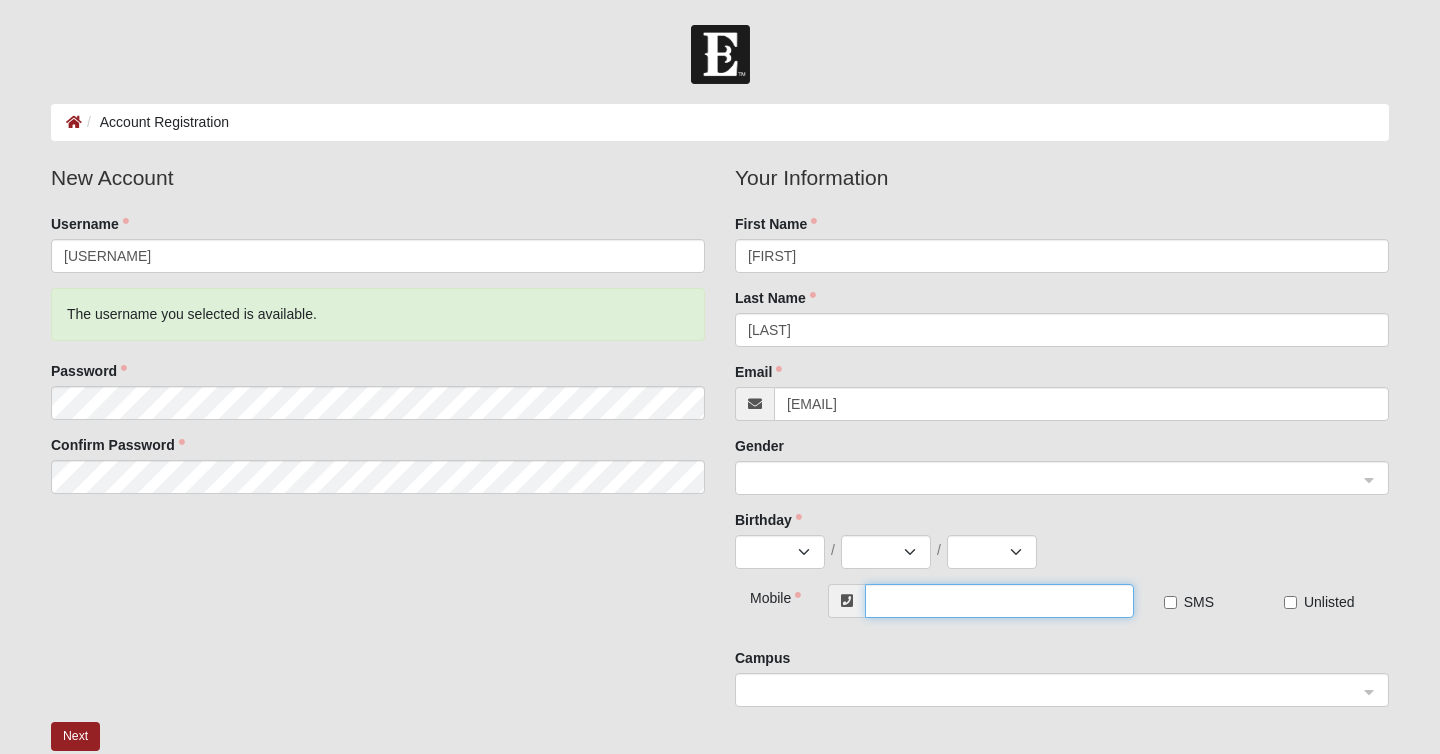 type on "(912) 322-3058" 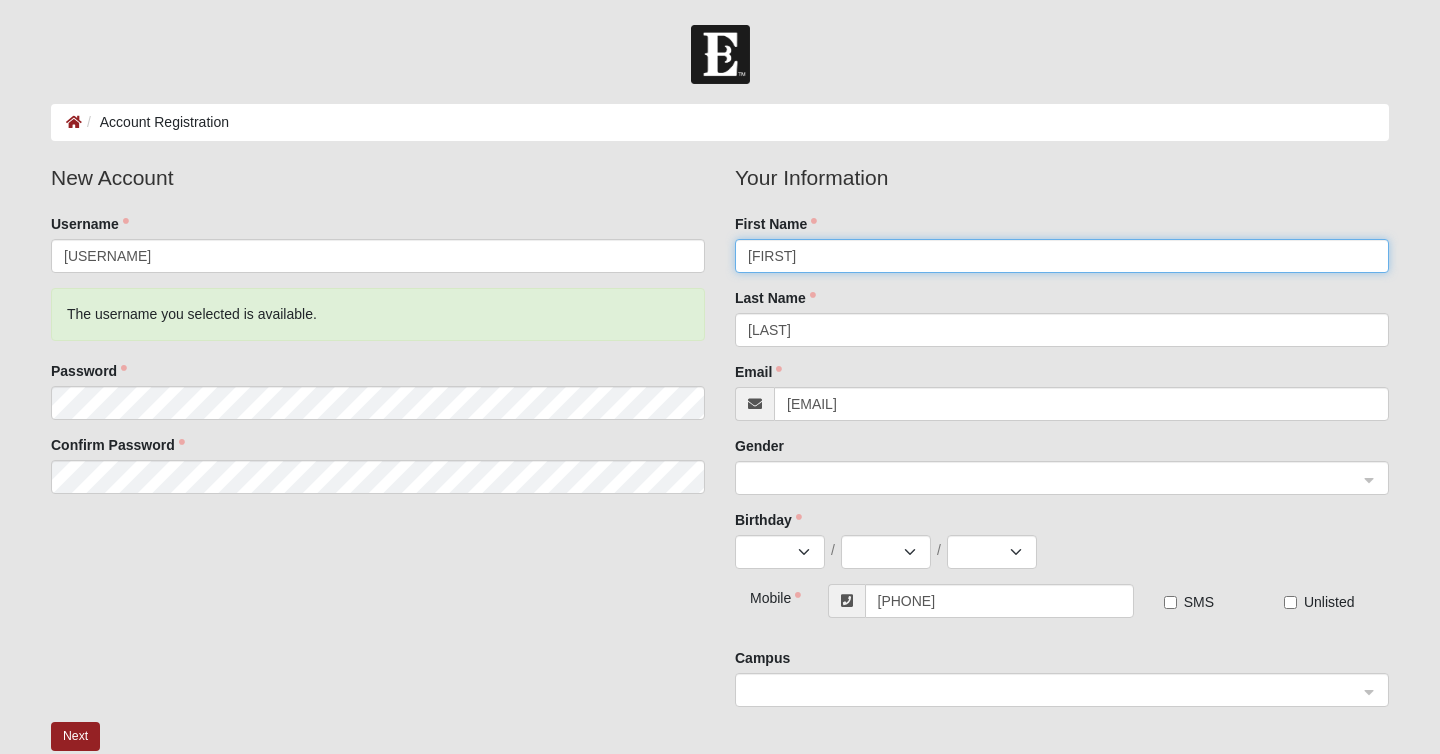 click 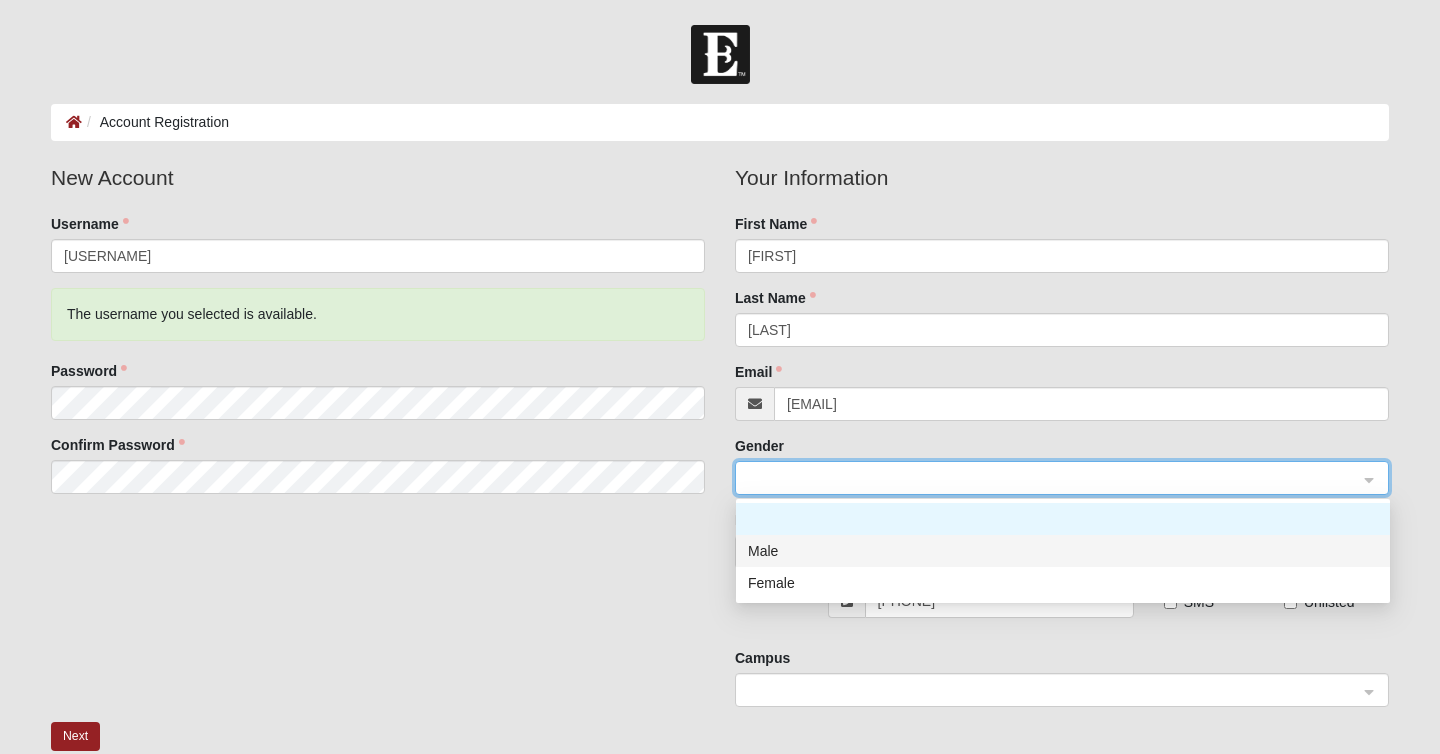 click on "Male" at bounding box center (1063, 551) 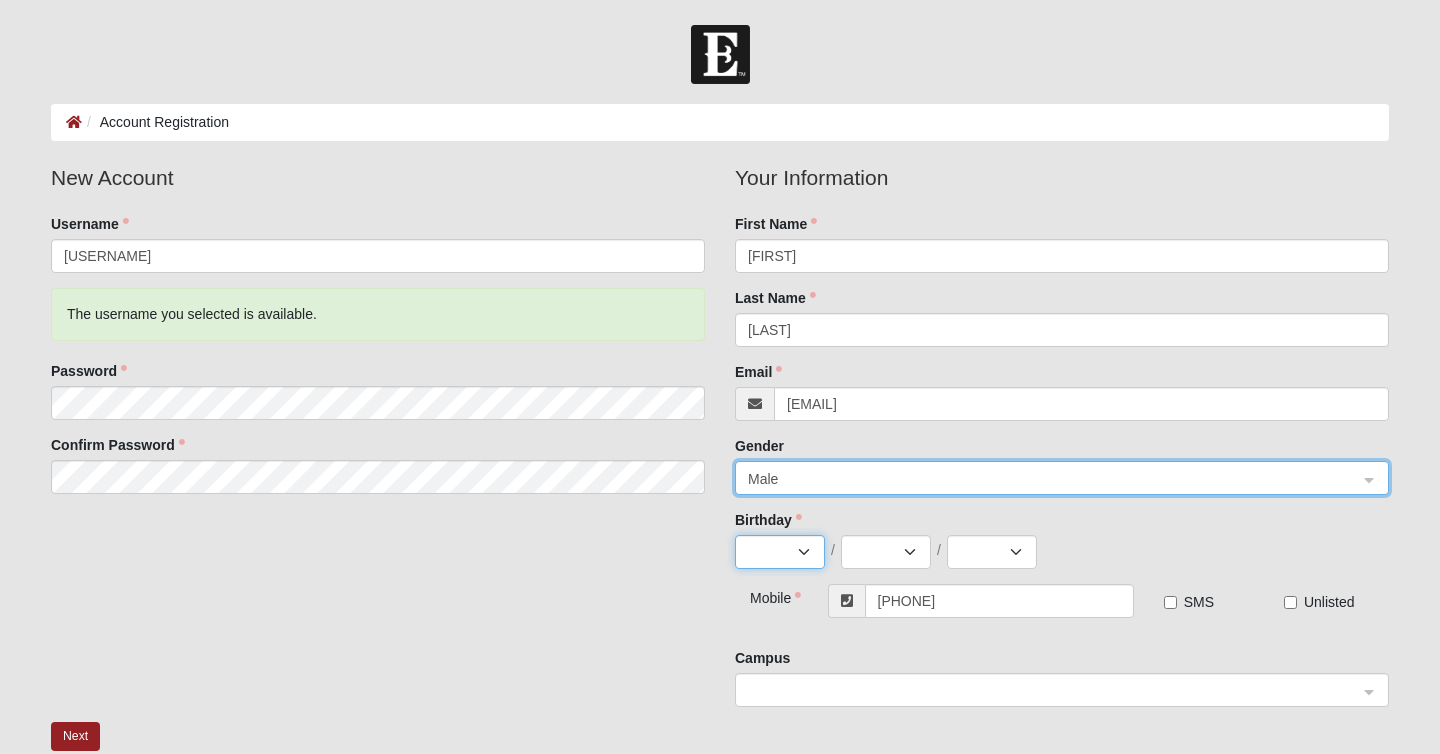 click on "Jan Feb Mar Apr May Jun Jul Aug Sep Oct Nov Dec" at bounding box center (780, 552) 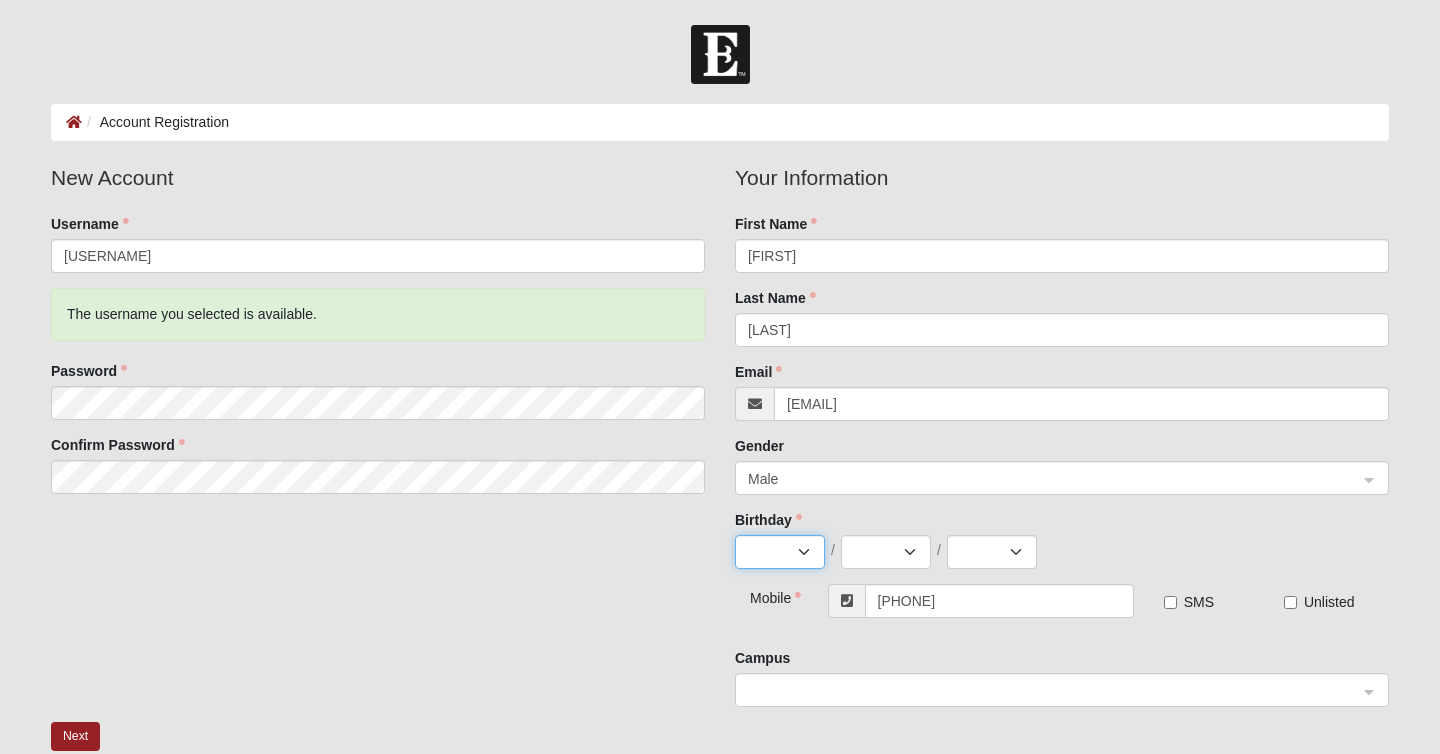 select on "10" 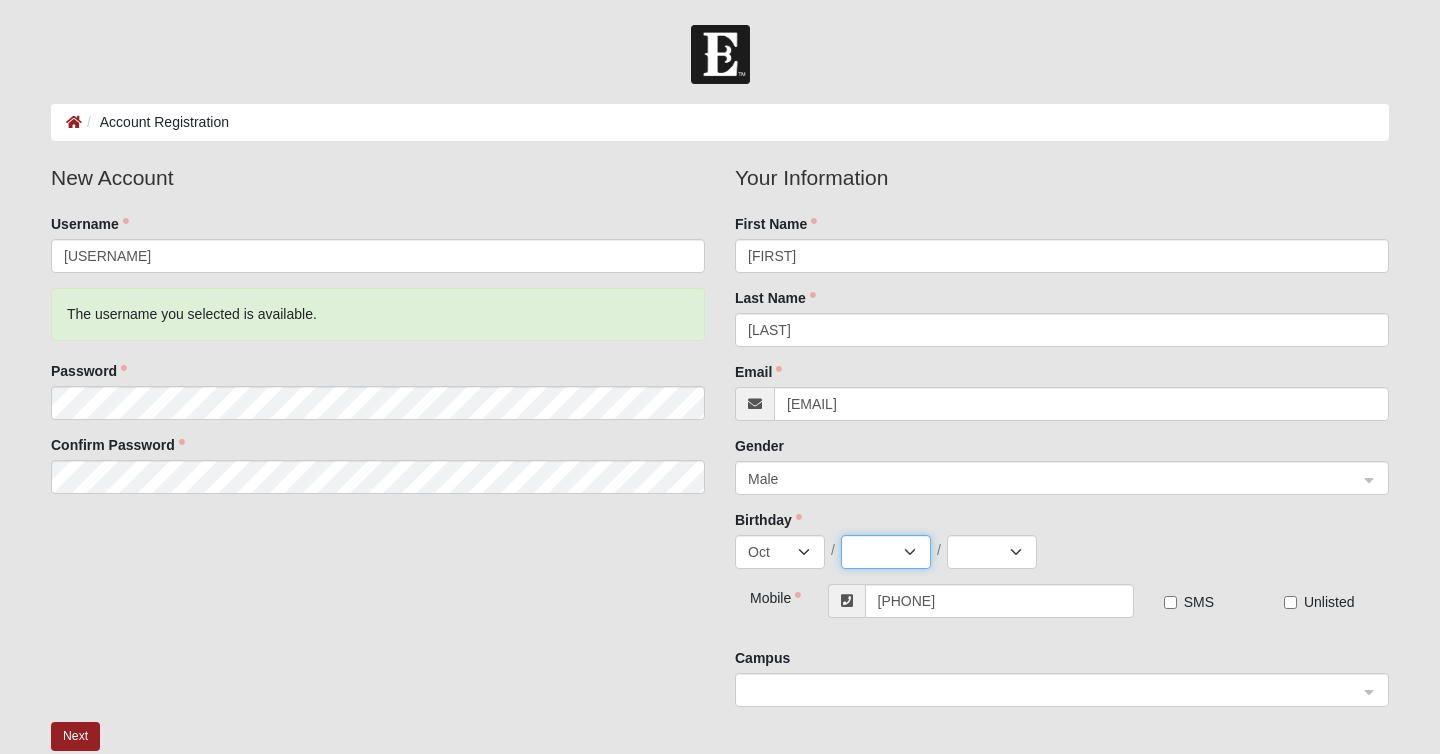click on "1 2 3 4 5 6 7 8 9 10 11 12 13 14 15 16 17 18 19 20 21 22 23 24 25 26 27 28 29 30 31" at bounding box center [886, 552] 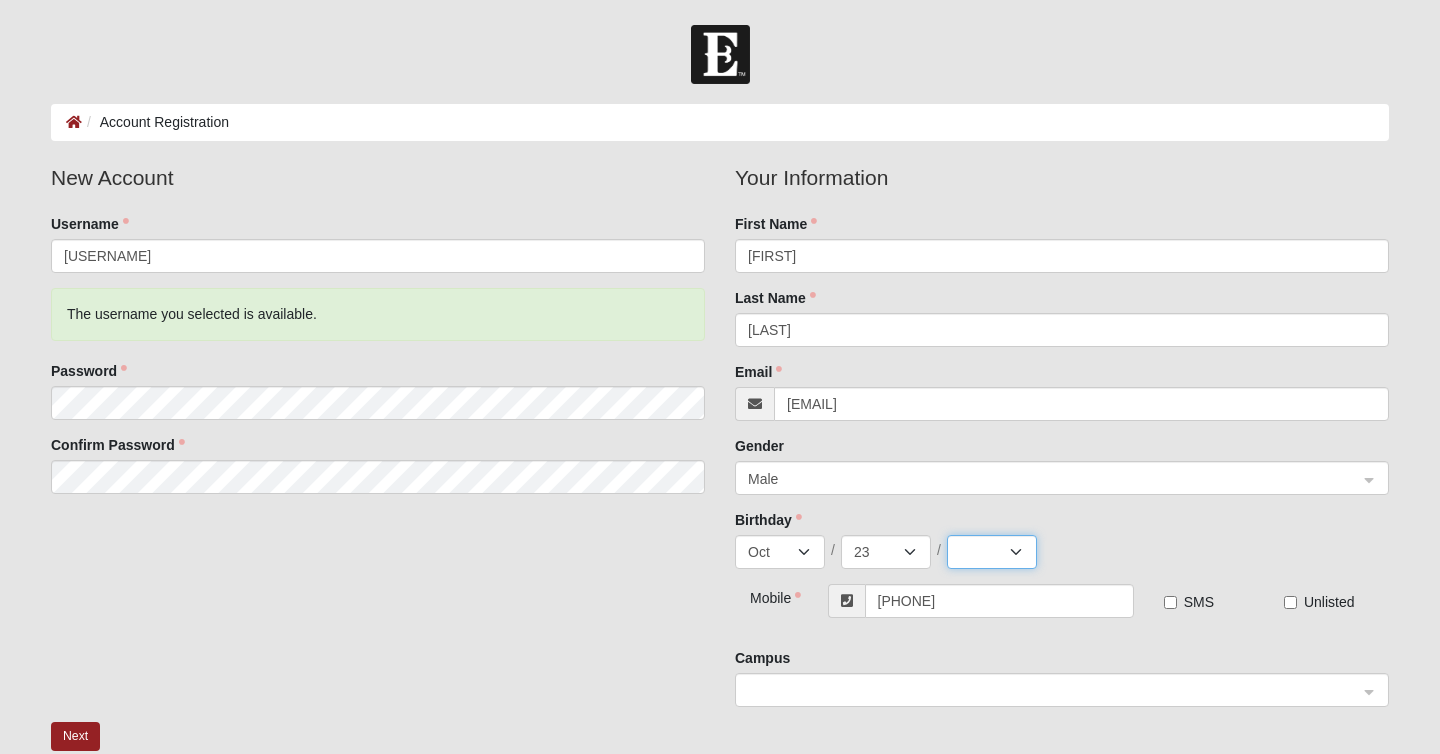 click on "2025 2024 2023 2022 2021 2020 2019 2018 2017 2016 2015 2014 2013 2012 2011 2010 2009 2008 2007 2006 2005 2004 2003 2002 2001 2000 1999 1998 1997 1996 1995 1994 1993 1992 1991 1990 1989 1988 1987 1986 1985 1984 1983 1982 1981 1980 1979 1978 1977 1976 1975 1974 1973 1972 1971 1970 1969 1968 1967 1966 1965 1964 1963 1962 1961 1960 1959 1958 1957 1956 1955 1954 1953 1952 1951 1950 1949 1948 1947 1946 1945 1944 1943 1942 1941 1940 1939 1938 1937 1936 1935 1934 1933 1932 1931 1930 1929 1928 1927 1926 1925 1924 1923 1922 1921 1920 1919 1918 1917 1916 1915 1914 1913 1912 1911 1910 1909 1908 1907 1906 1905 1904 1903 1902 1901 1900" at bounding box center [992, 552] 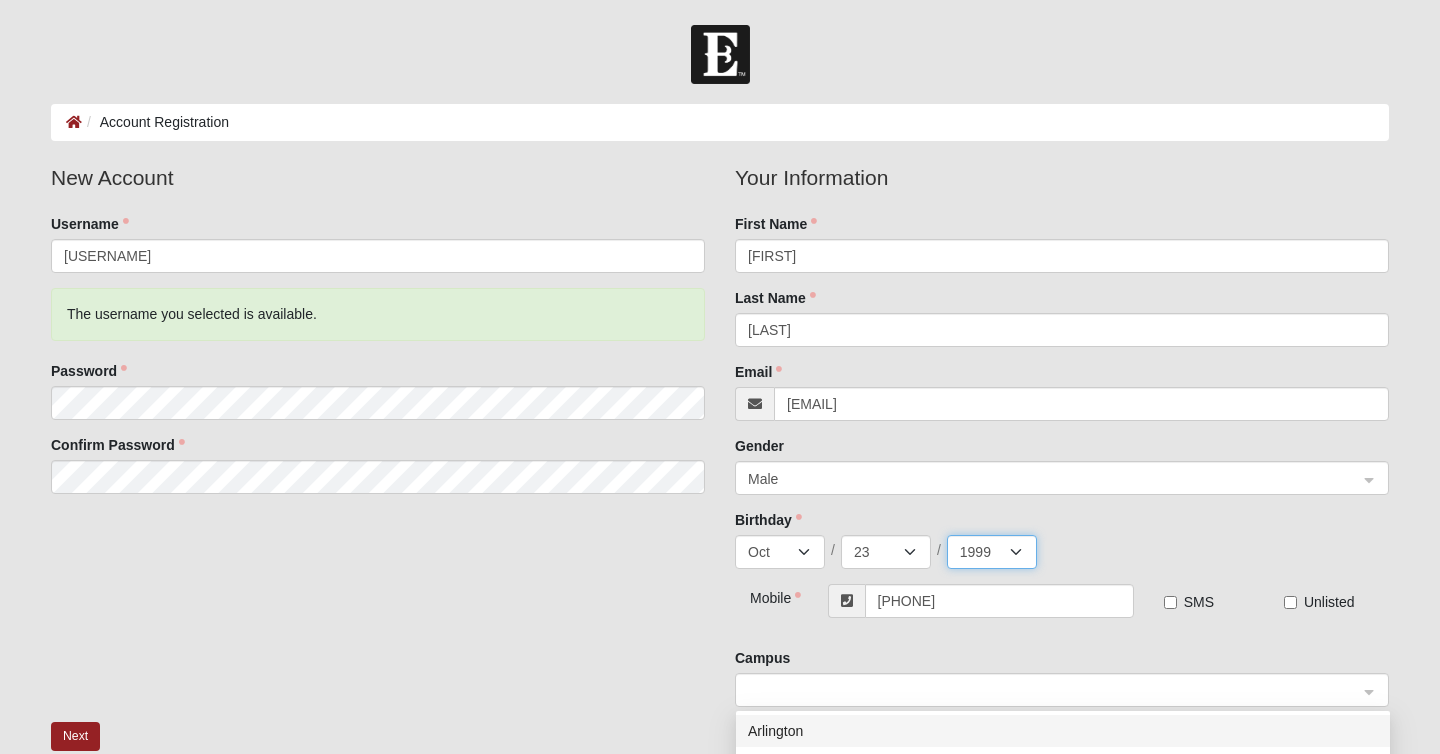 click 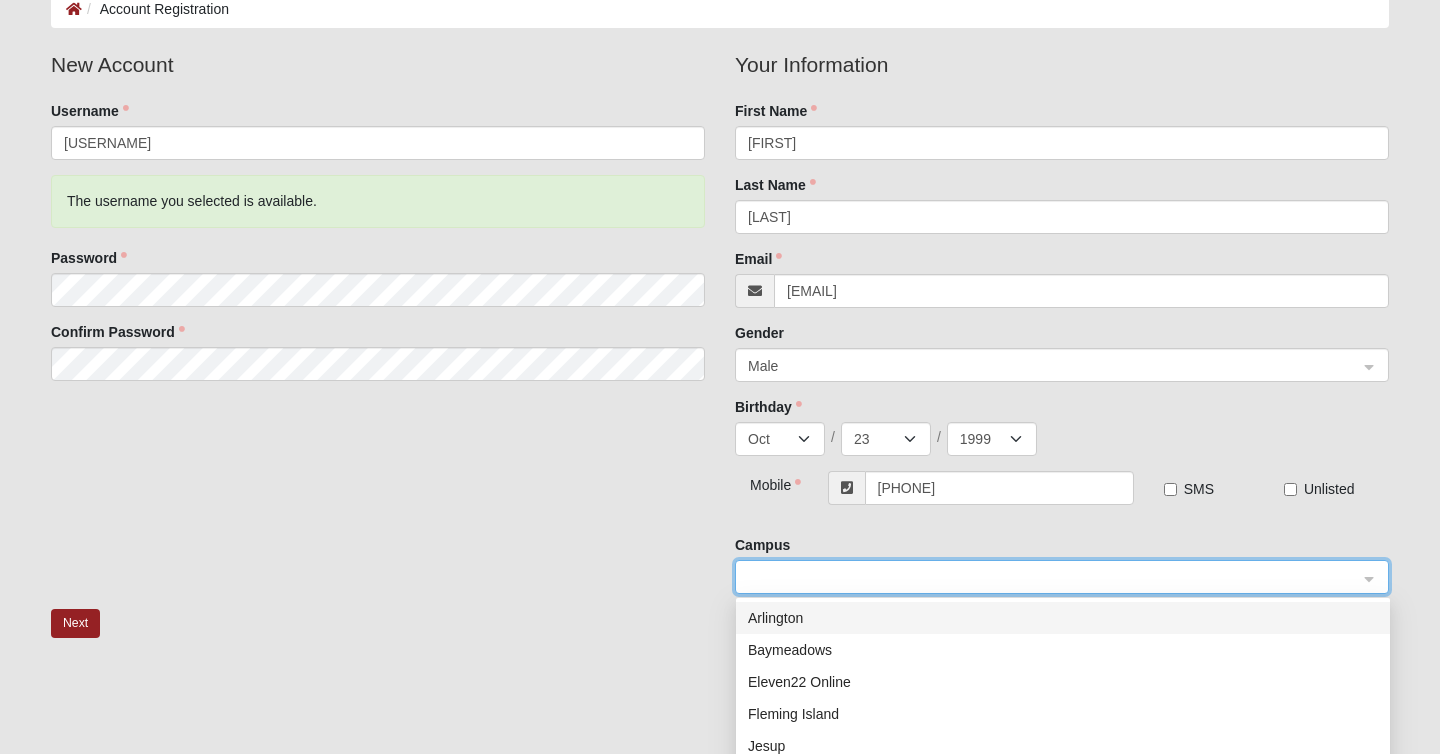 scroll, scrollTop: 162, scrollLeft: 0, axis: vertical 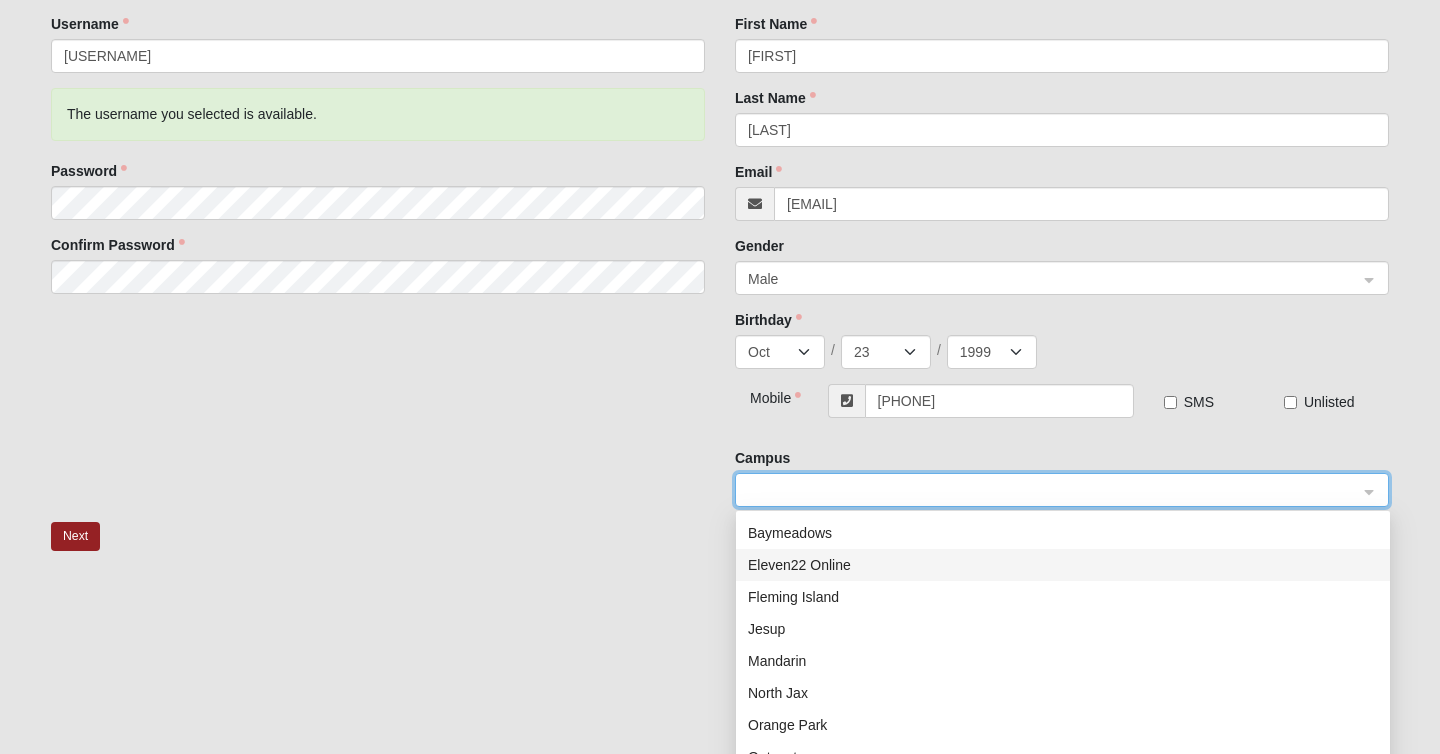 click on "Eleven22 Online" at bounding box center (1063, 565) 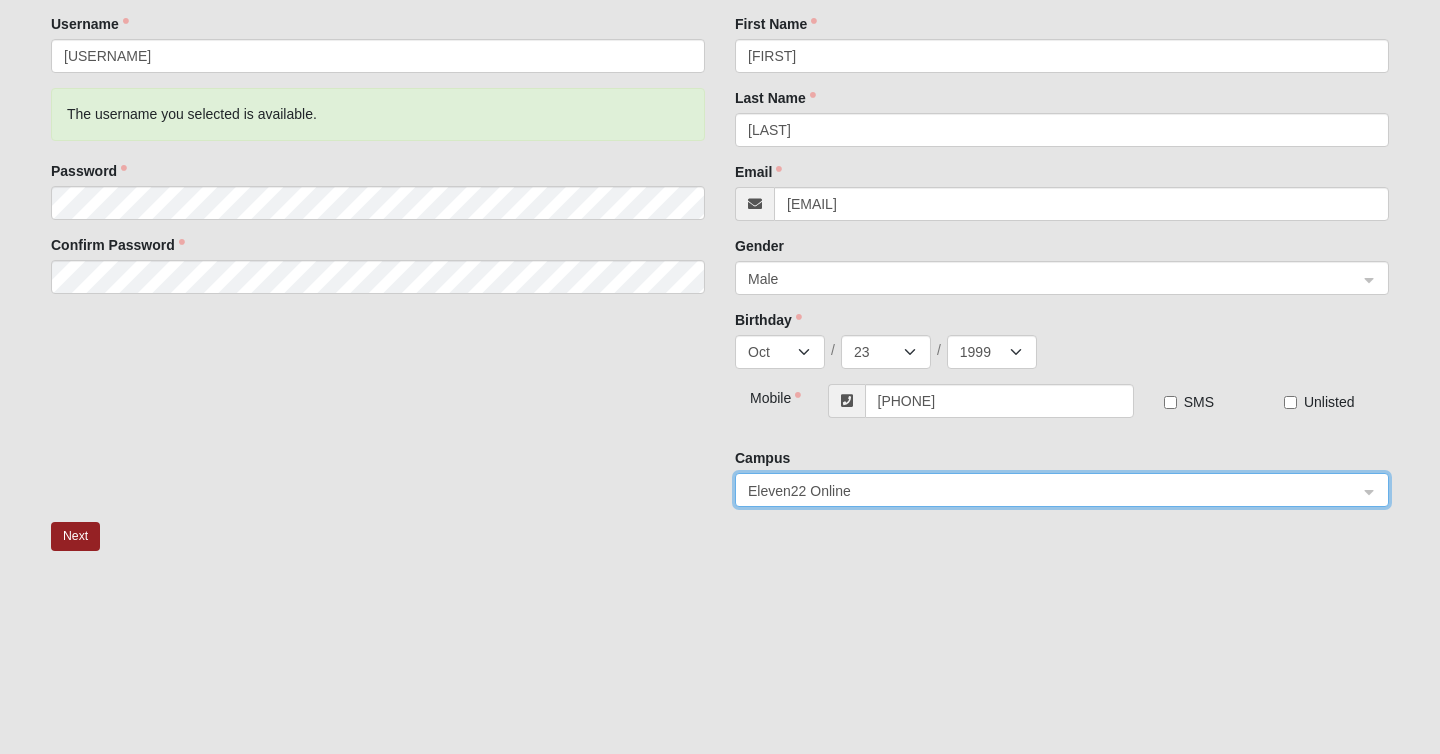 scroll, scrollTop: 276, scrollLeft: 0, axis: vertical 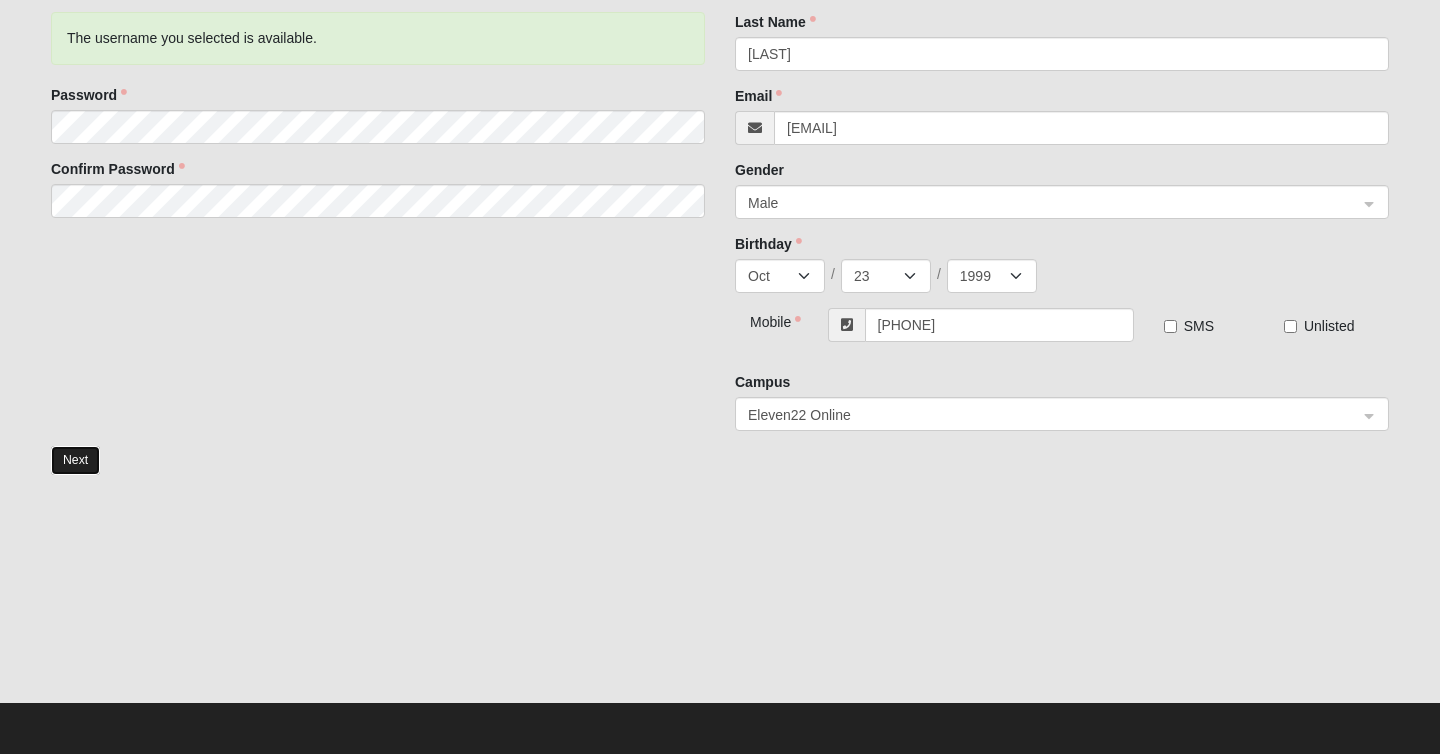 click on "Next" at bounding box center [75, 460] 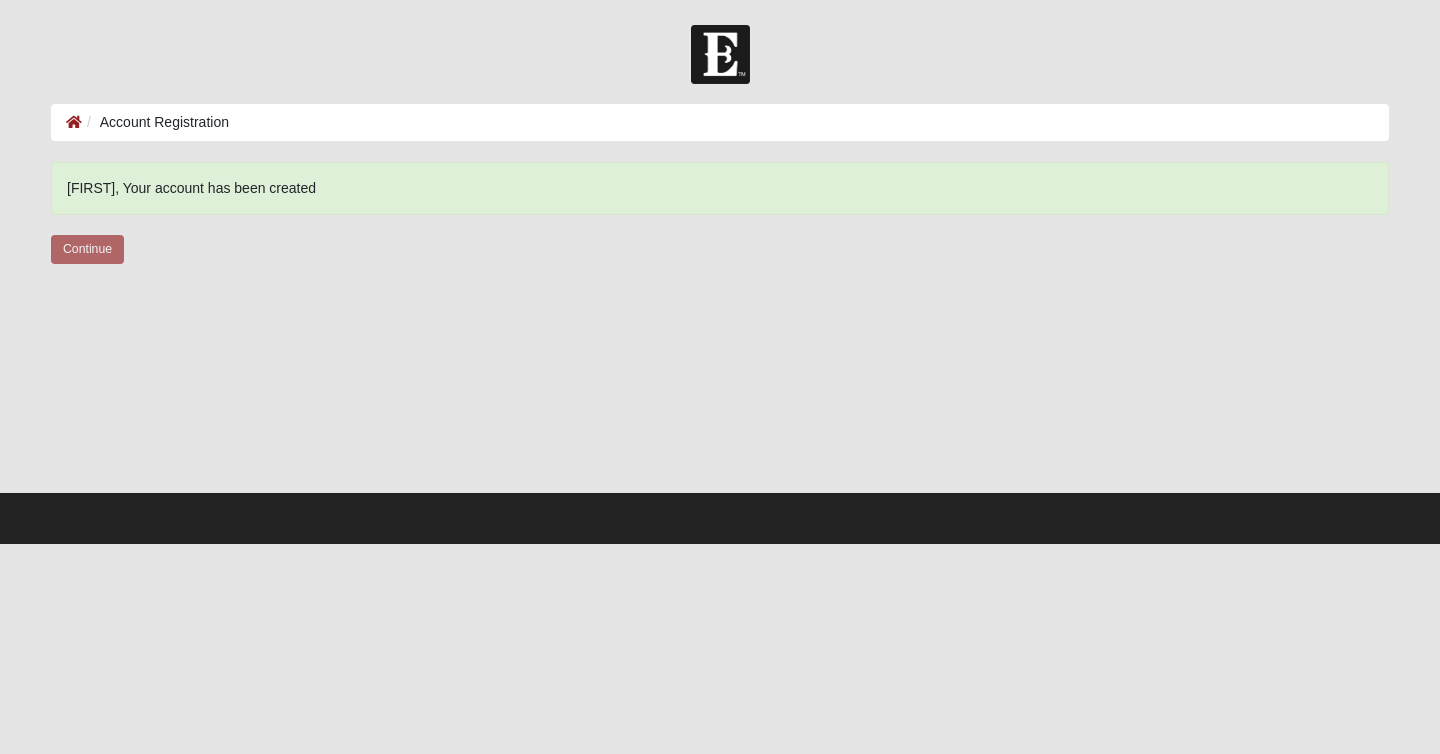 scroll, scrollTop: 0, scrollLeft: 0, axis: both 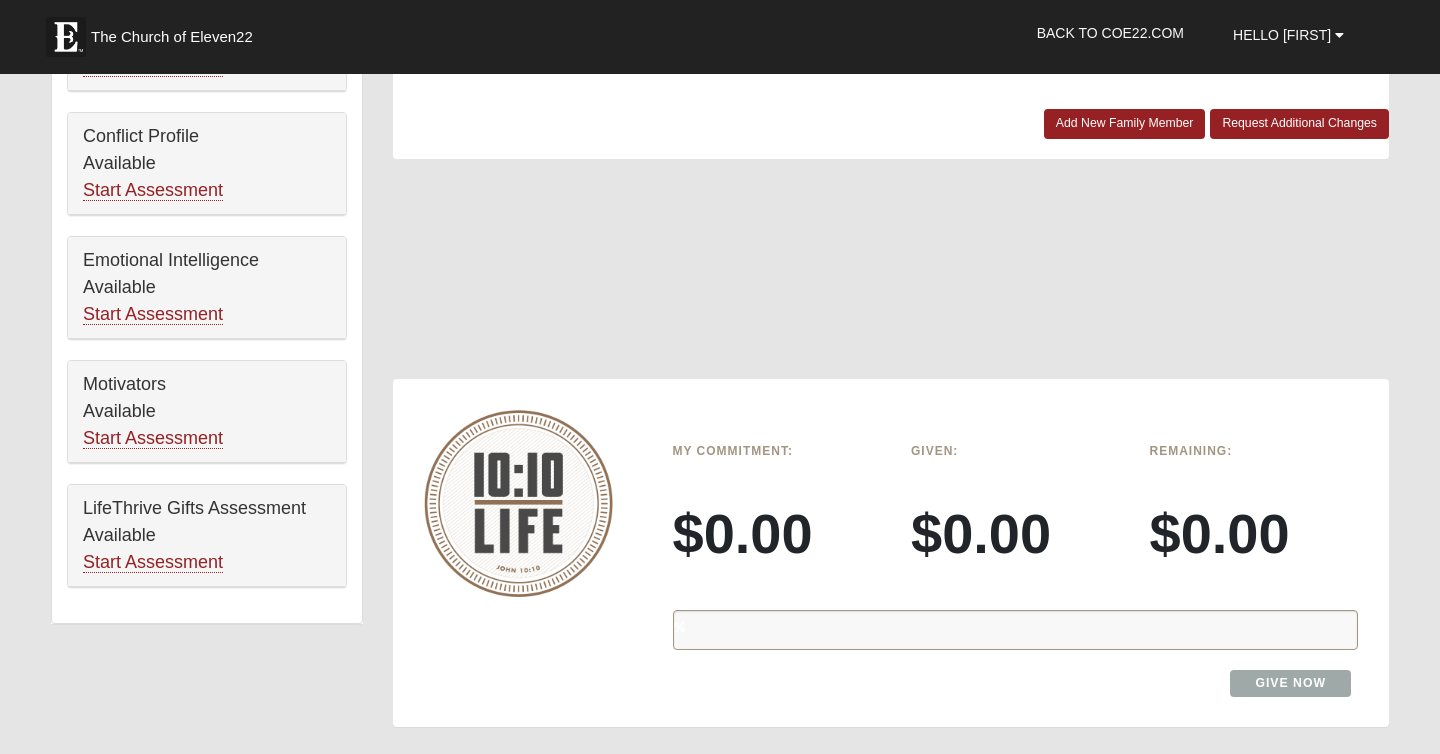 click on "$0.00" at bounding box center [777, 533] 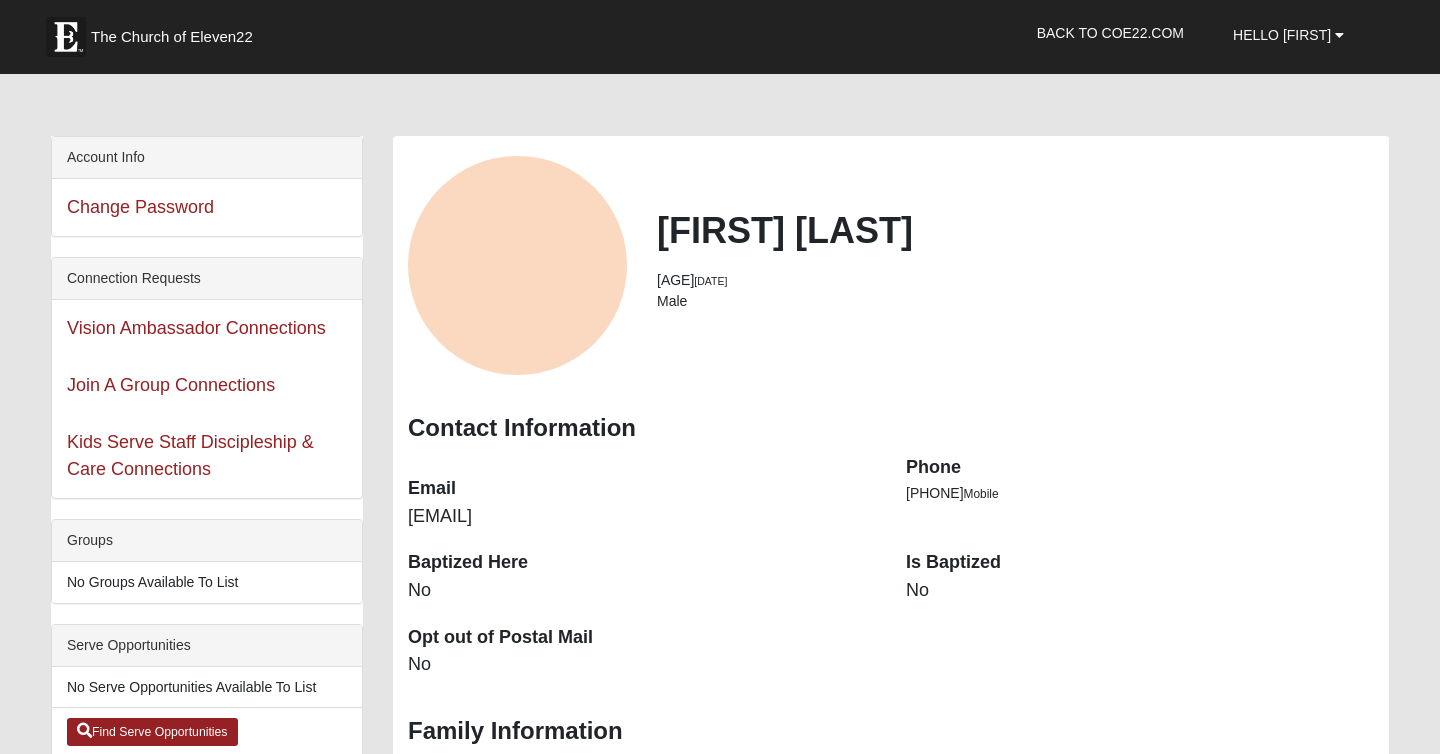 scroll, scrollTop: 0, scrollLeft: 0, axis: both 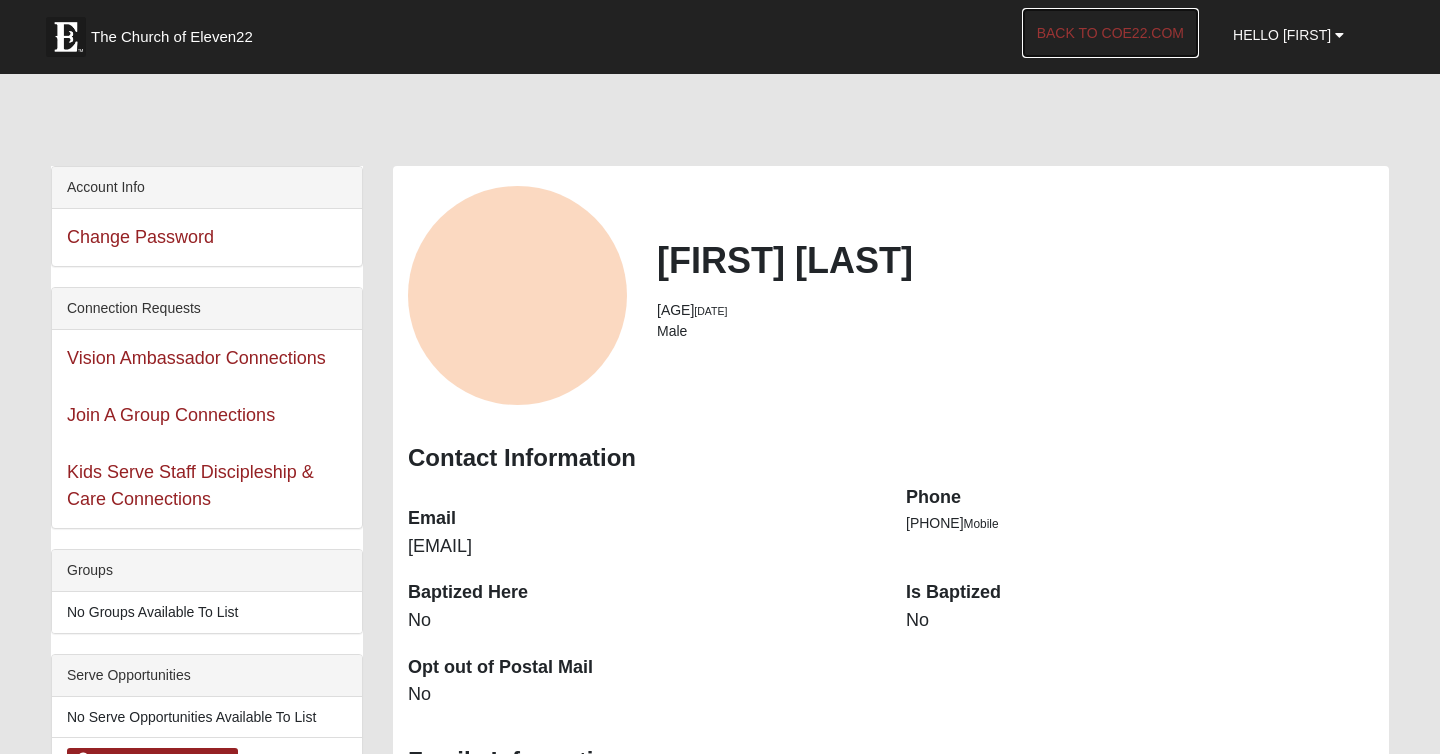 click on "Back to COE22.com" at bounding box center [1110, 33] 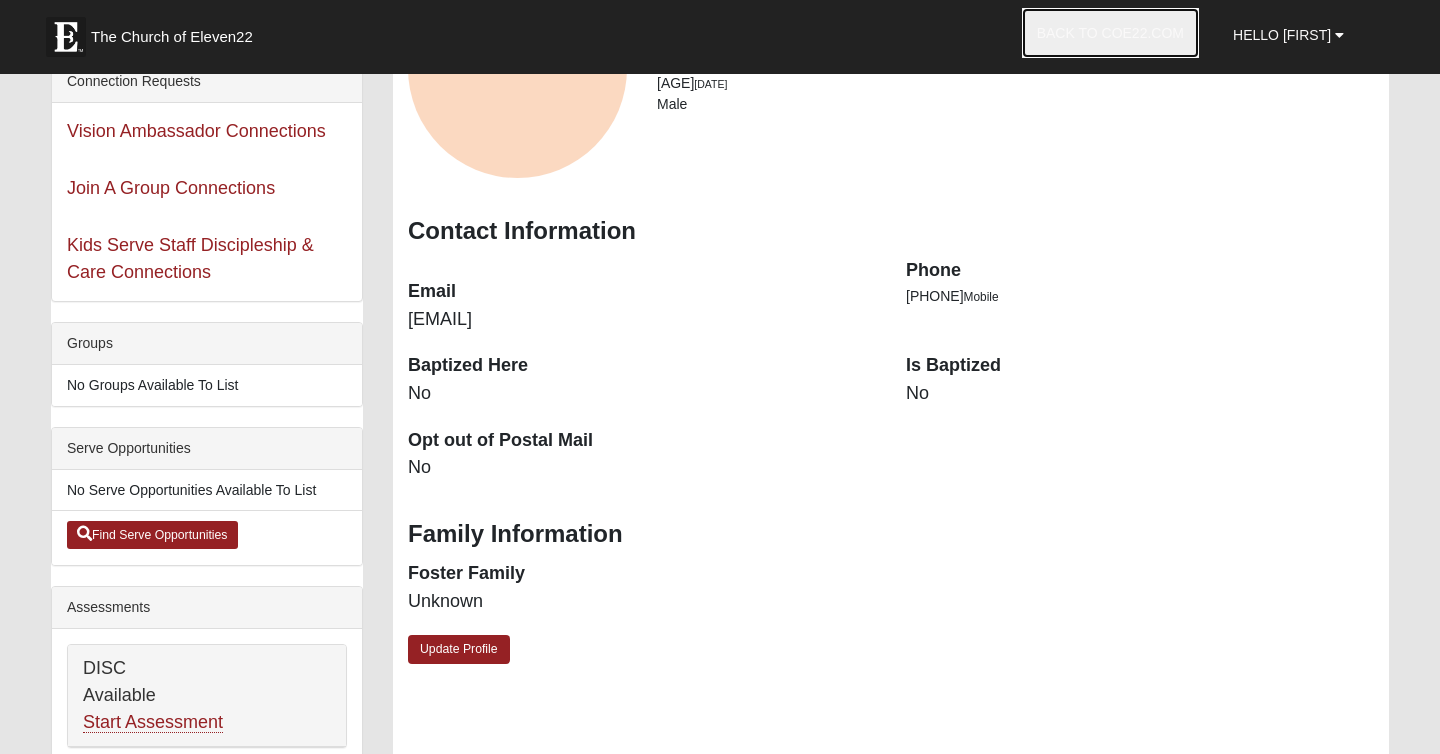 scroll, scrollTop: 230, scrollLeft: 0, axis: vertical 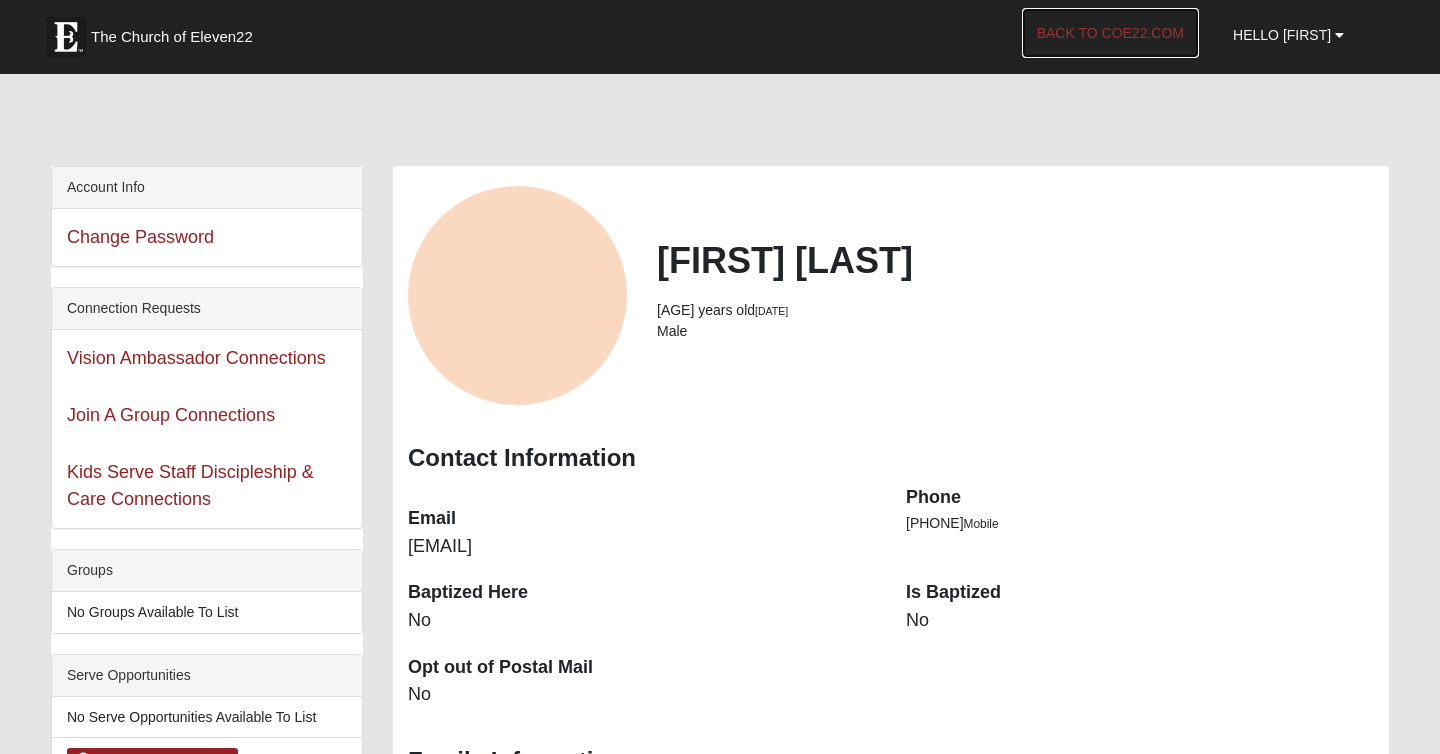 click on "Back to COE22.com" at bounding box center (1110, 33) 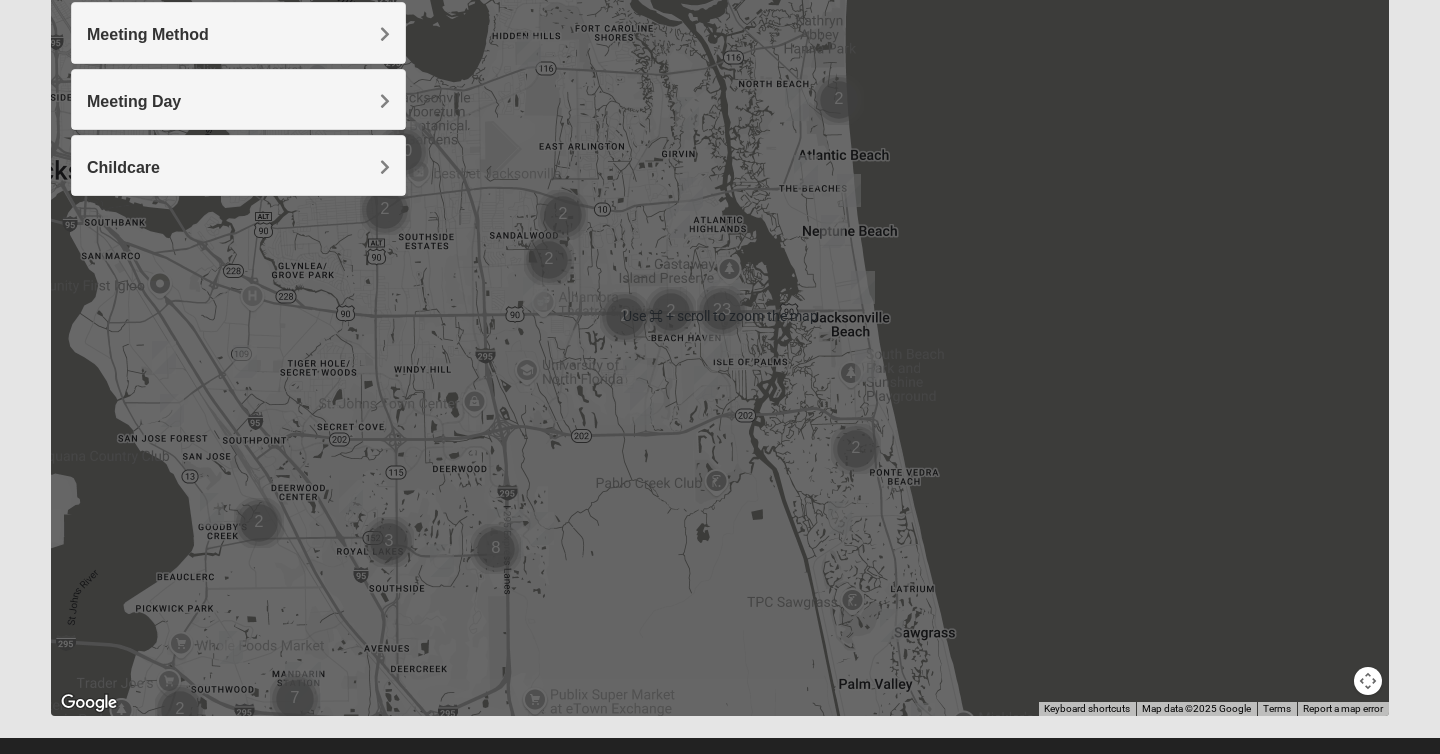 scroll, scrollTop: 0, scrollLeft: 0, axis: both 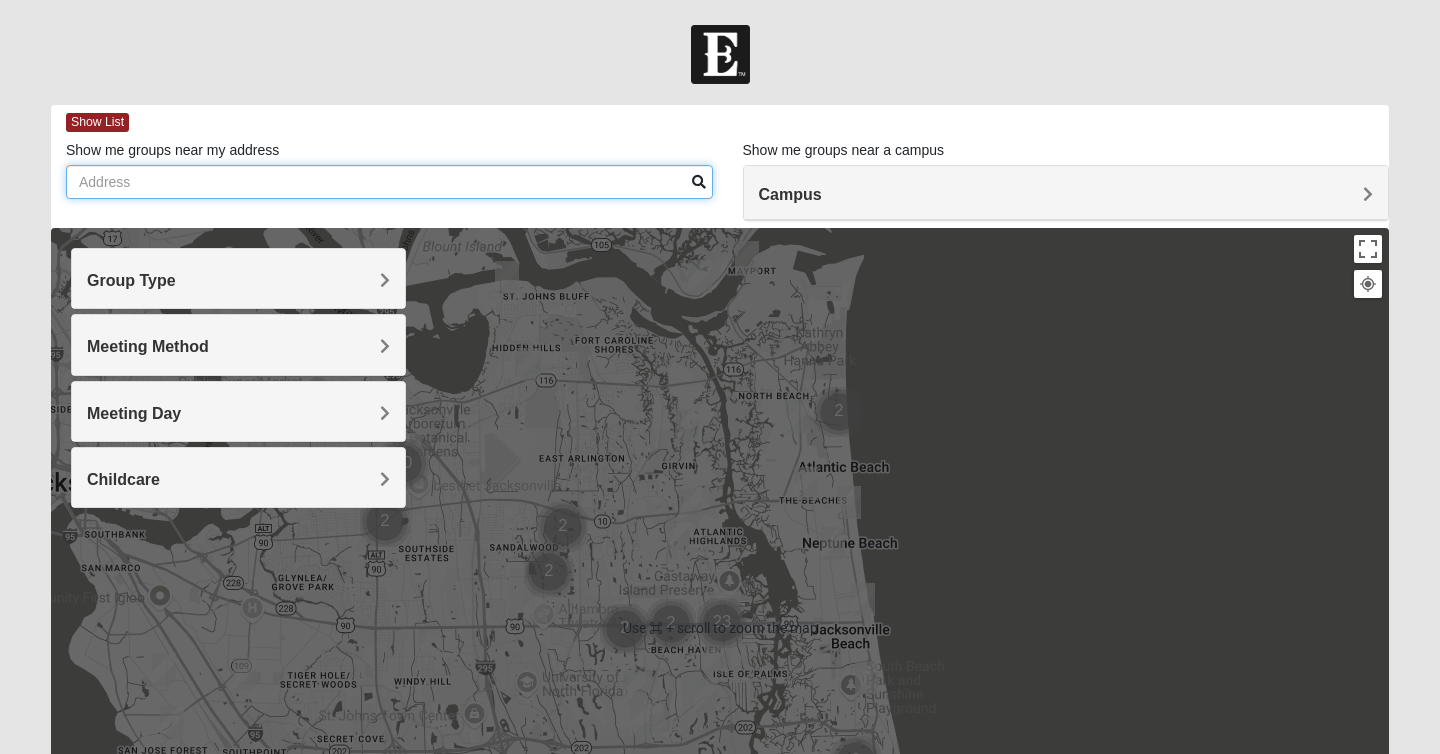 click on "Show me groups near my address" at bounding box center [389, 182] 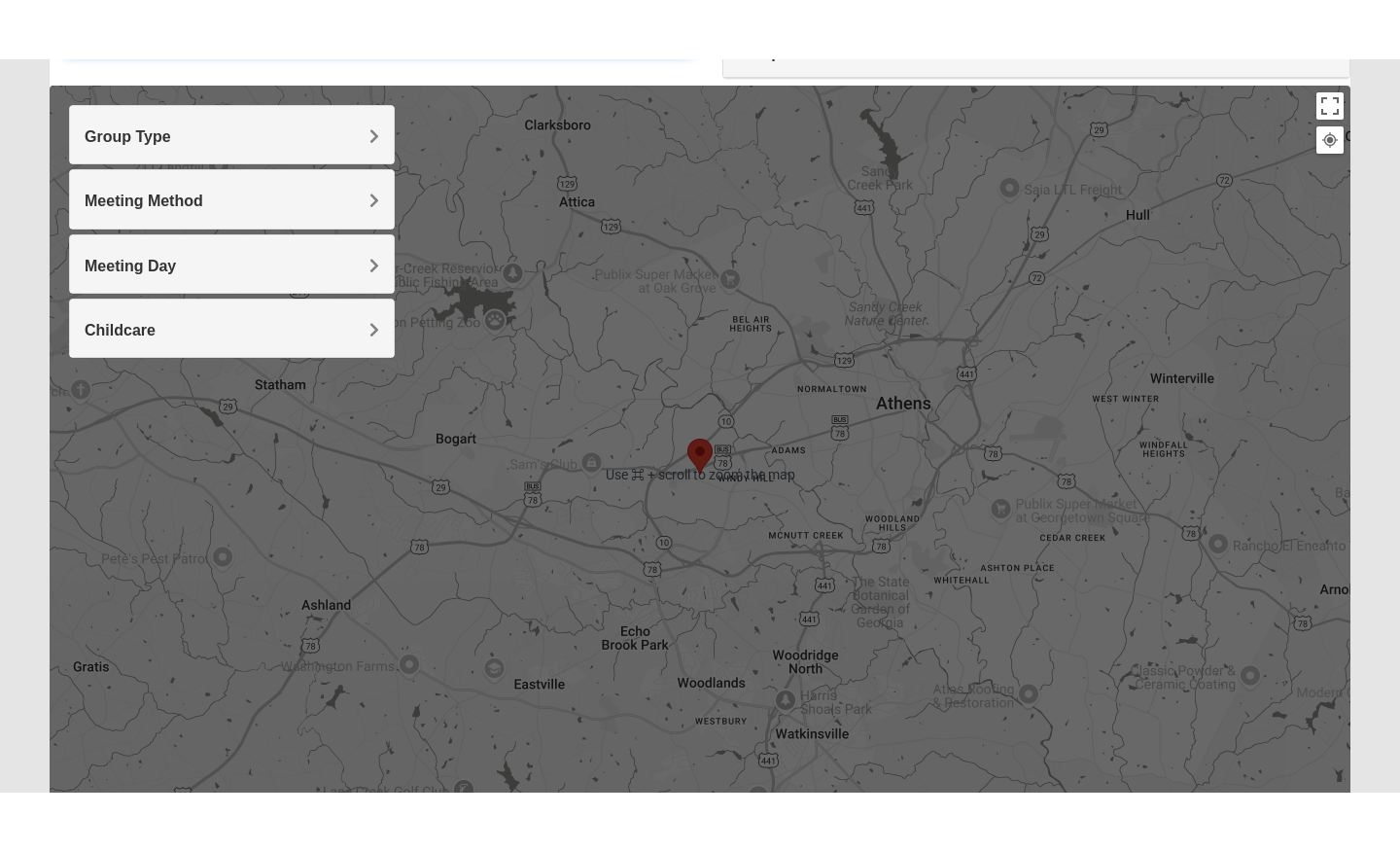 scroll, scrollTop: 201, scrollLeft: 0, axis: vertical 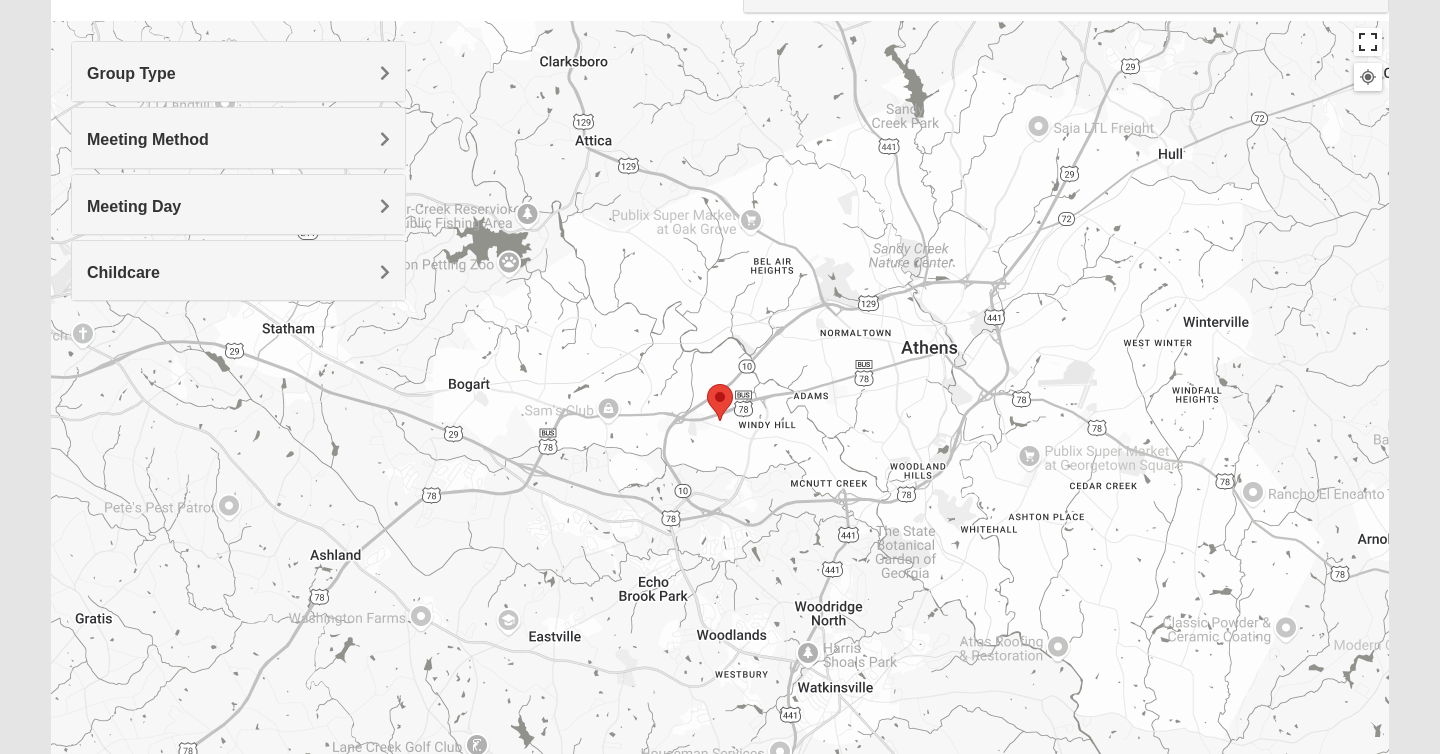 type on "[NUMBER] [STREET]" 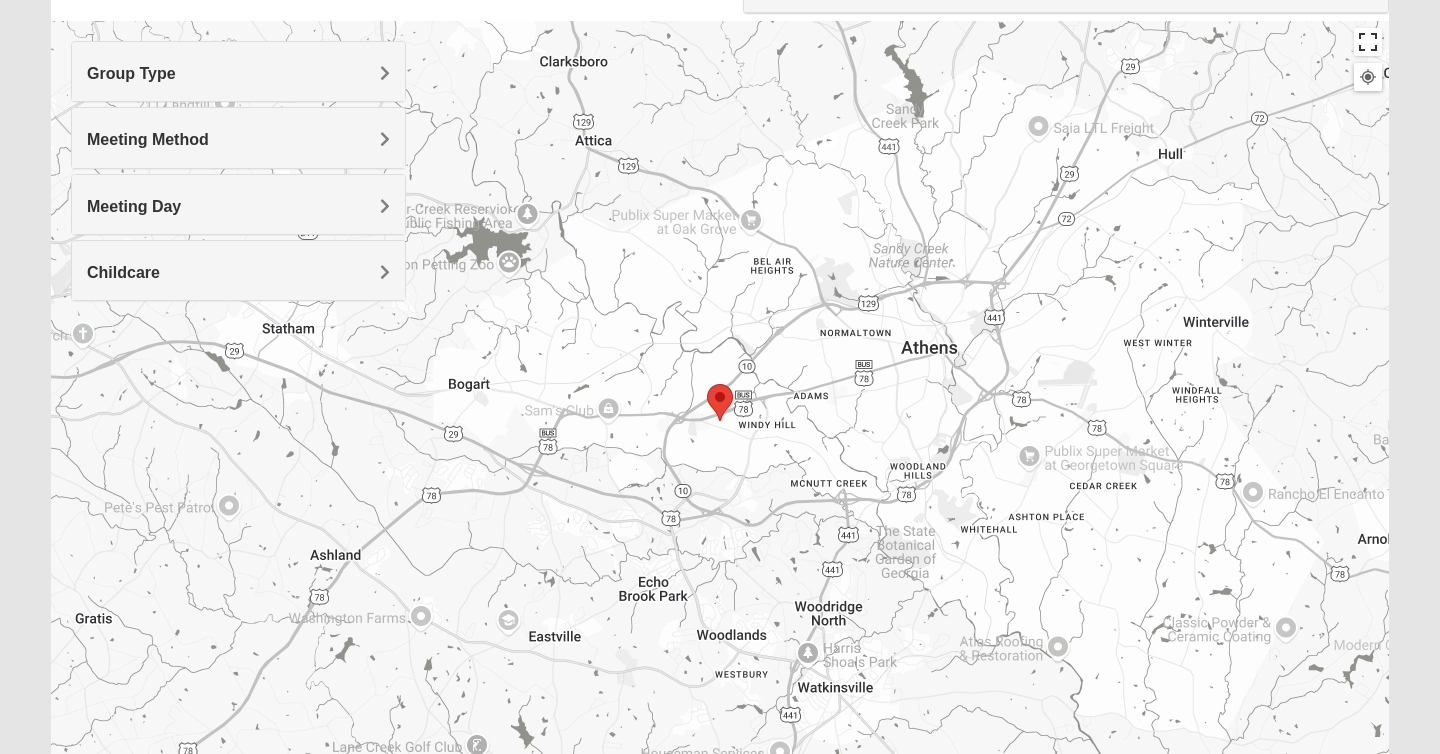 click at bounding box center (1368, 42) 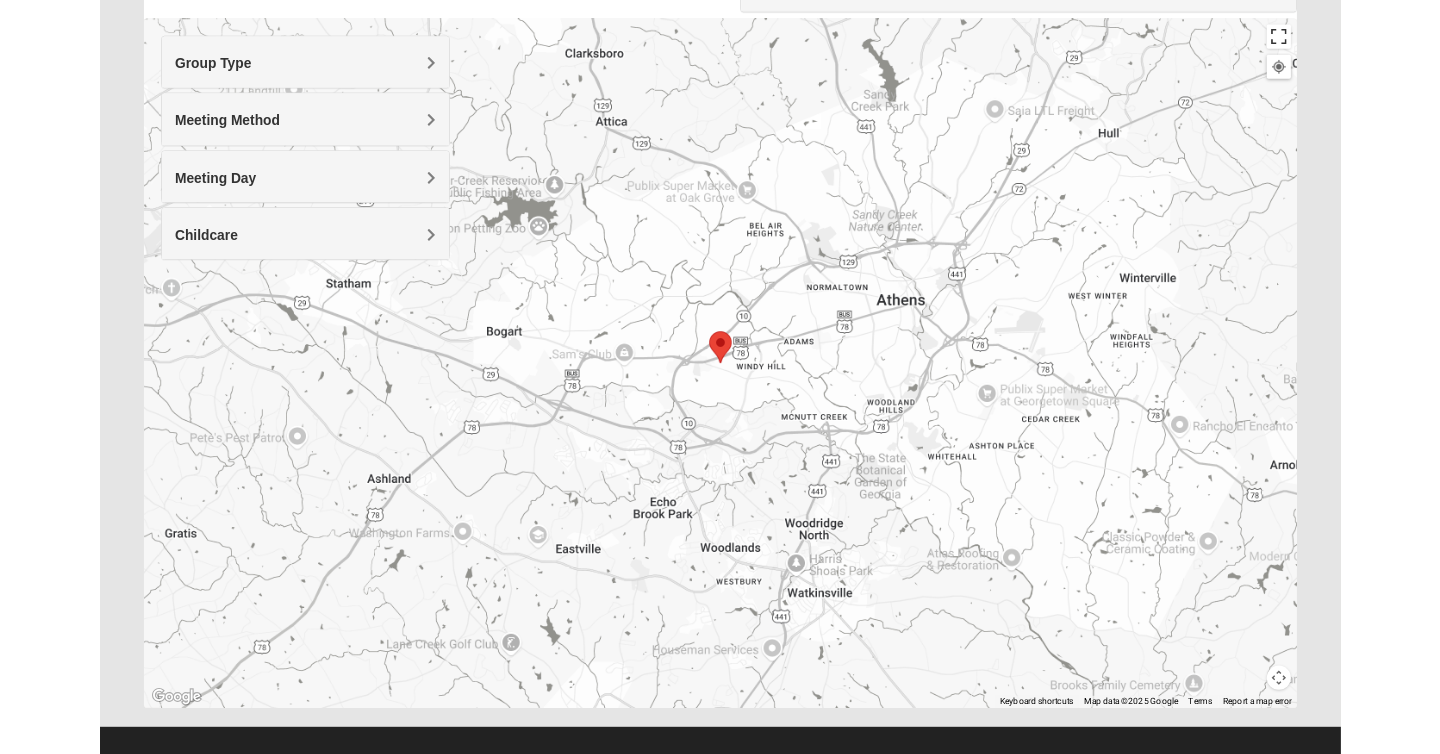scroll, scrollTop: 201, scrollLeft: 0, axis: vertical 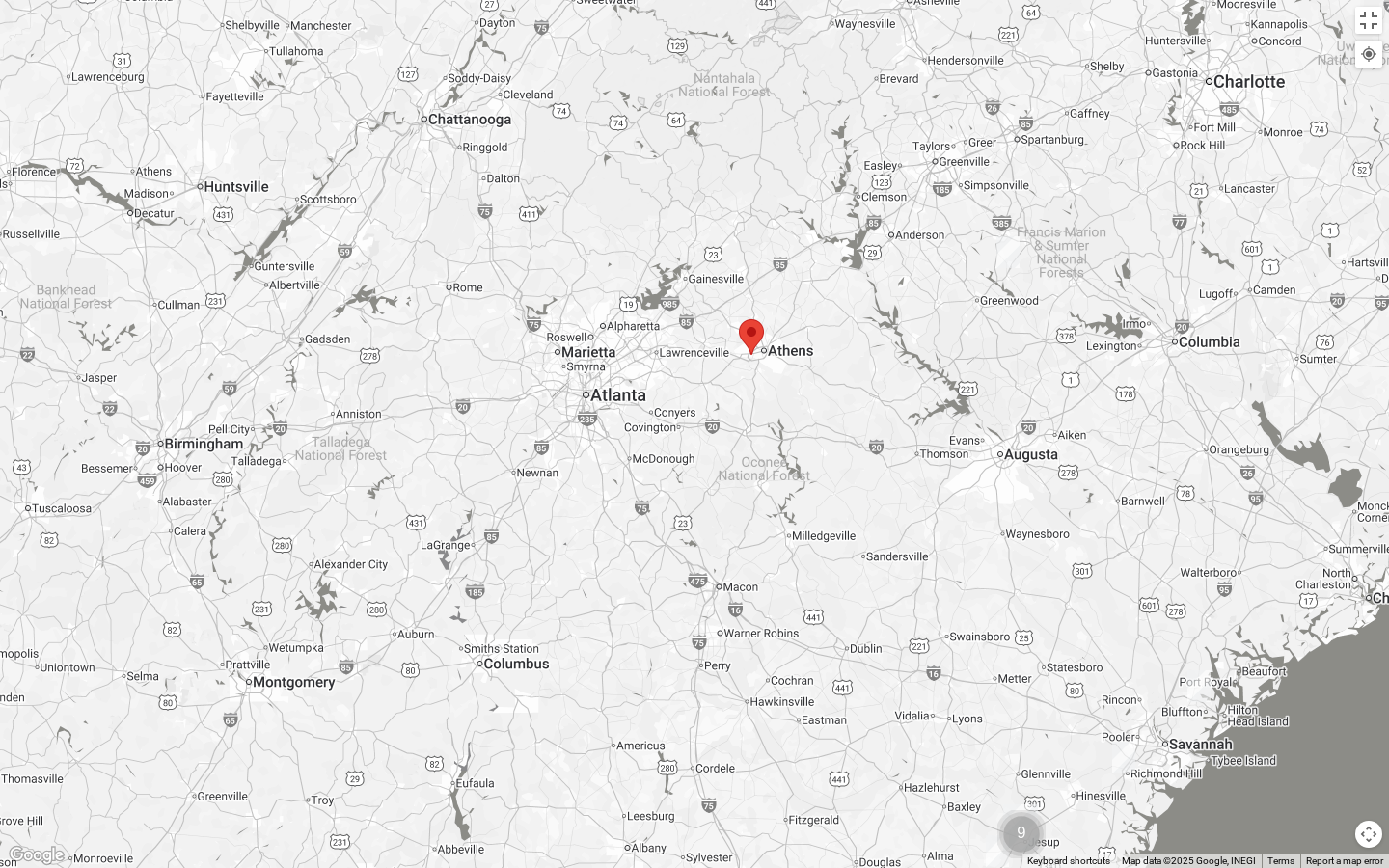 drag, startPoint x: 1097, startPoint y: 322, endPoint x: 727, endPoint y: 350, distance: 371.05795 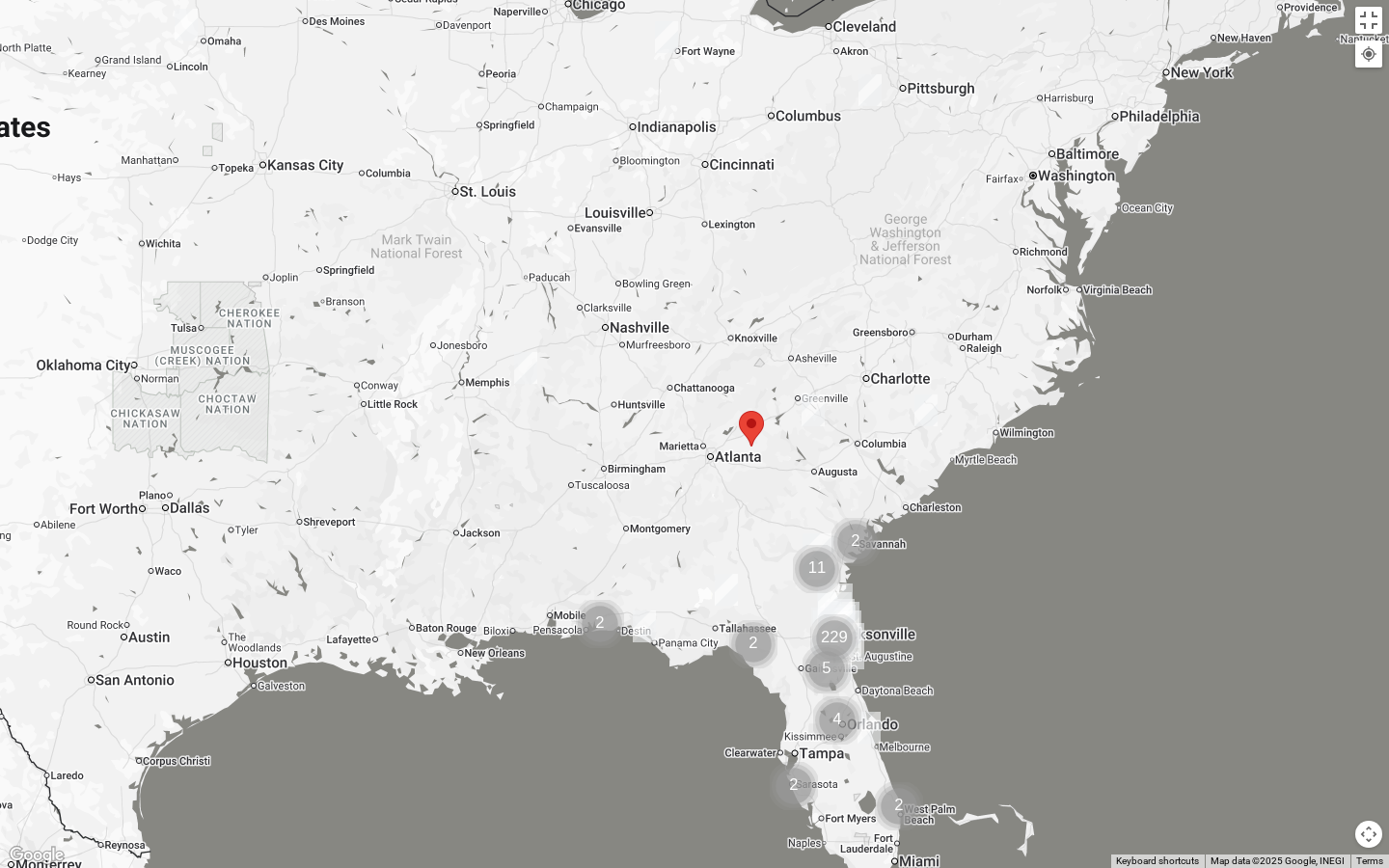 click at bounding box center (813, 410) 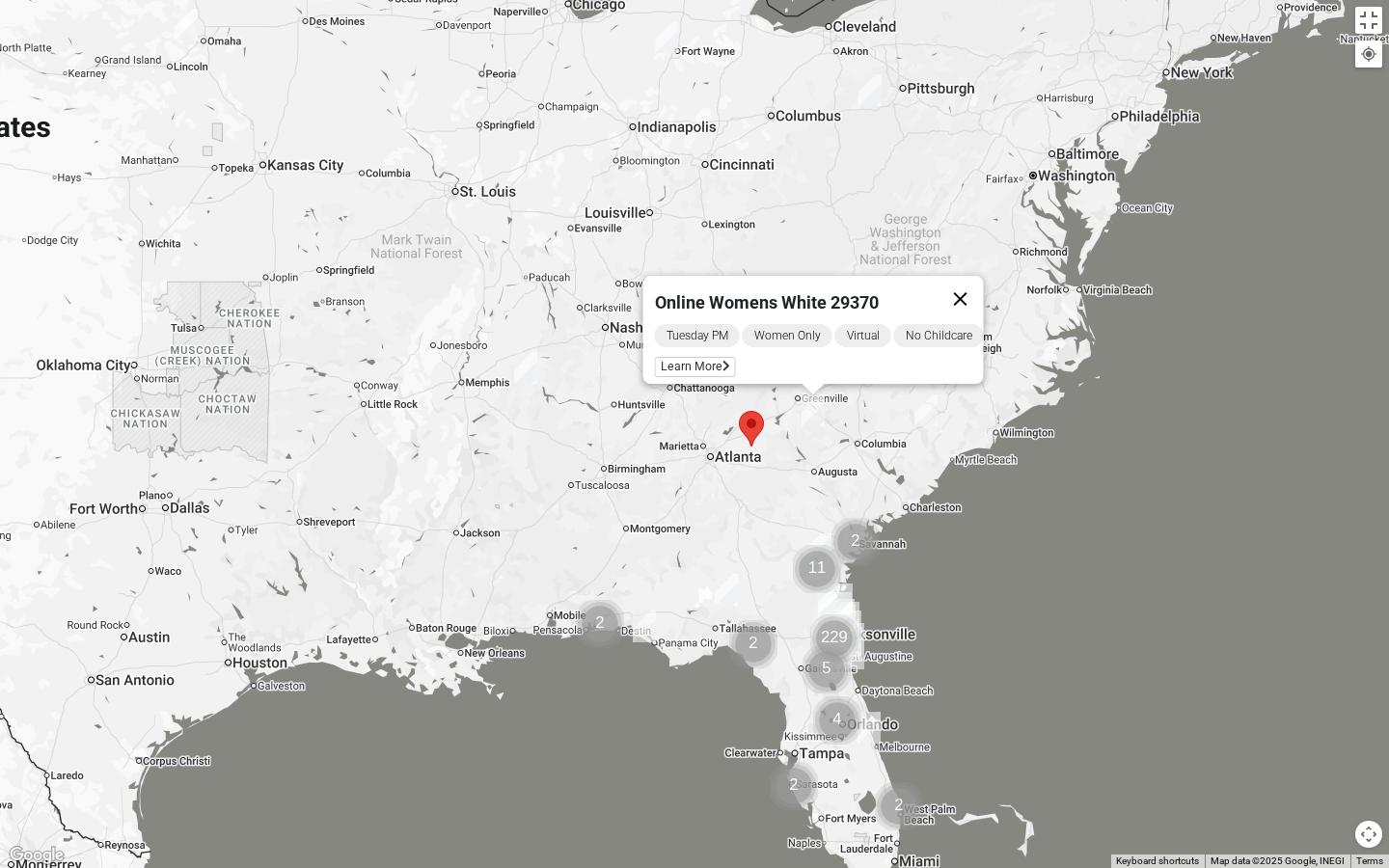 click at bounding box center [961, 299] 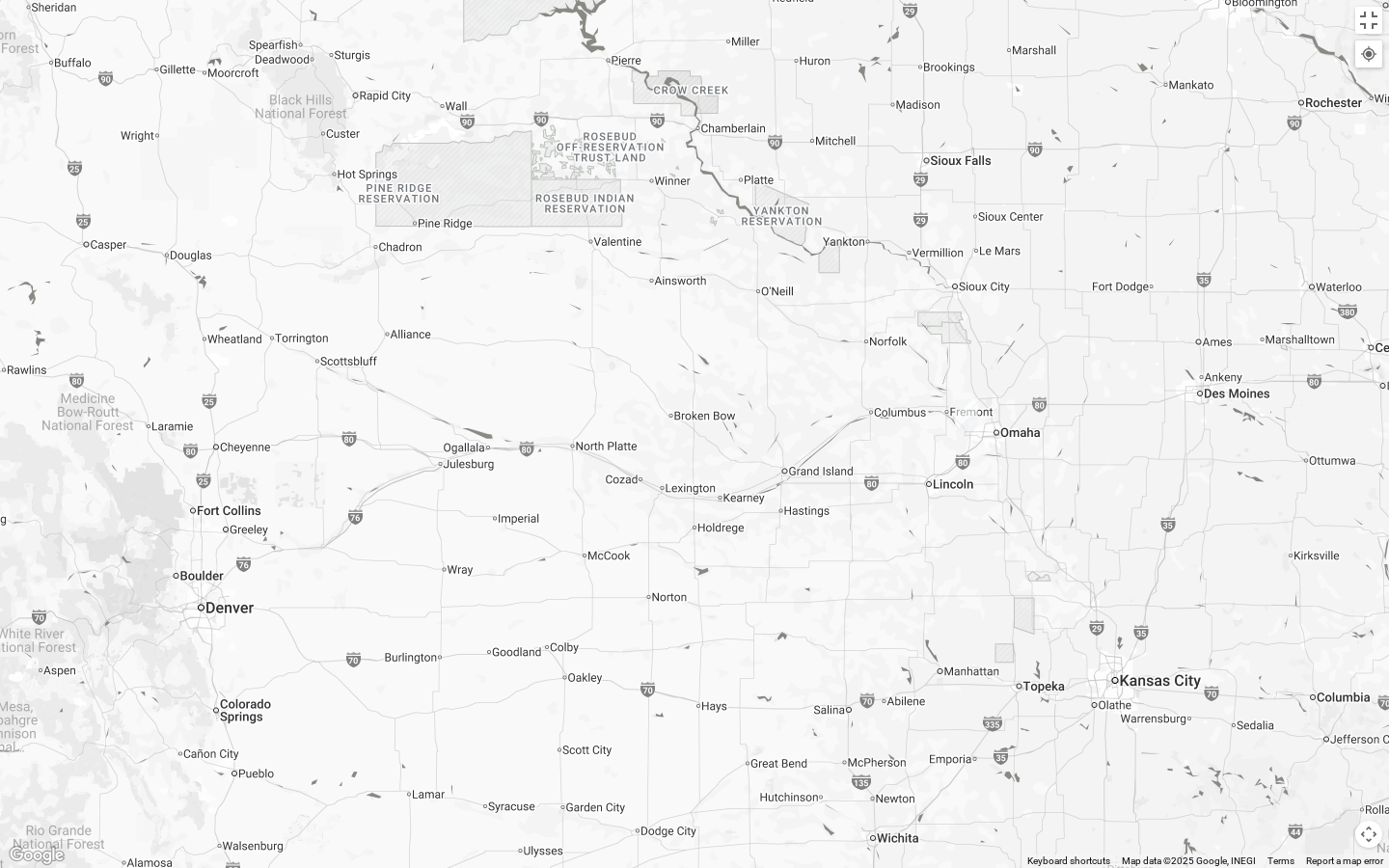 drag, startPoint x: 638, startPoint y: 234, endPoint x: 885, endPoint y: 601, distance: 442.3777 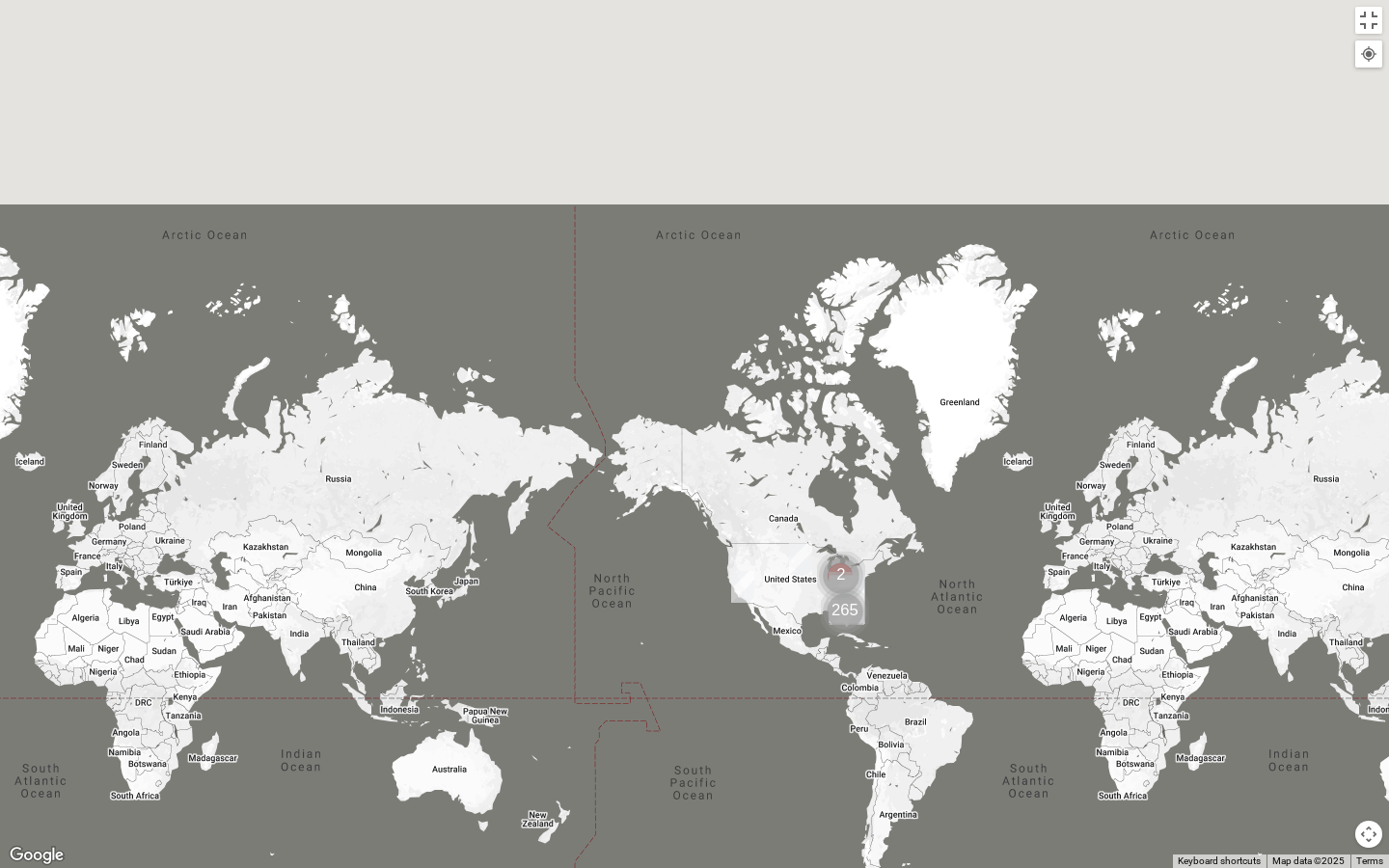 drag, startPoint x: 895, startPoint y: 623, endPoint x: 833, endPoint y: 593, distance: 68.8767 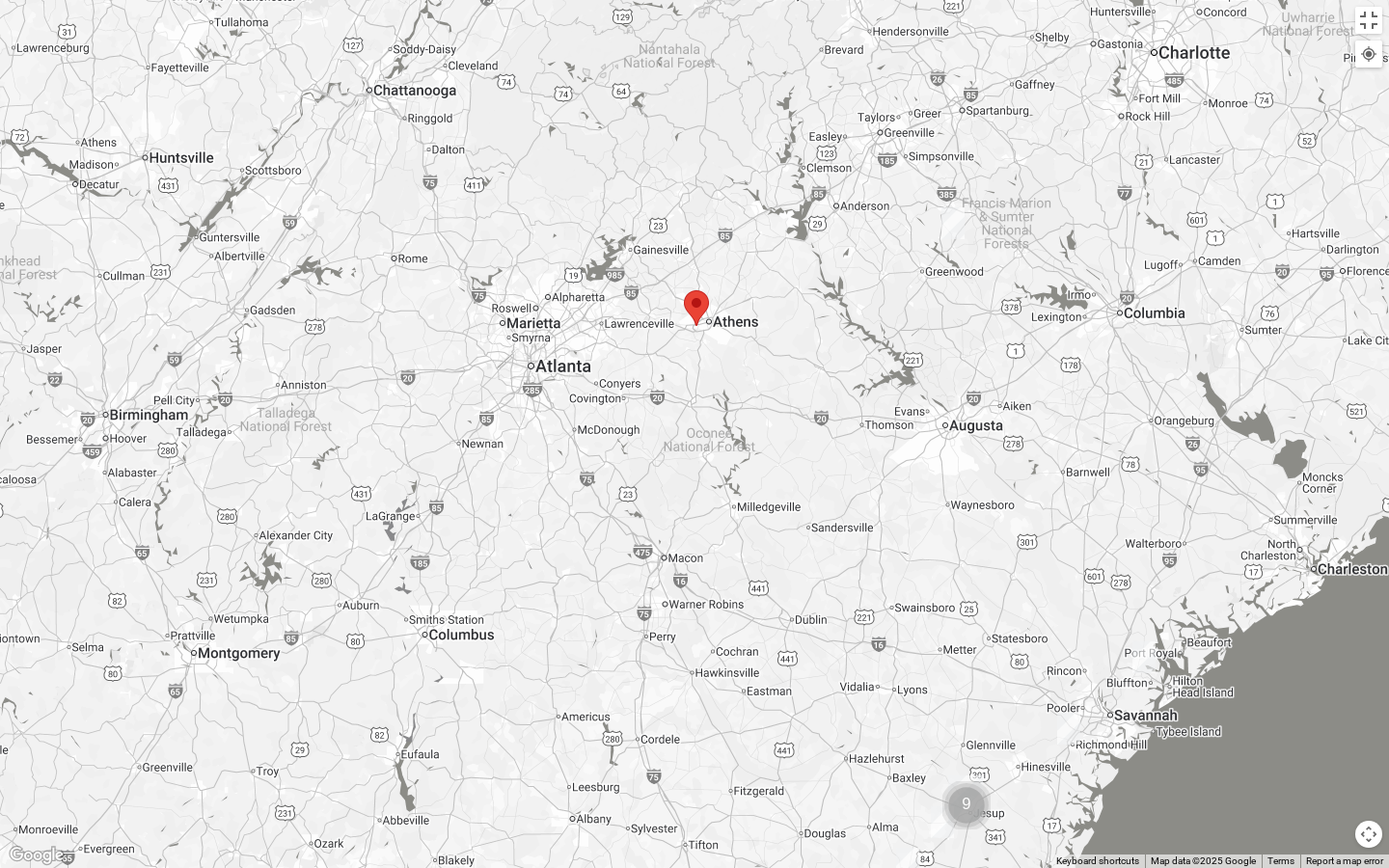 drag, startPoint x: 940, startPoint y: 645, endPoint x: 654, endPoint y: 239, distance: 496.6206 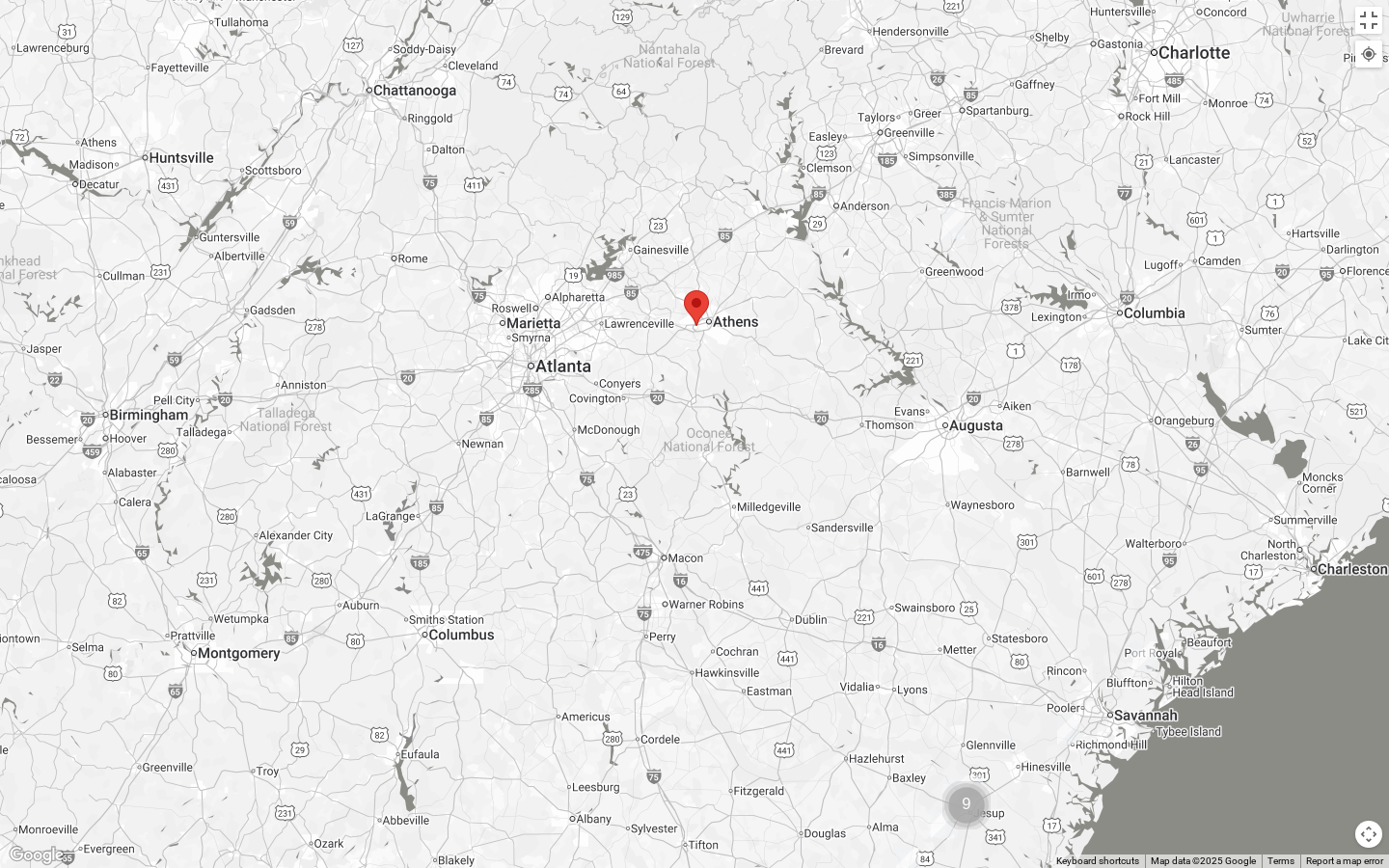 click at bounding box center [684, 290] 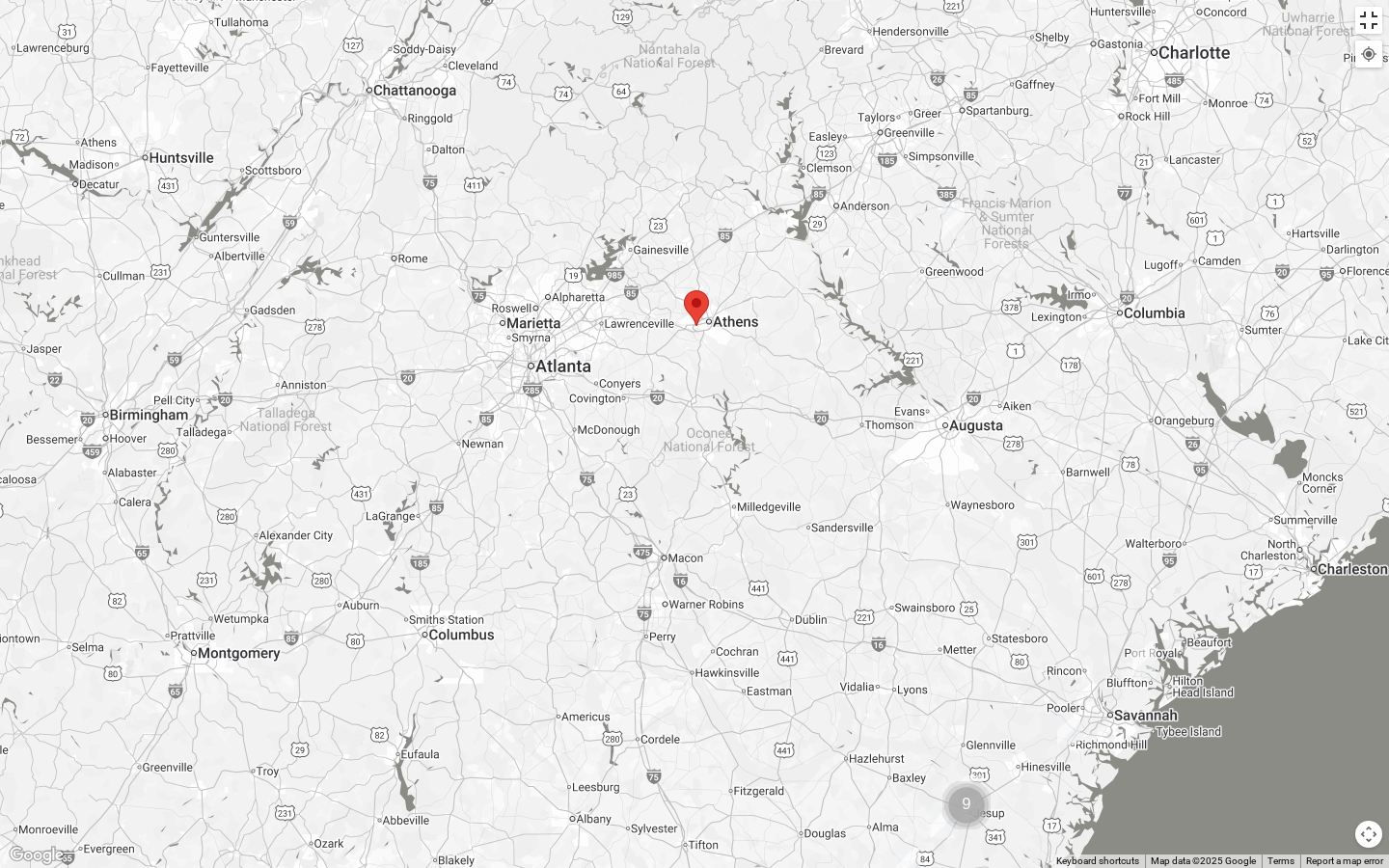 click at bounding box center (1369, 20) 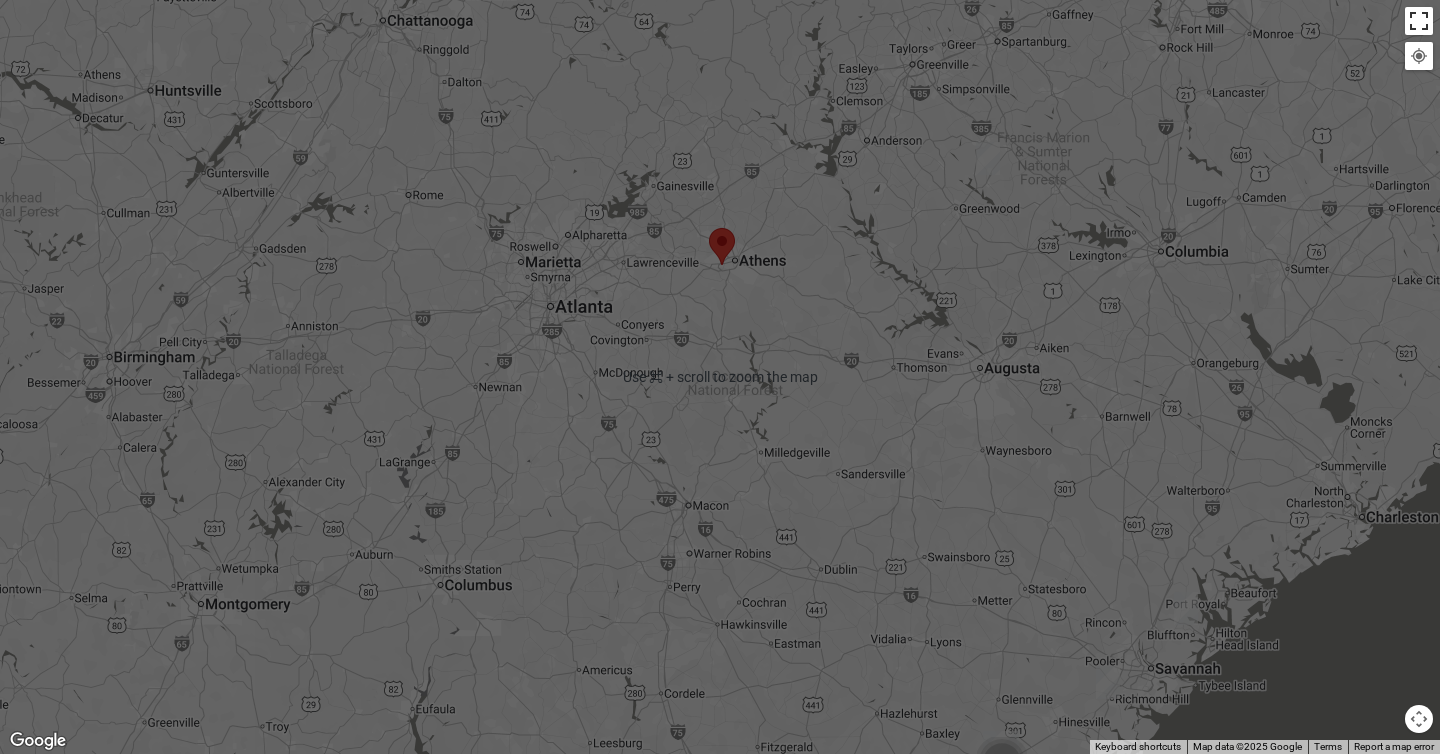 scroll, scrollTop: 218, scrollLeft: 0, axis: vertical 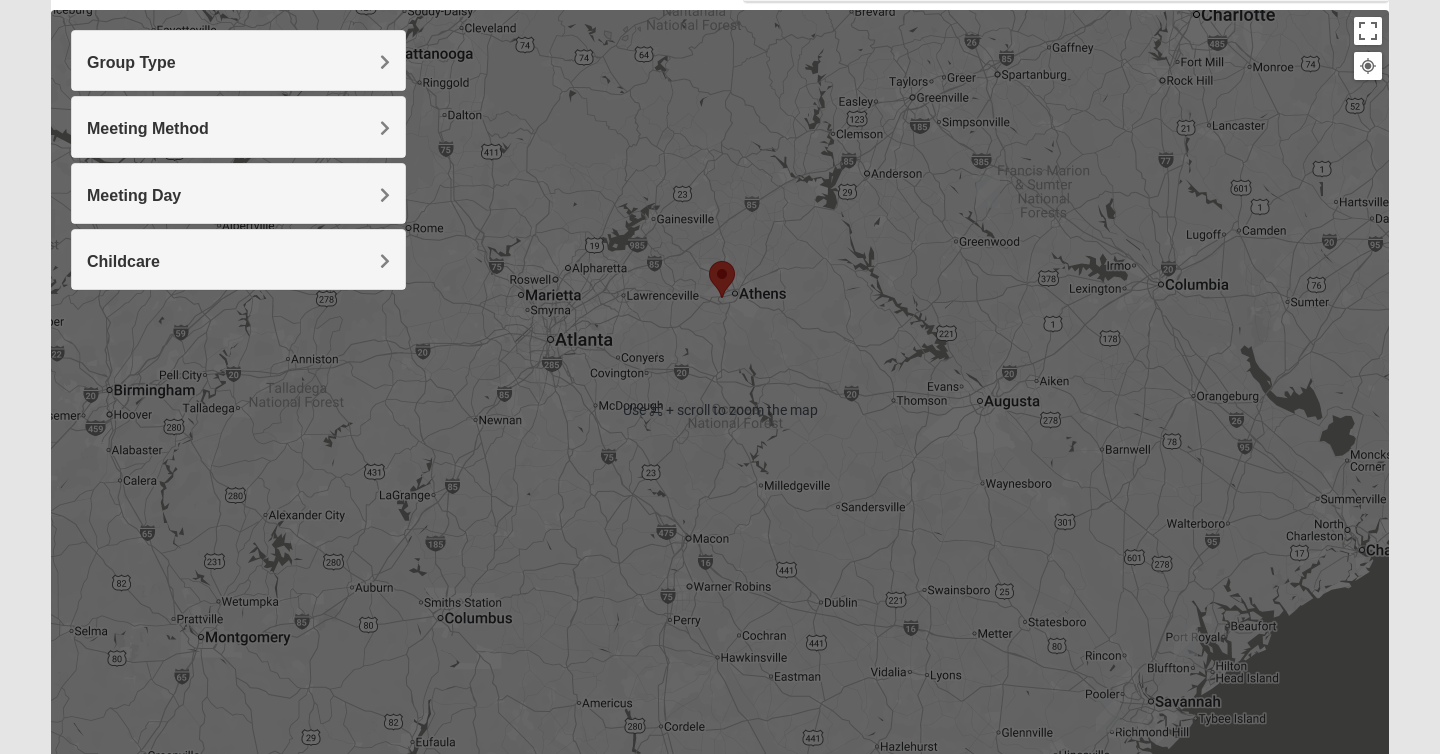 click on "Group Type" at bounding box center (238, 62) 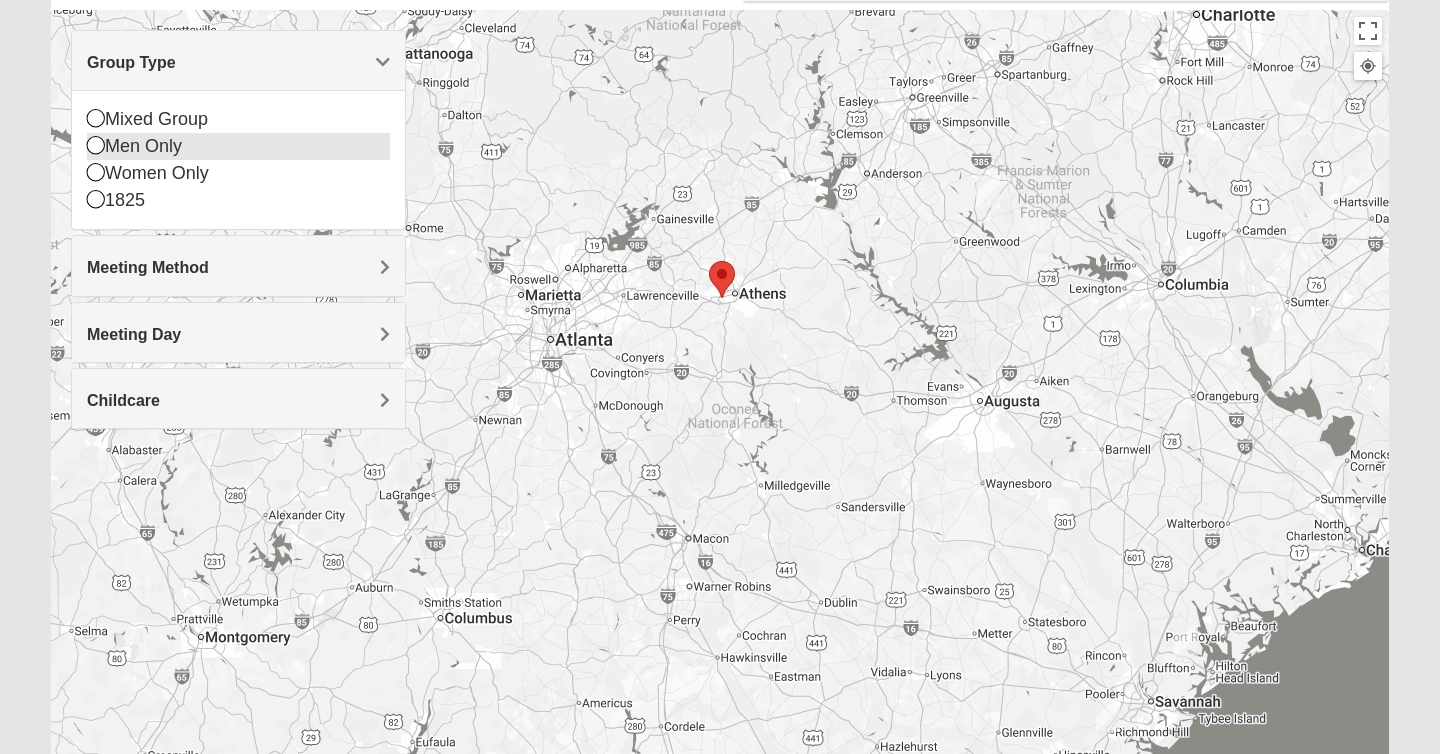 click on "Men Only" at bounding box center [238, 146] 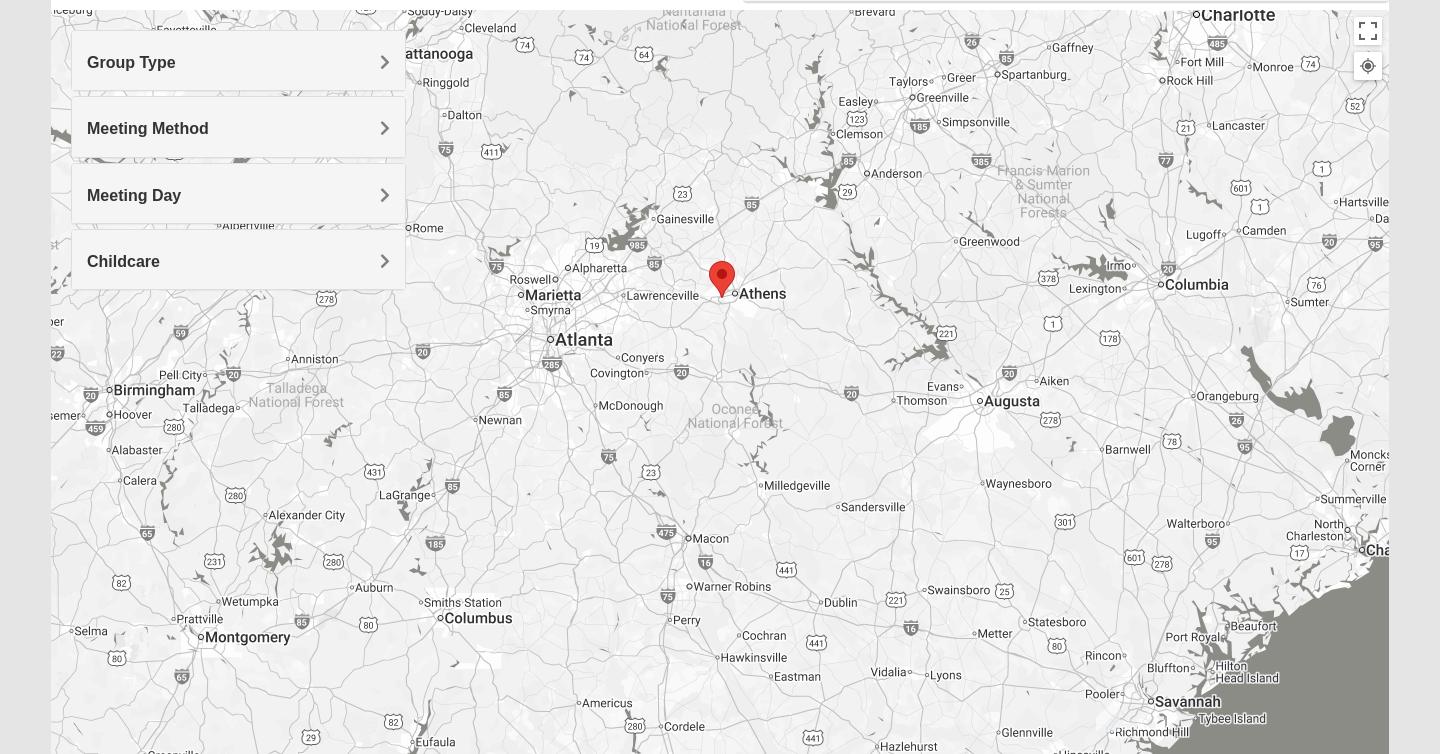 click on "Meeting Method" at bounding box center [238, 128] 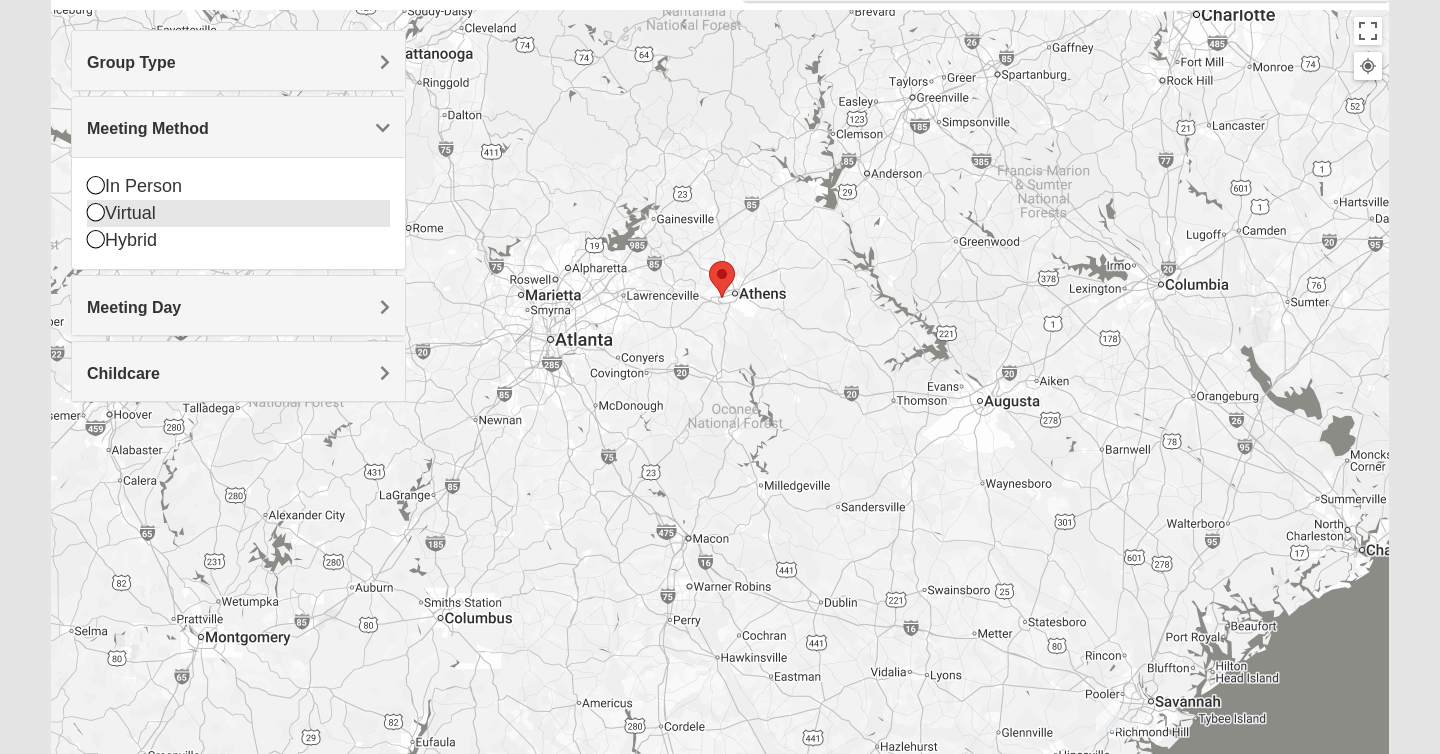 click on "Virtual" at bounding box center [238, 213] 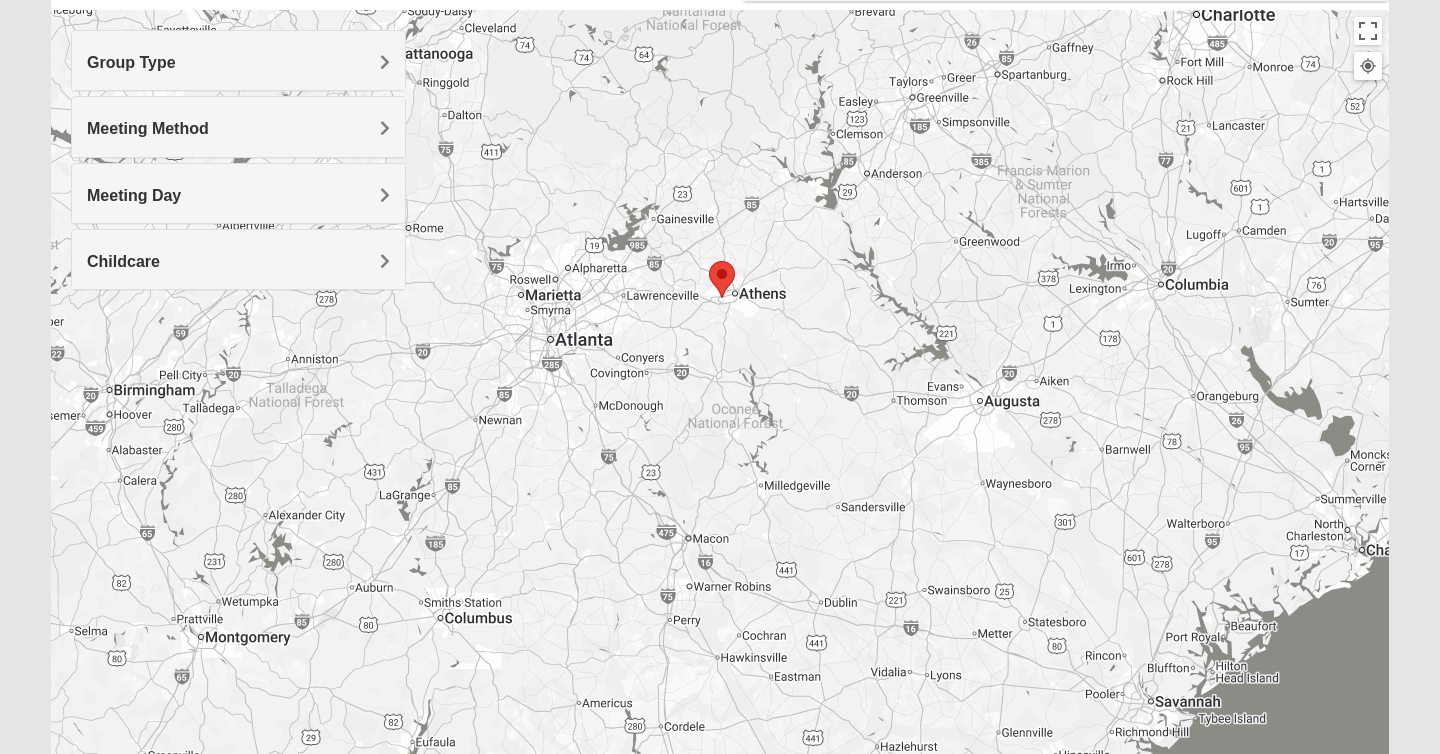 click on "Meeting Day" at bounding box center [238, 195] 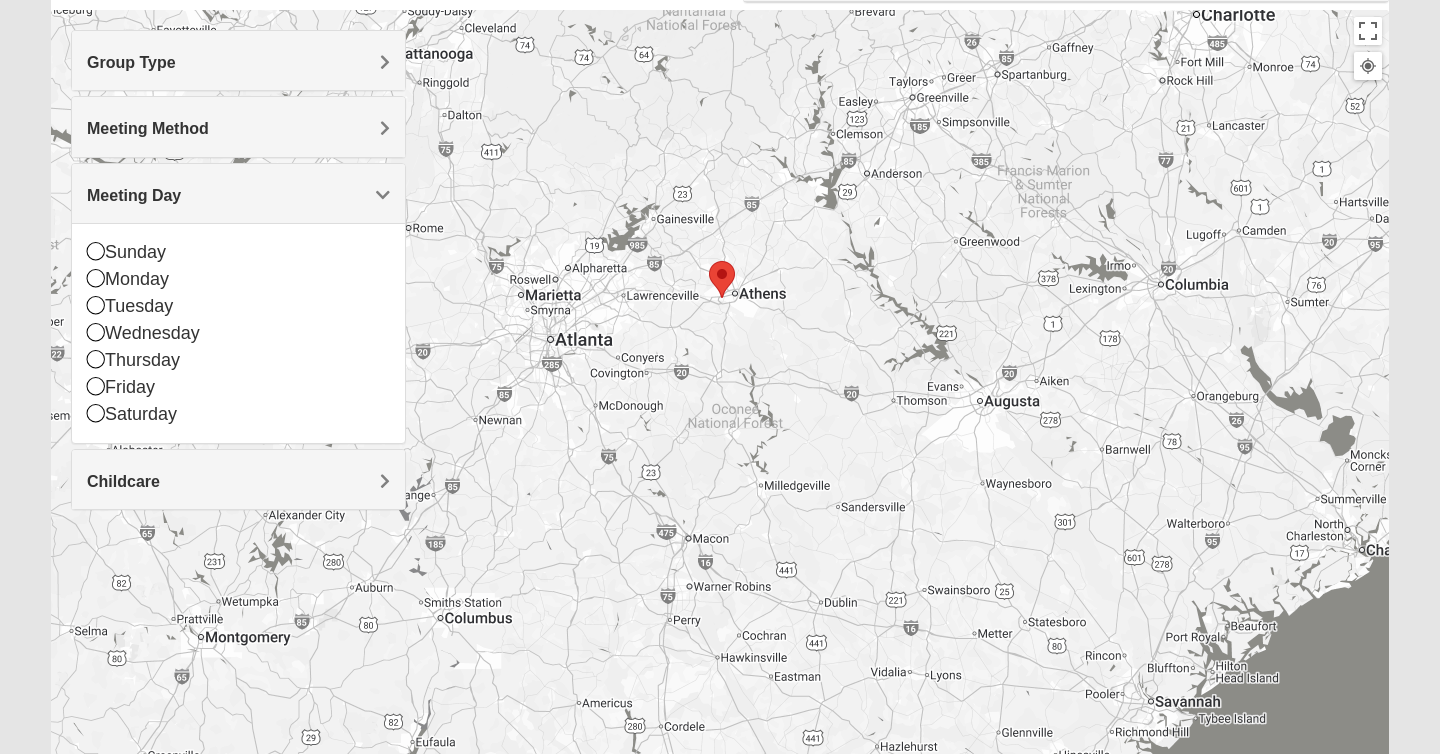 click on "Childcare" at bounding box center [238, 479] 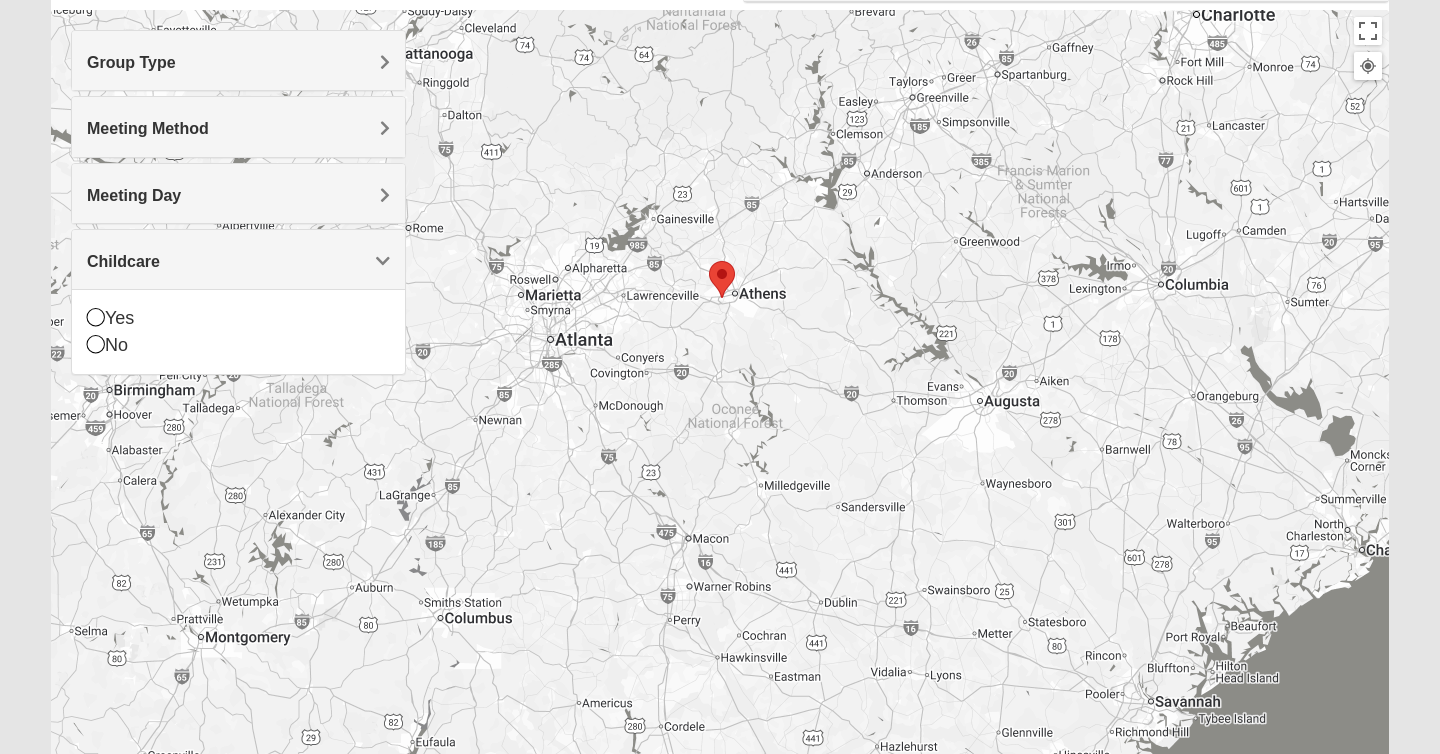 click on "Childcare" at bounding box center (123, 261) 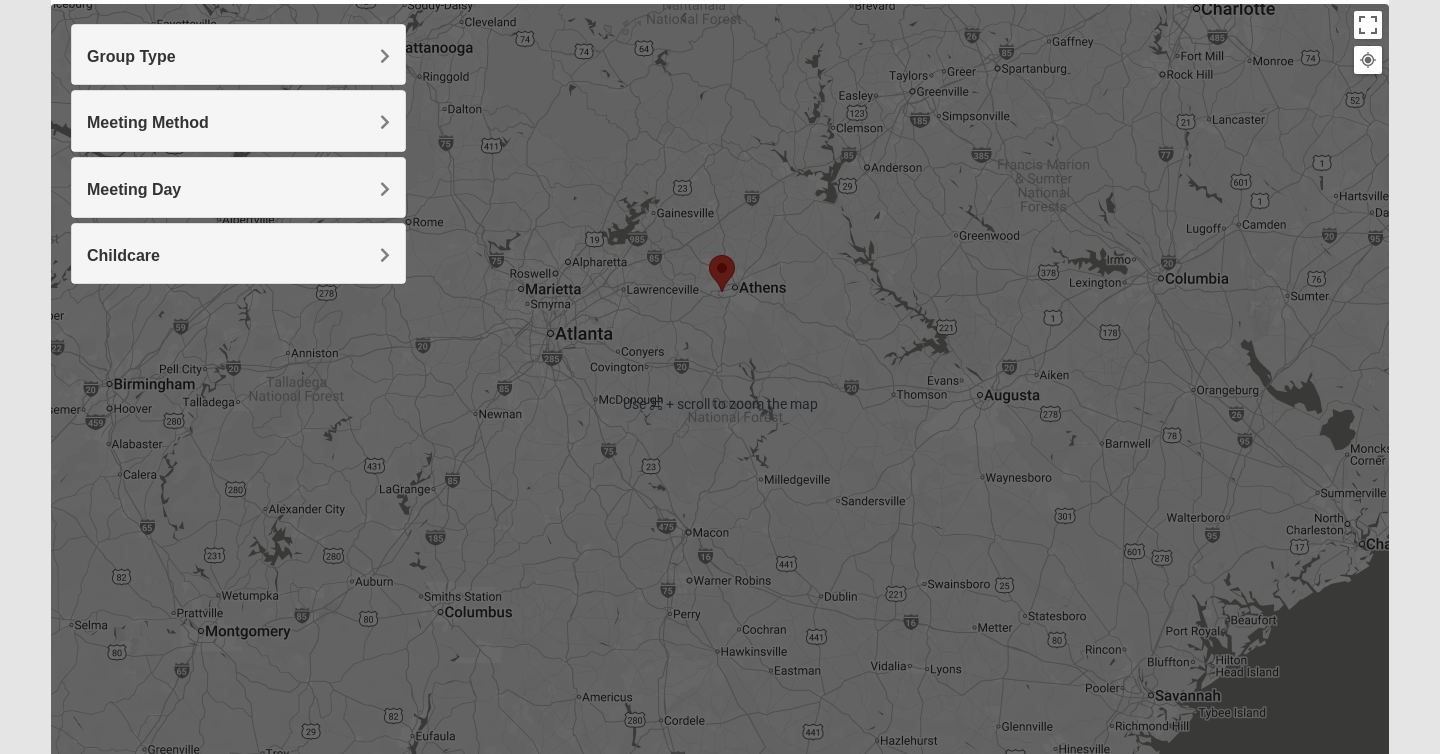 scroll, scrollTop: 0, scrollLeft: 0, axis: both 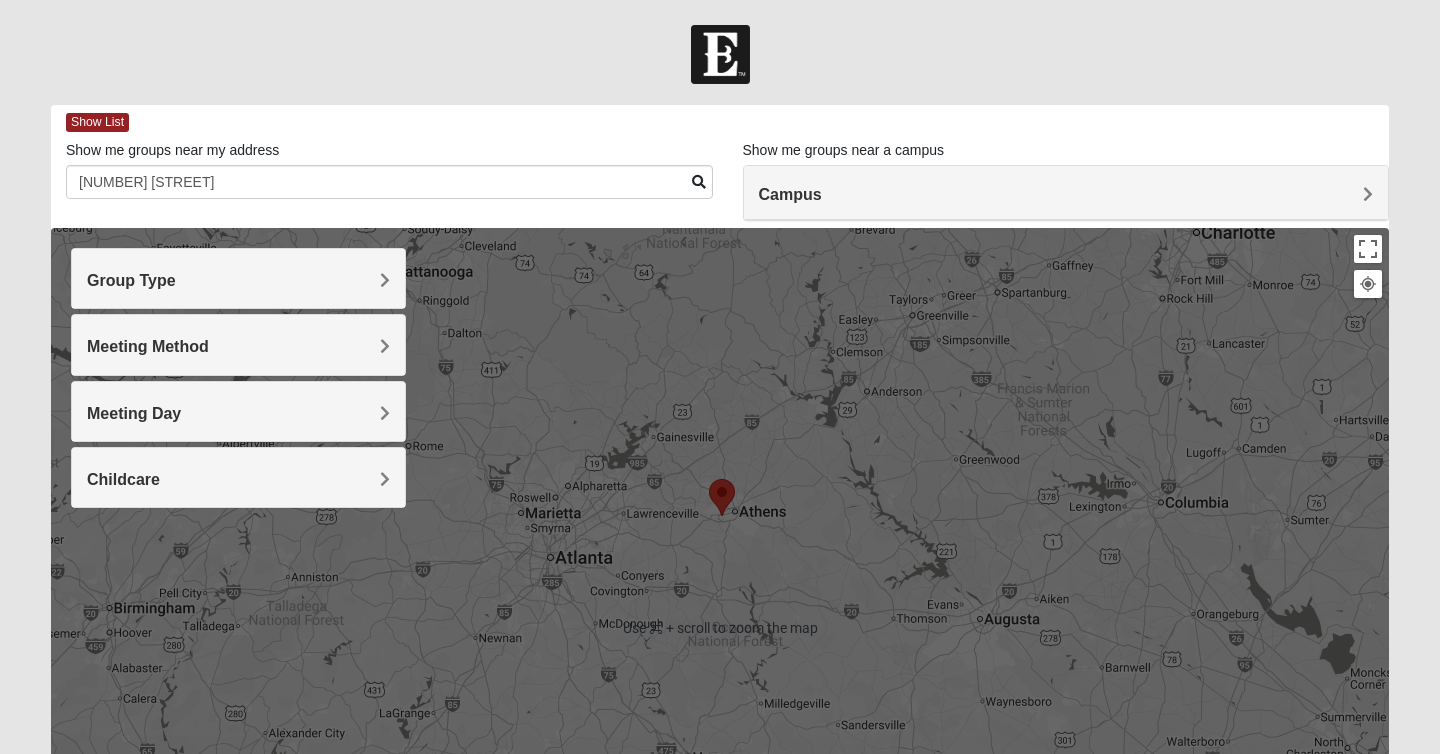 click on "Campus" at bounding box center (1066, 194) 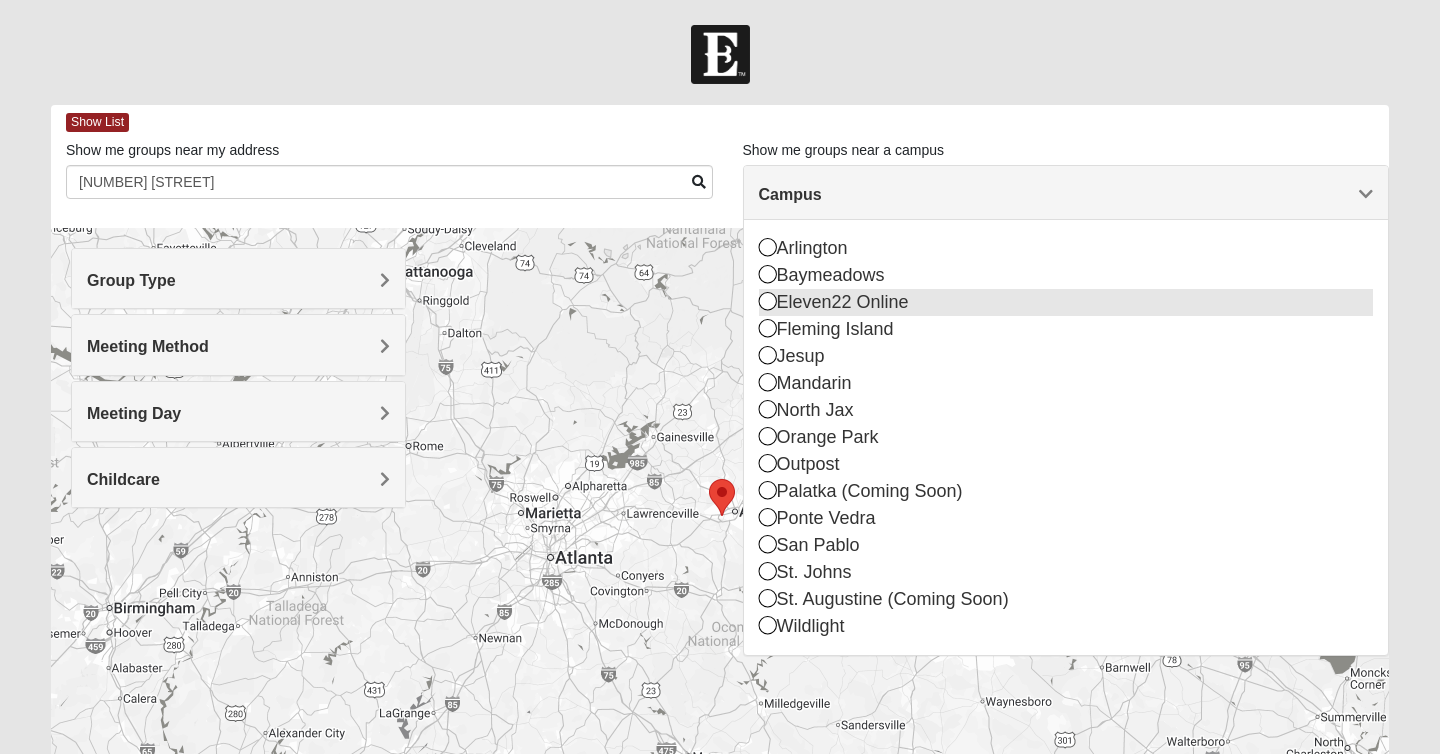 click on "Eleven22 Online" at bounding box center (1066, 302) 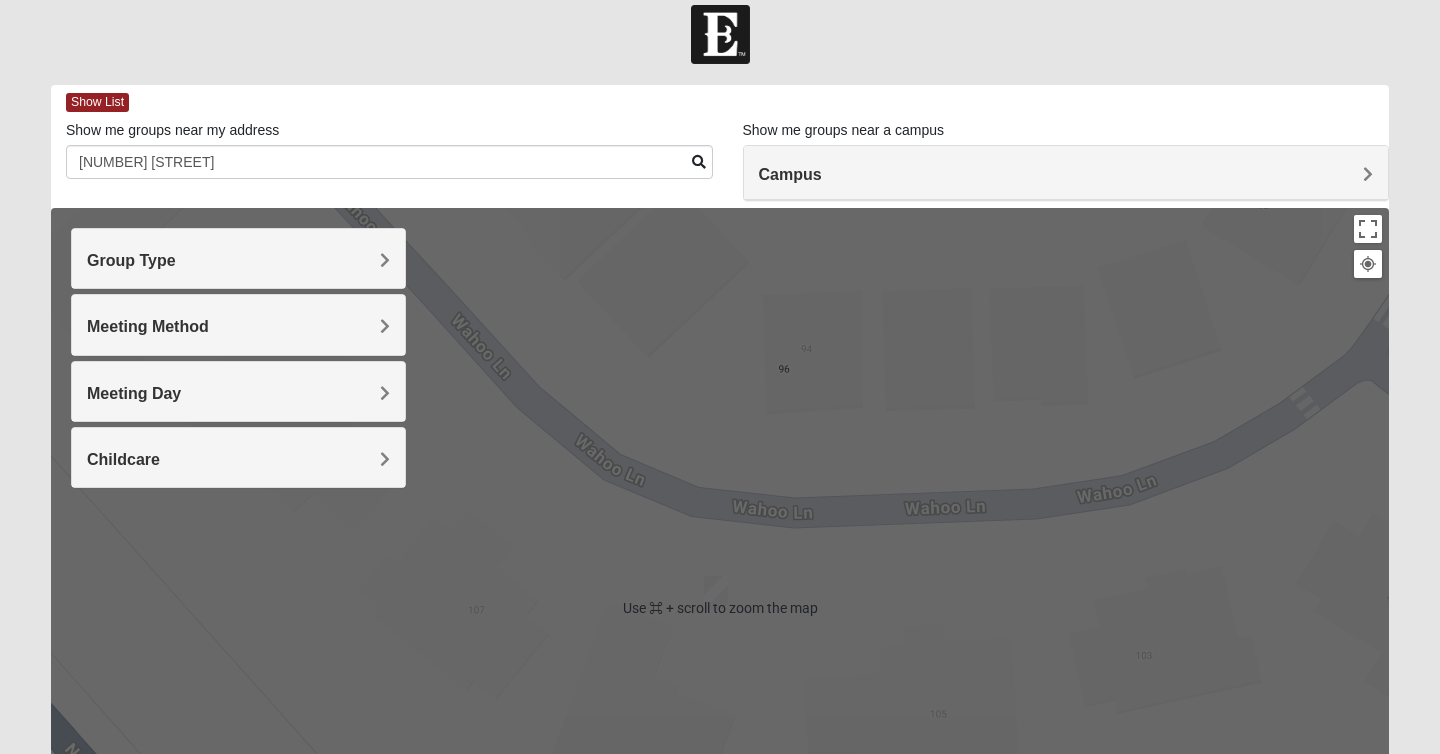 scroll, scrollTop: 14, scrollLeft: 0, axis: vertical 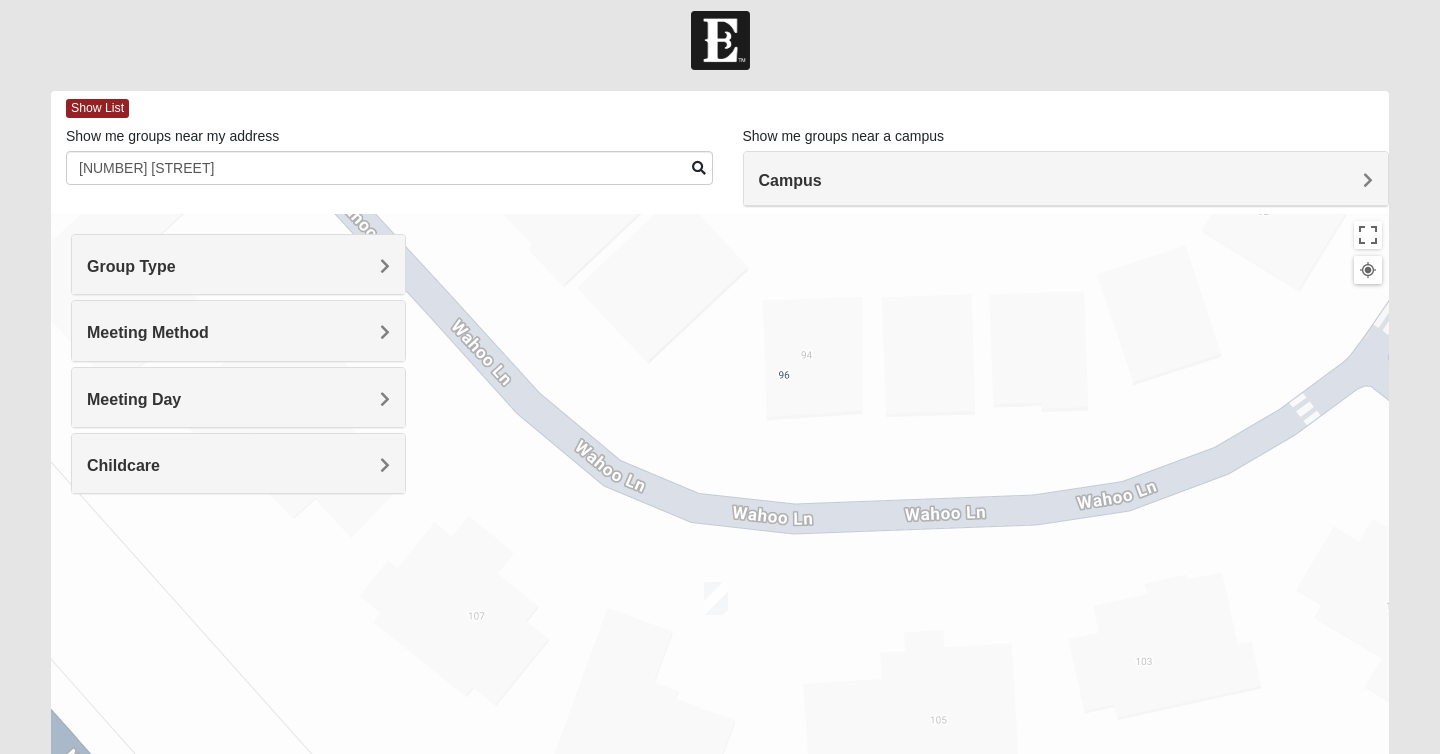click at bounding box center (699, 168) 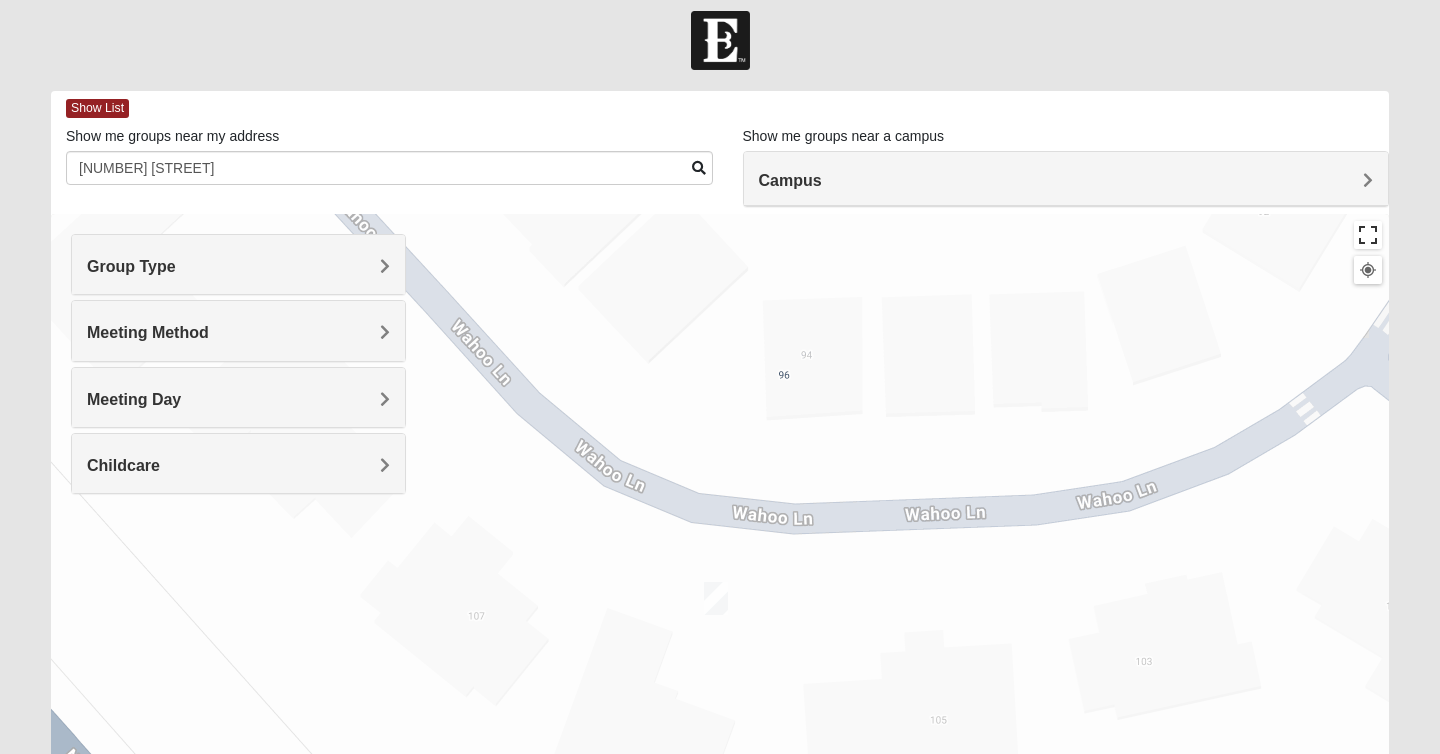 click at bounding box center [1368, 235] 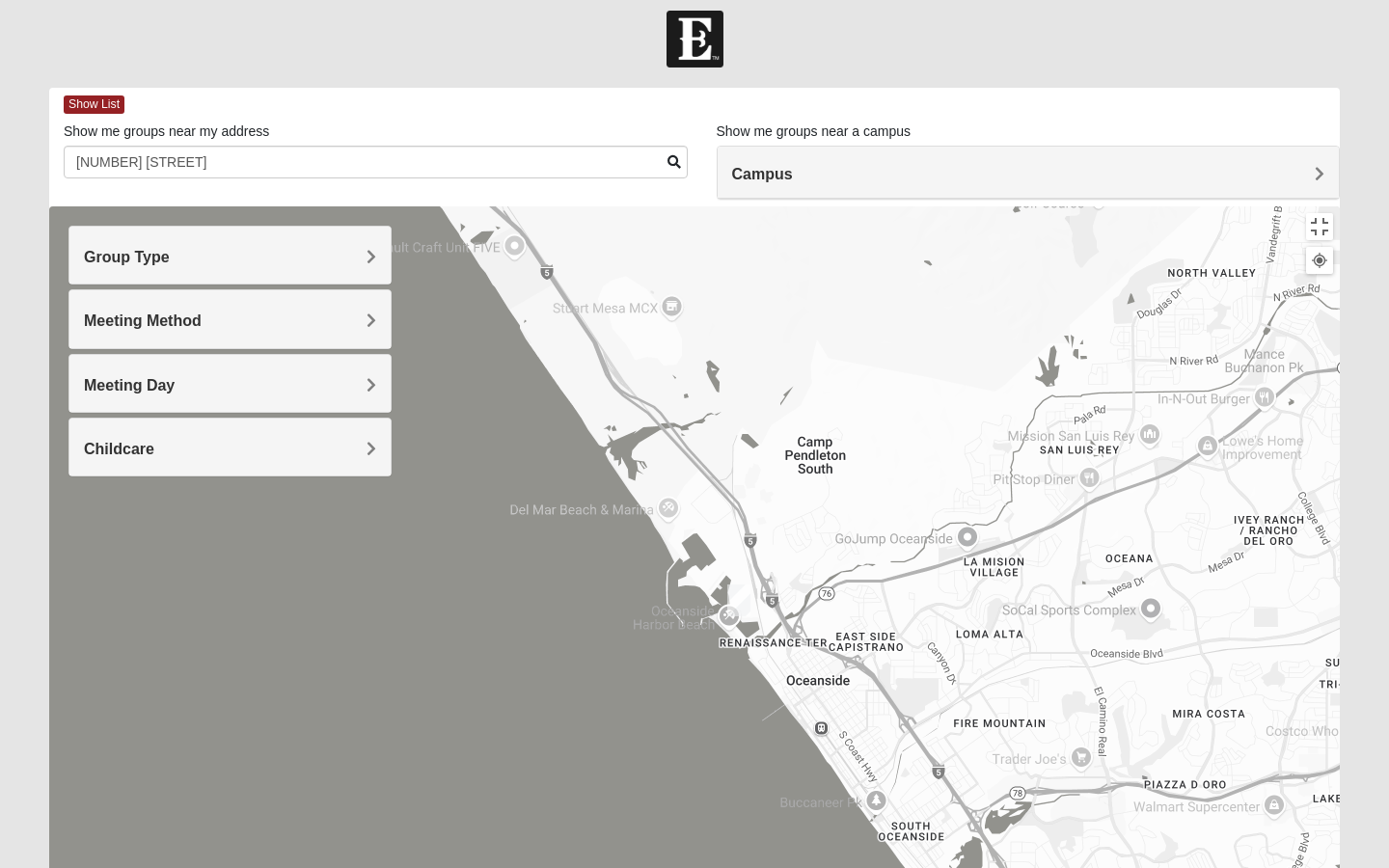 drag, startPoint x: 1088, startPoint y: 482, endPoint x: 561, endPoint y: 448, distance: 528.09564 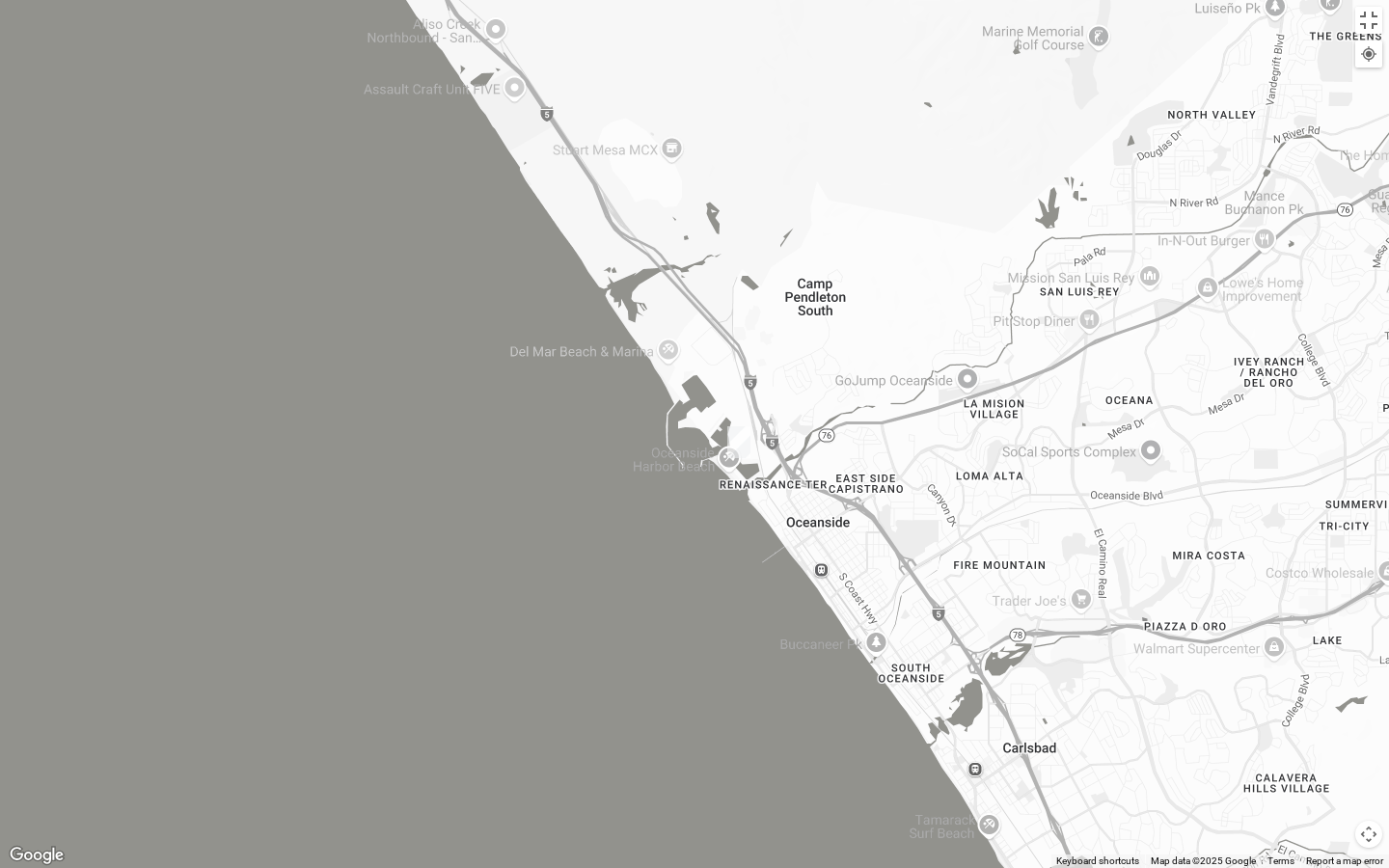 click on "To navigate, press the arrow keys." at bounding box center (694, 434) 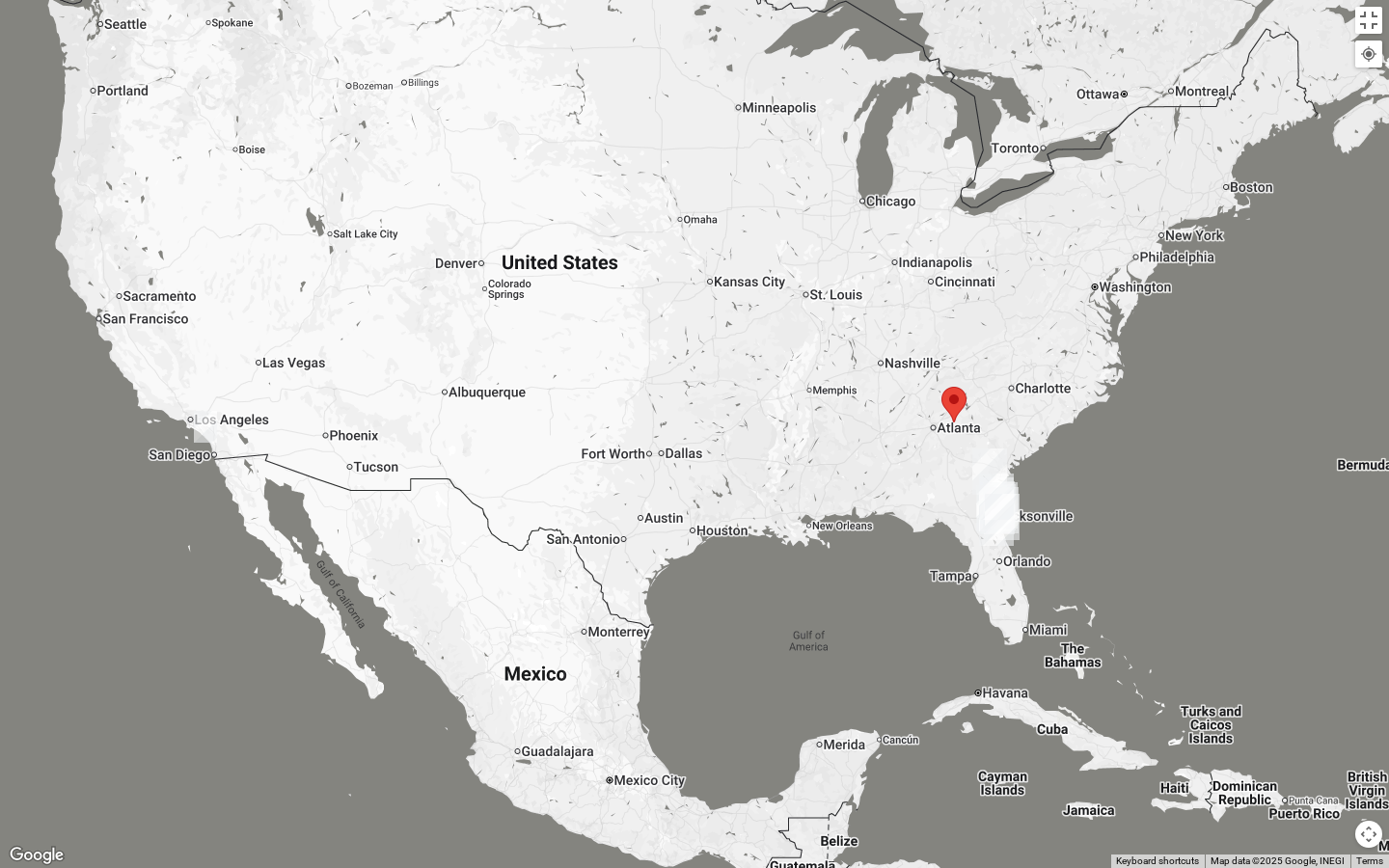 drag, startPoint x: 1005, startPoint y: 478, endPoint x: 719, endPoint y: 469, distance: 286.1416 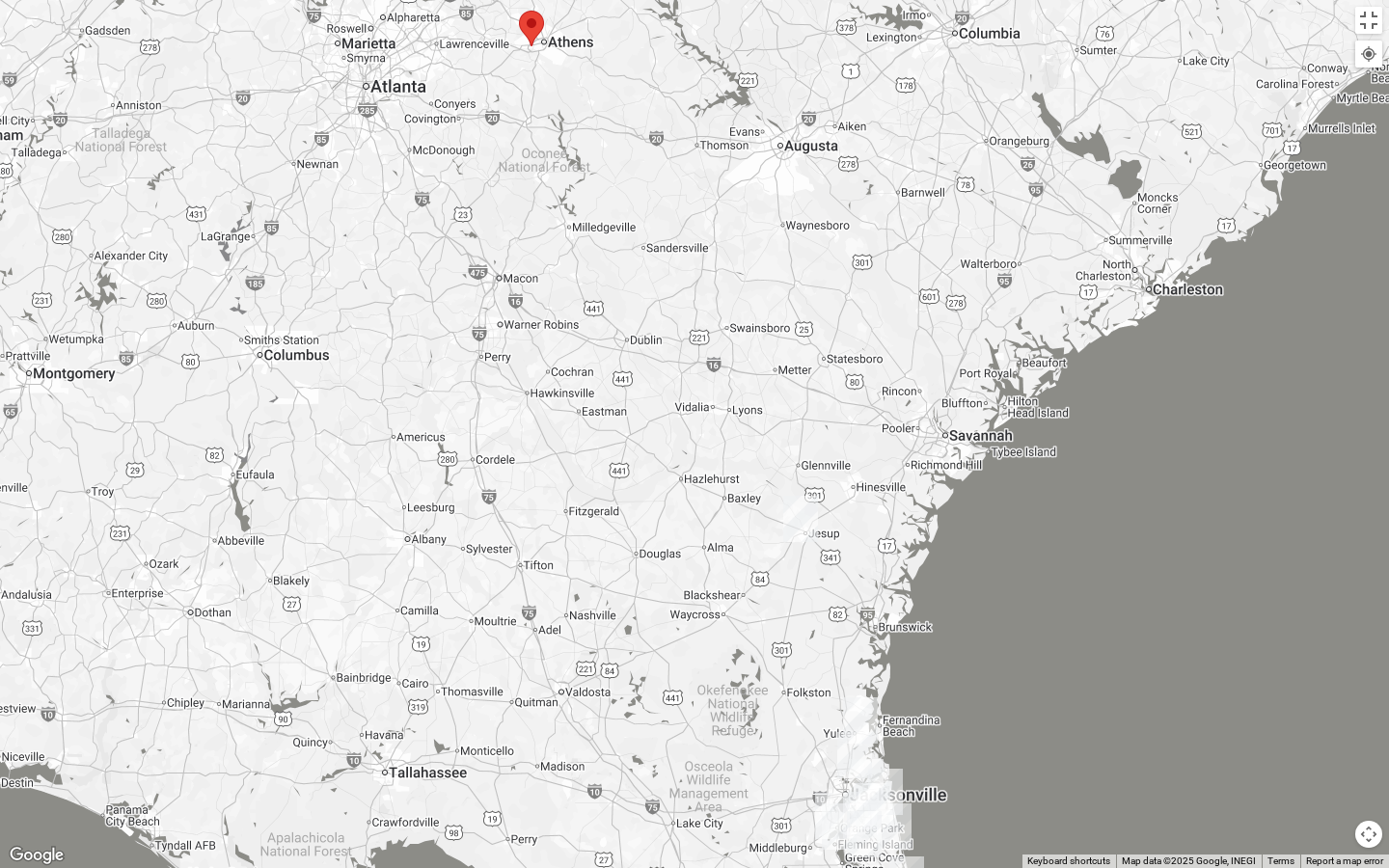 click at bounding box center [801, 519] 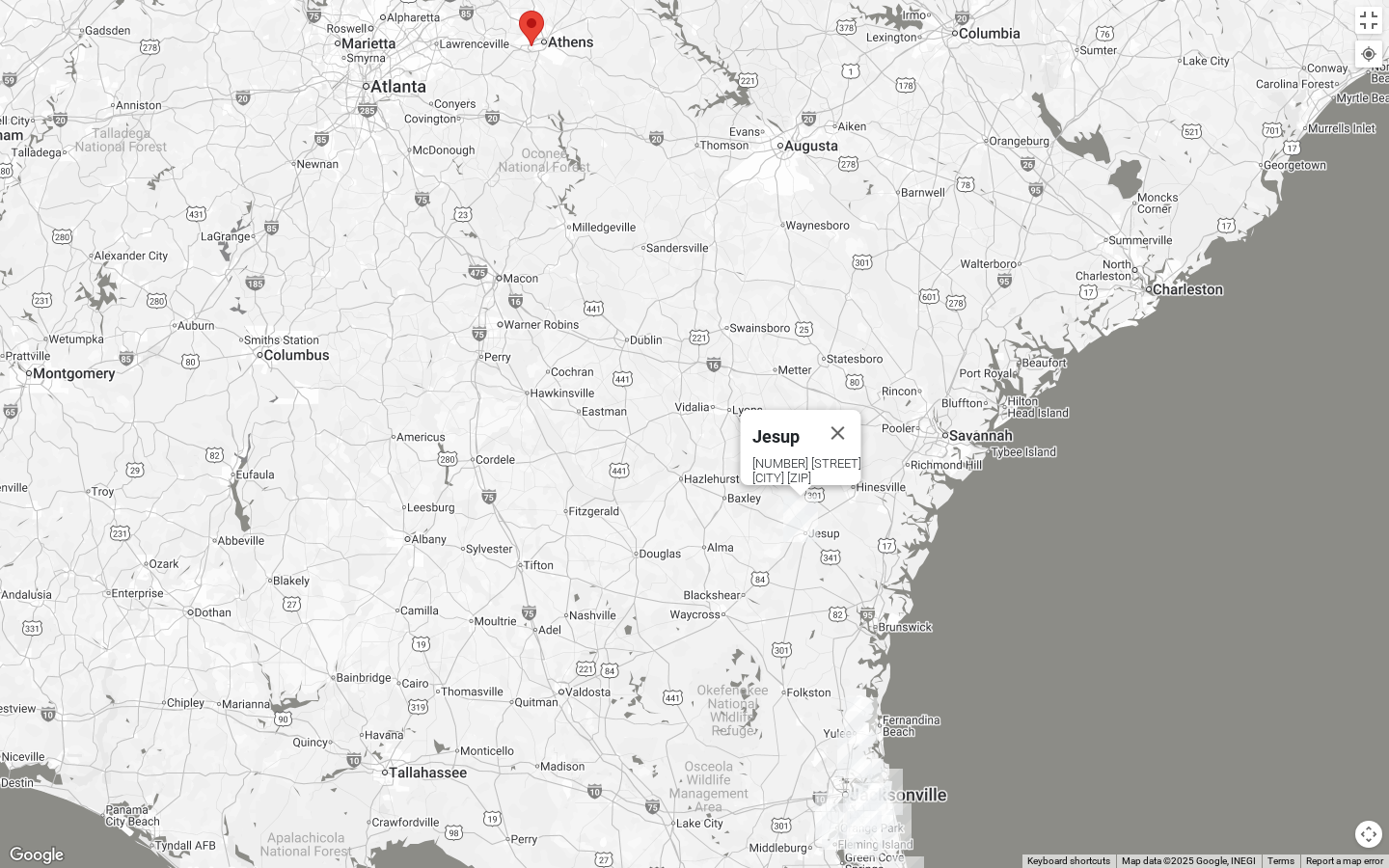 click on "Jesup" at bounding box center (776, 436) 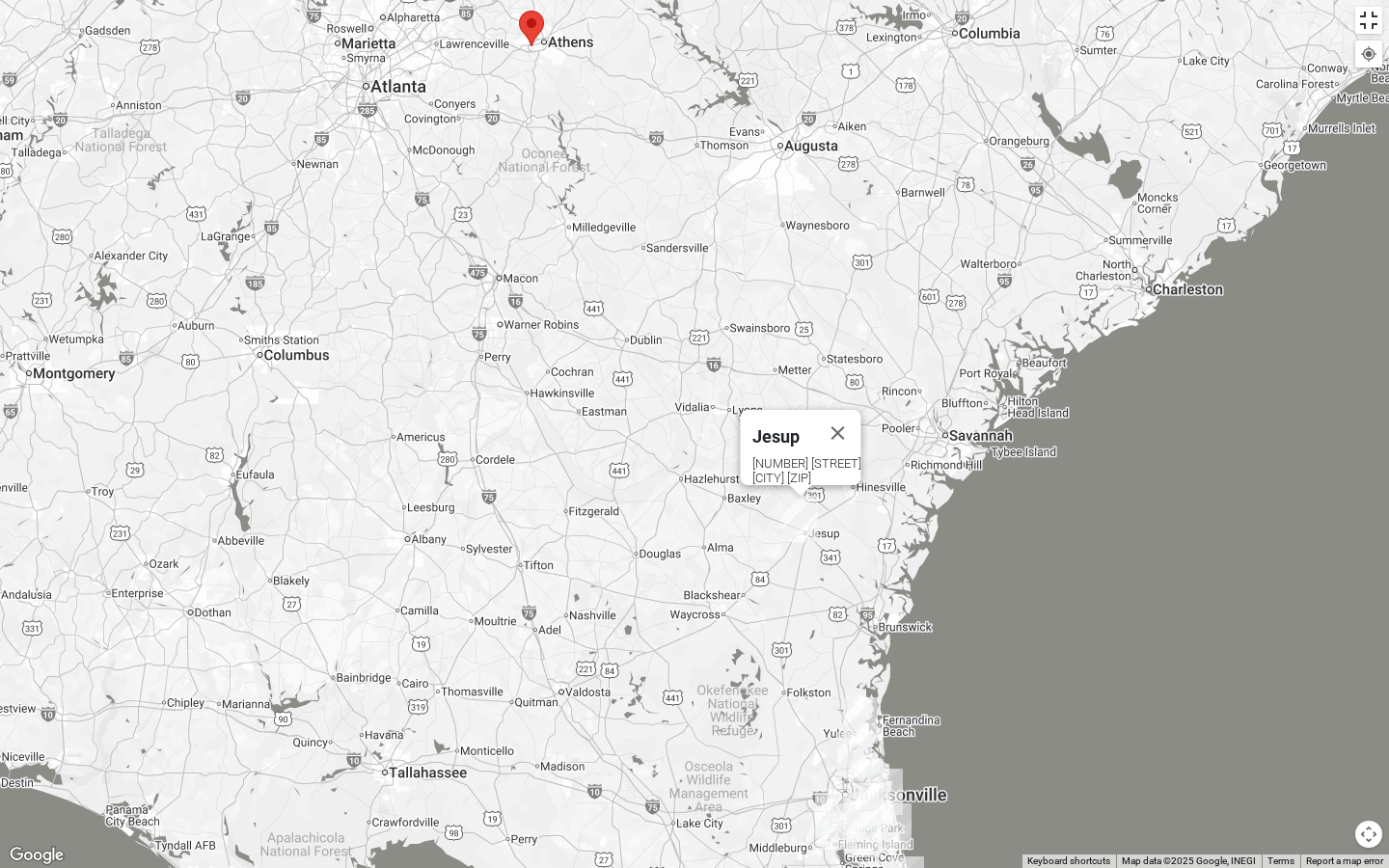 click at bounding box center (1369, 20) 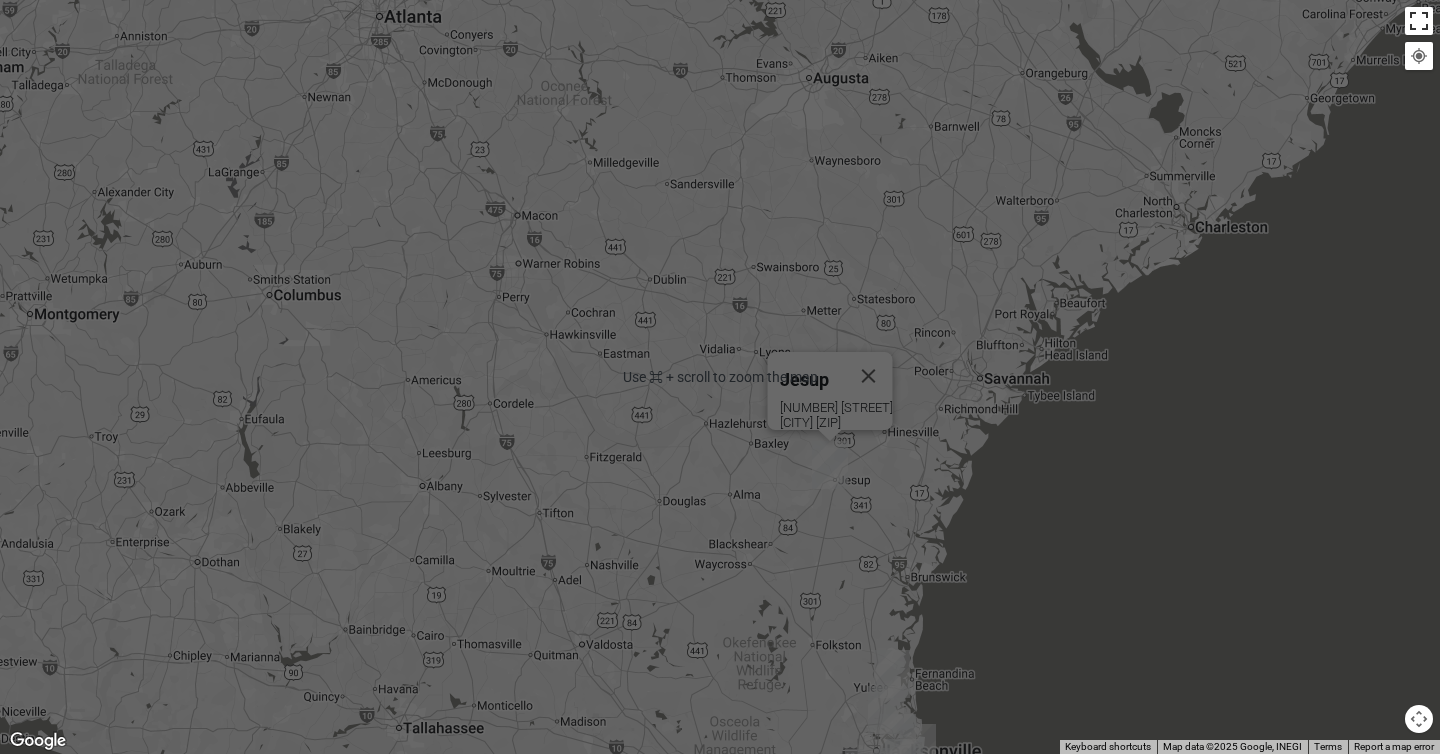 scroll, scrollTop: 0, scrollLeft: 0, axis: both 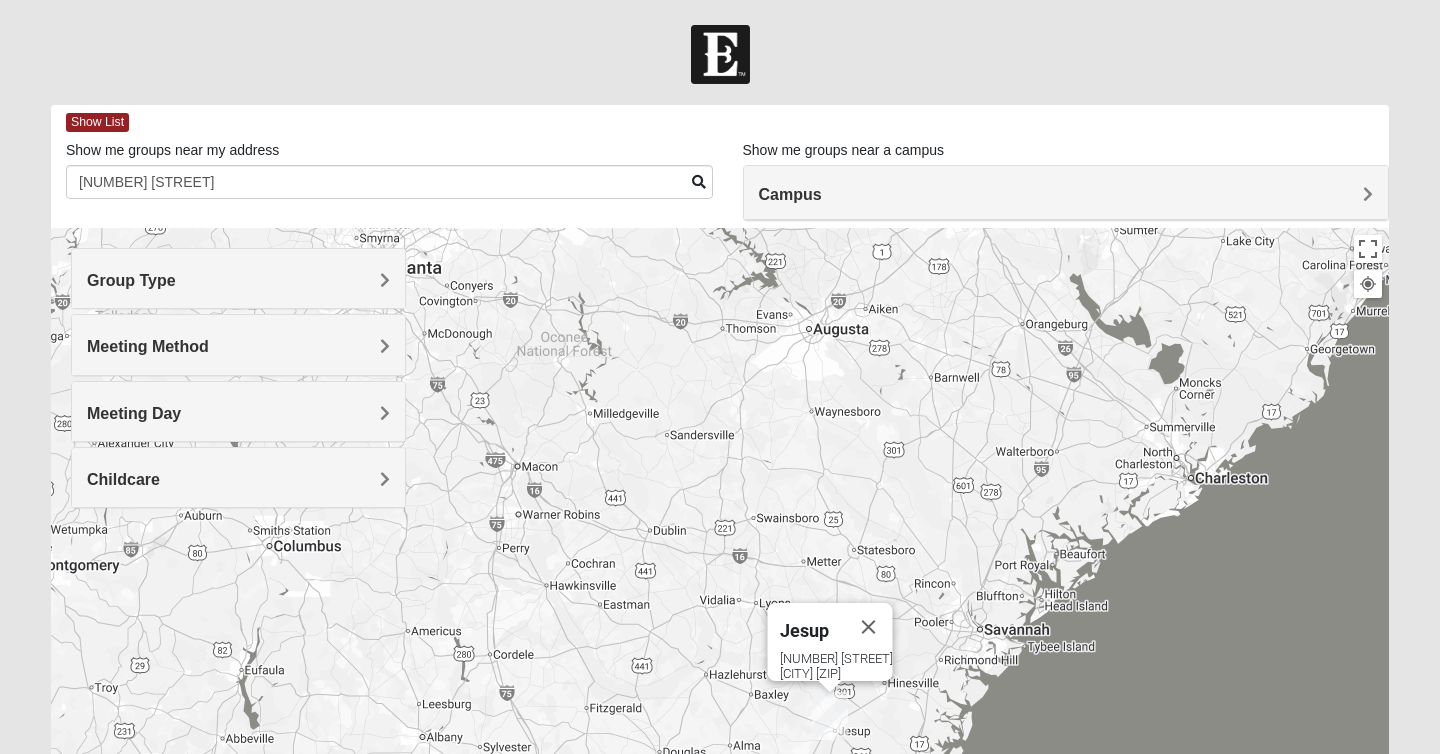 click on "Campus" at bounding box center [1066, 194] 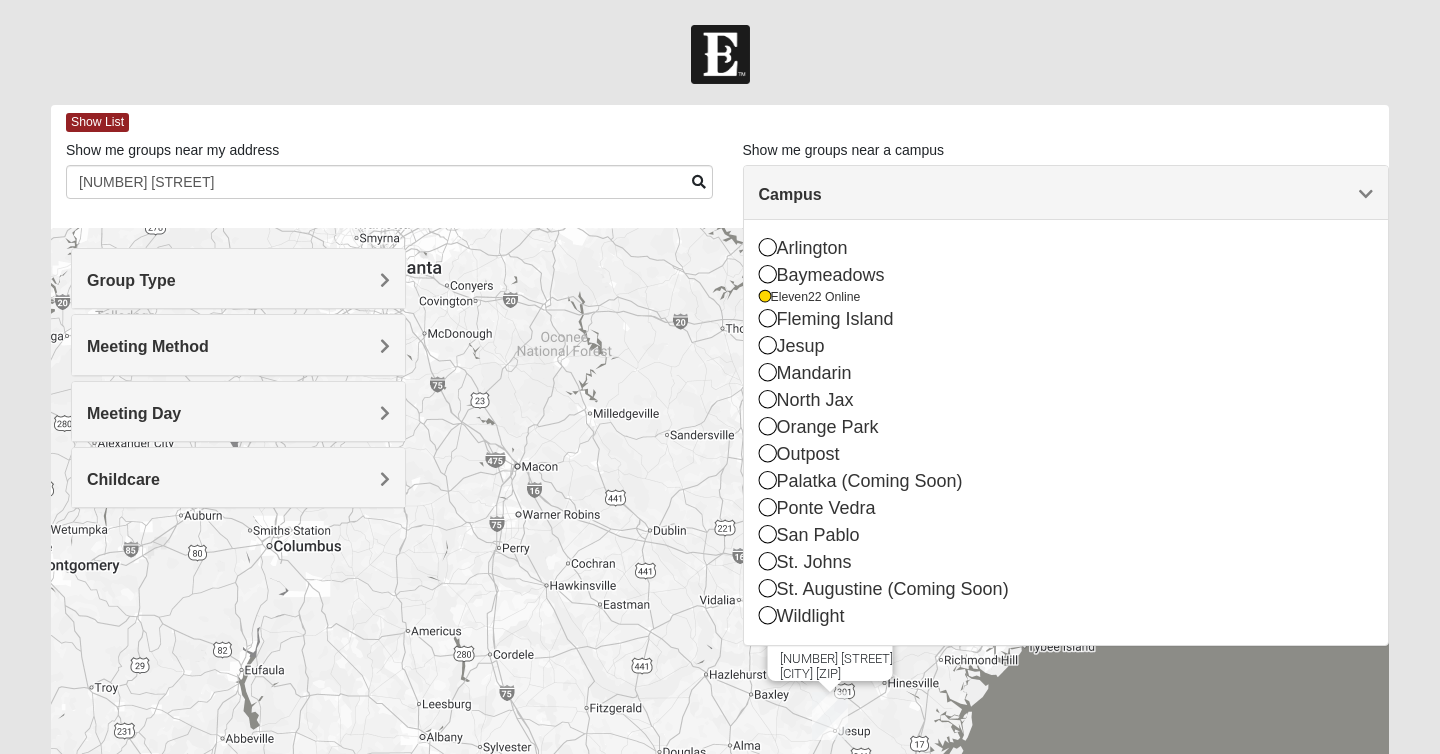 click on "Campus" at bounding box center (1066, 194) 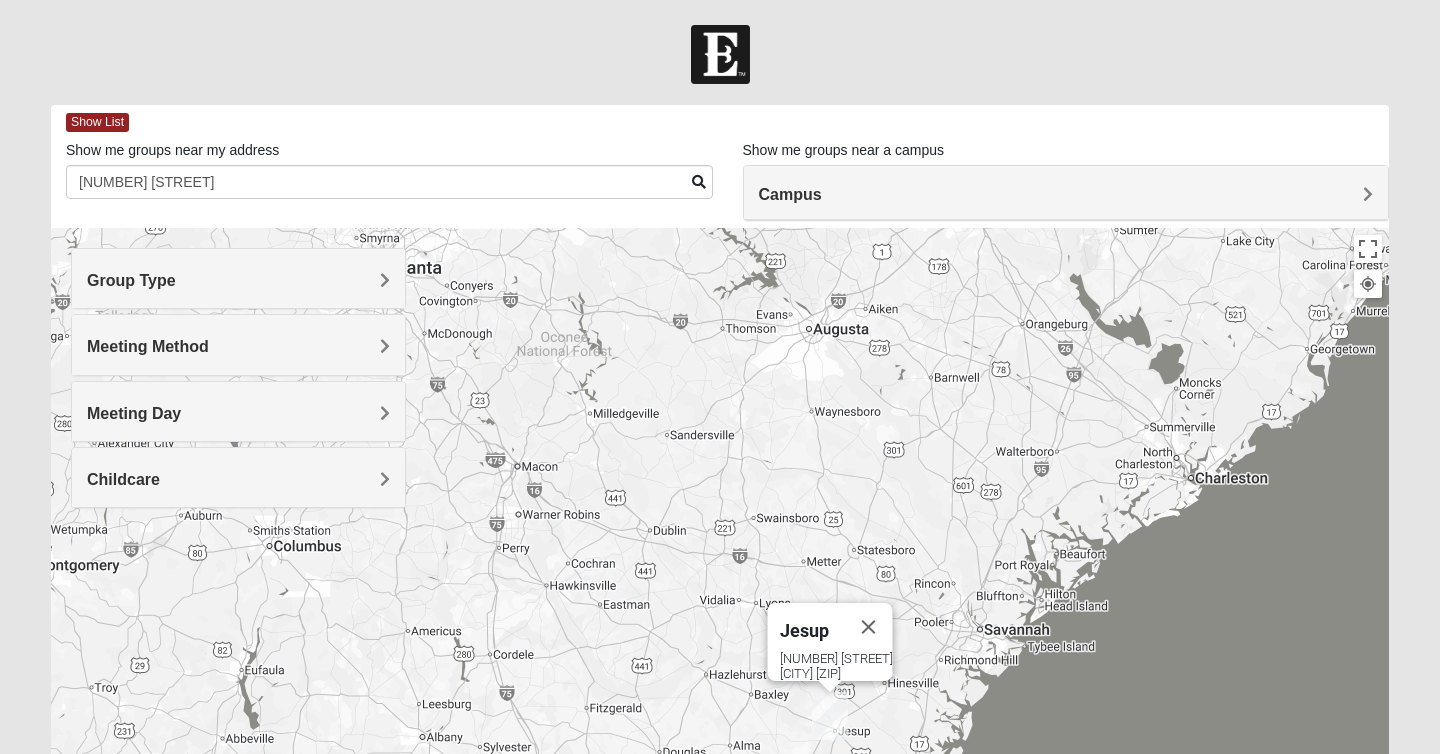 click on "Group Type" at bounding box center [238, 278] 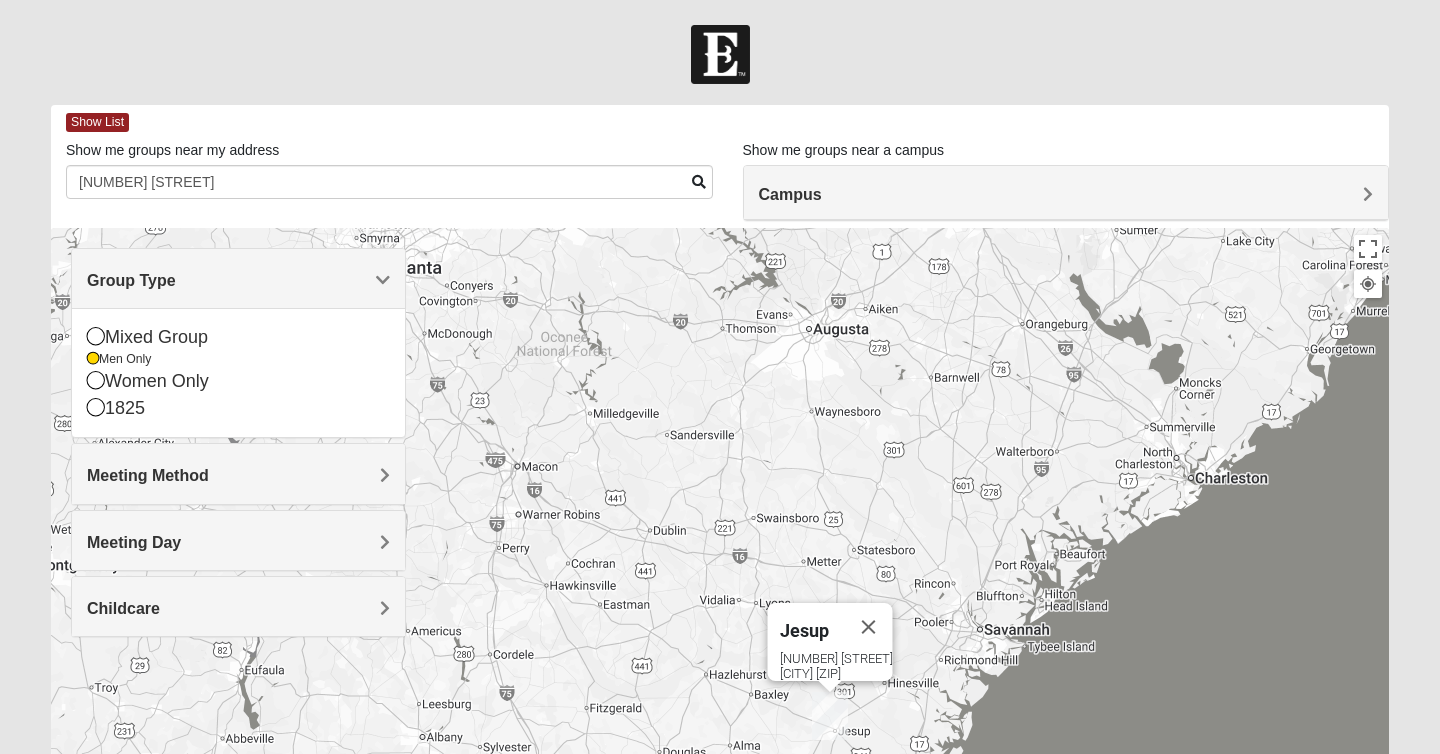 click on "Group Type" at bounding box center (238, 278) 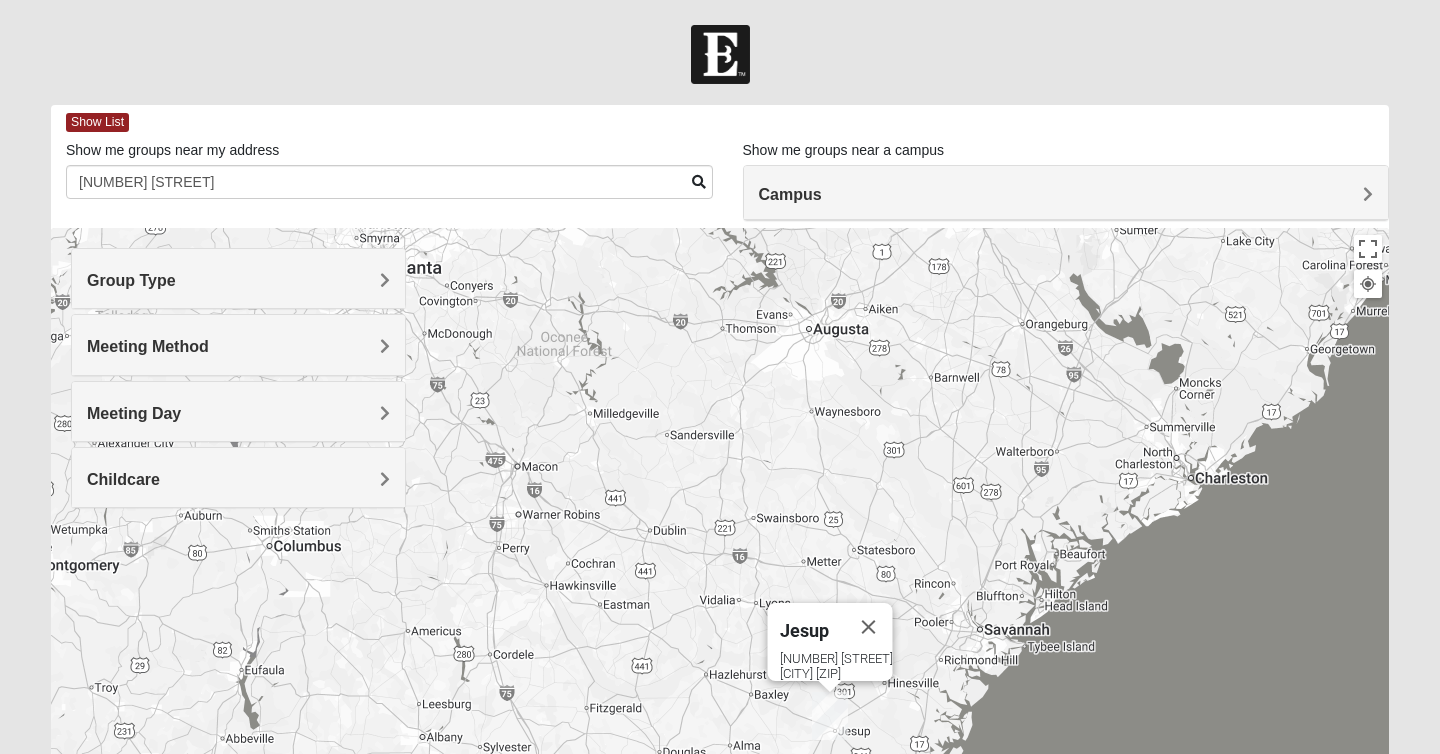 click on "Meeting Method" at bounding box center [238, 346] 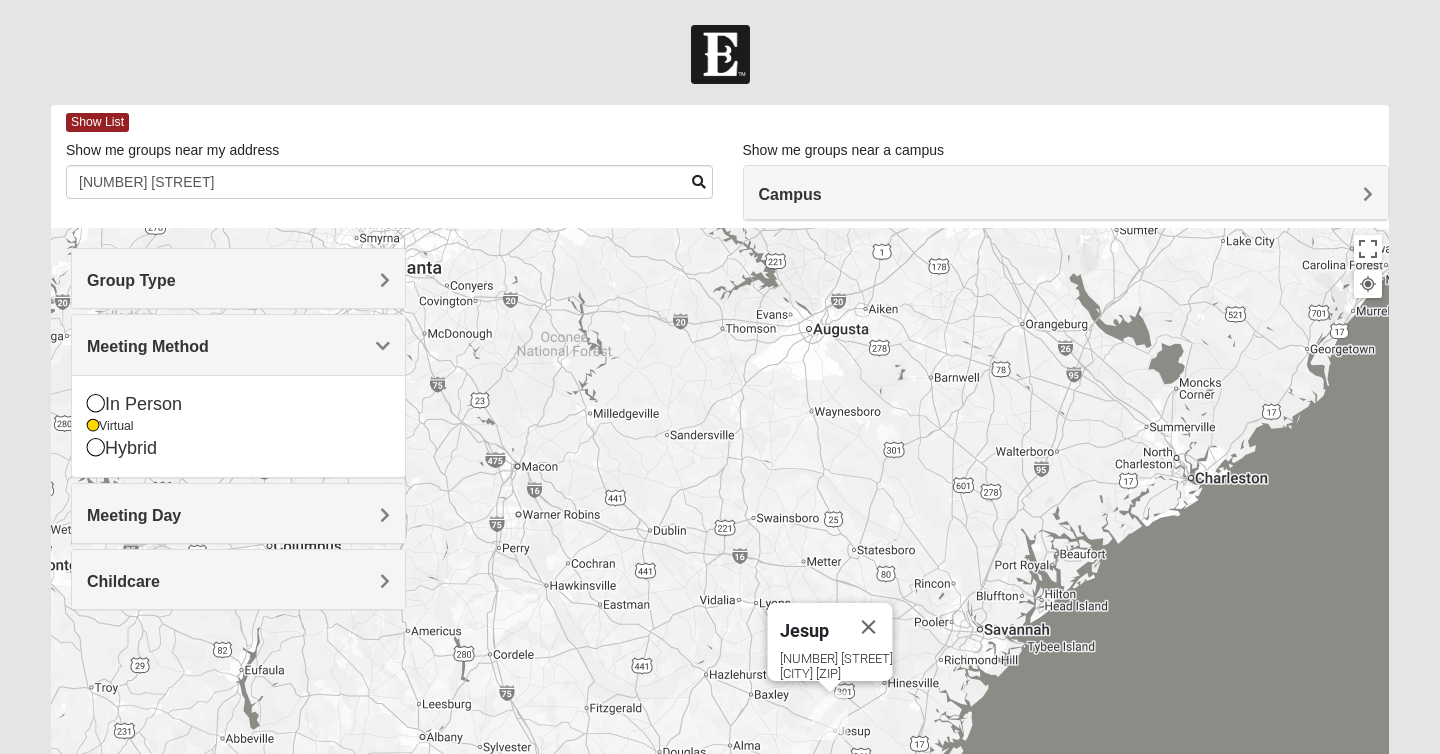 click on "Meeting Method" at bounding box center [238, 346] 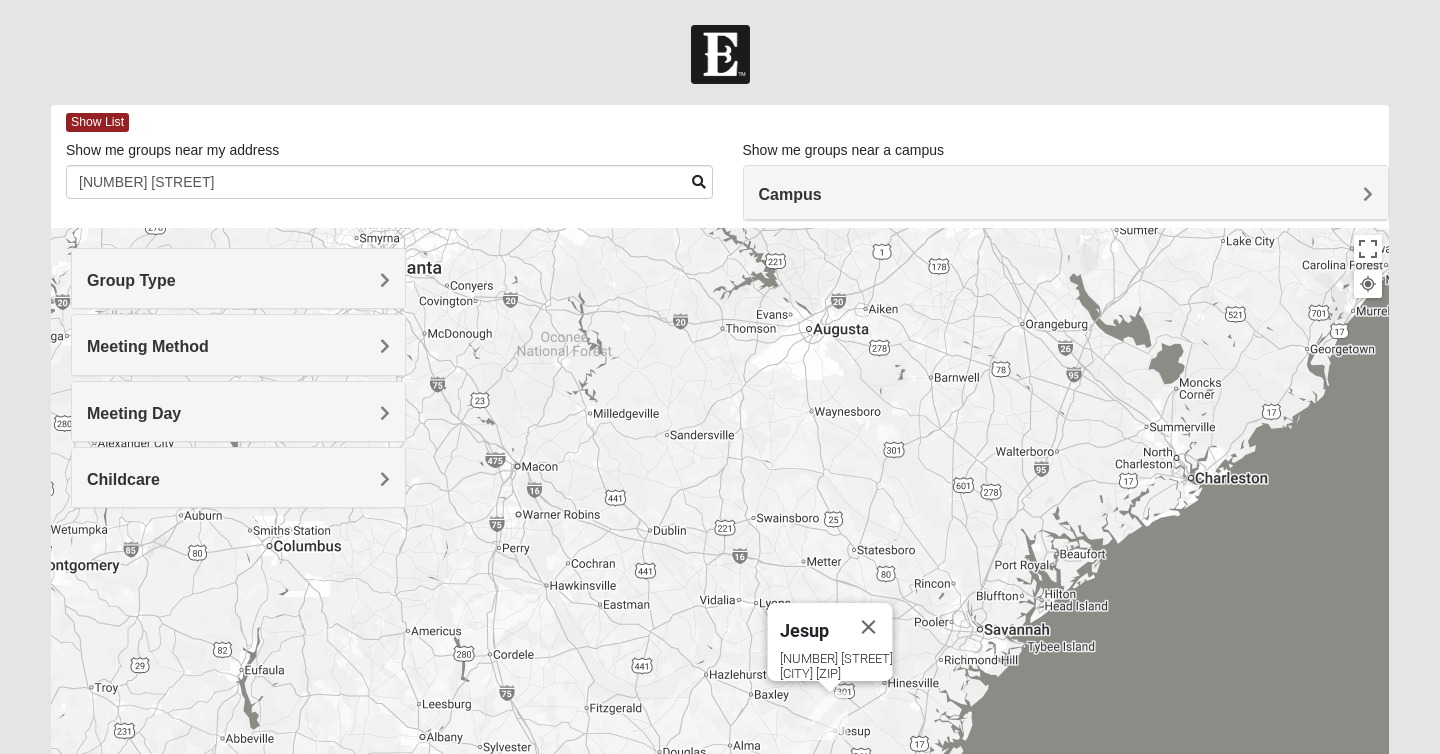 click on "Meeting Day" at bounding box center [238, 413] 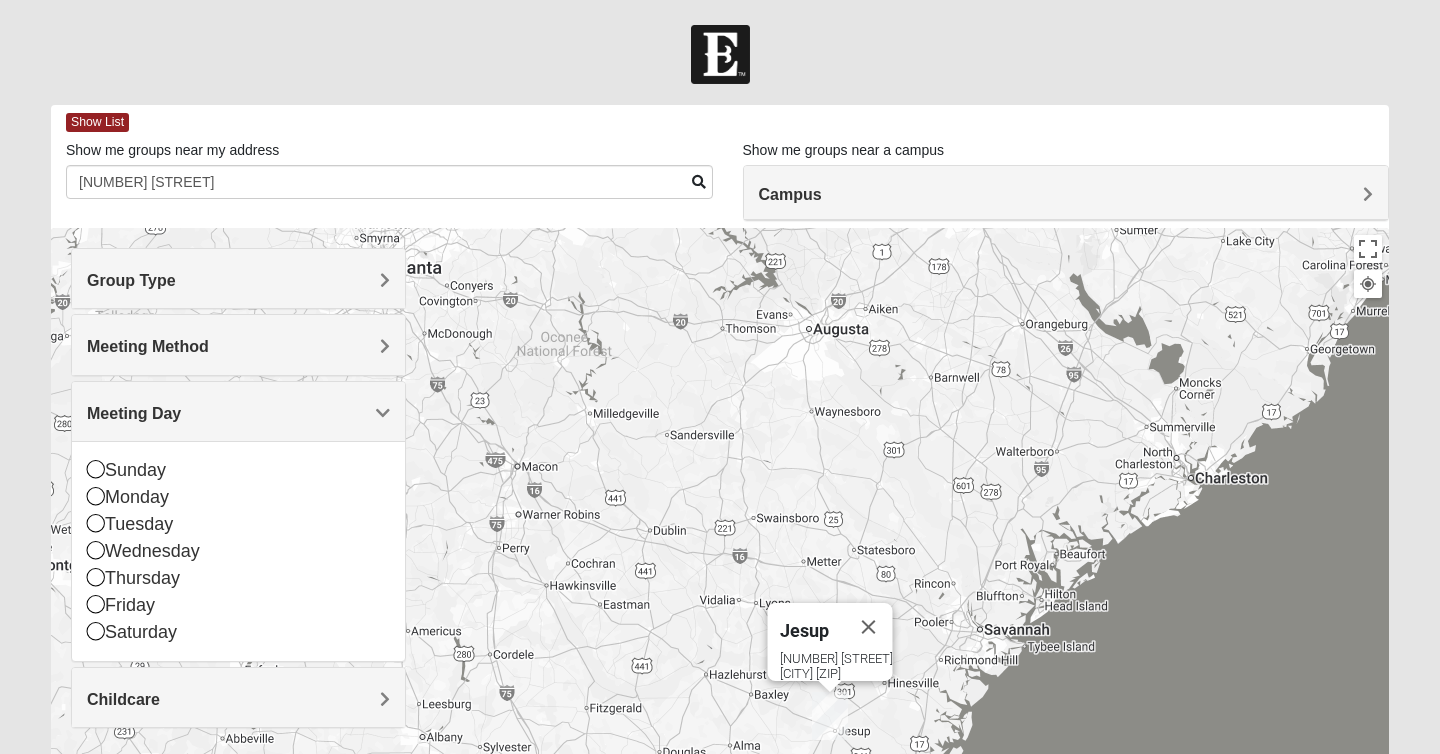 click on "Meeting Day" at bounding box center [238, 413] 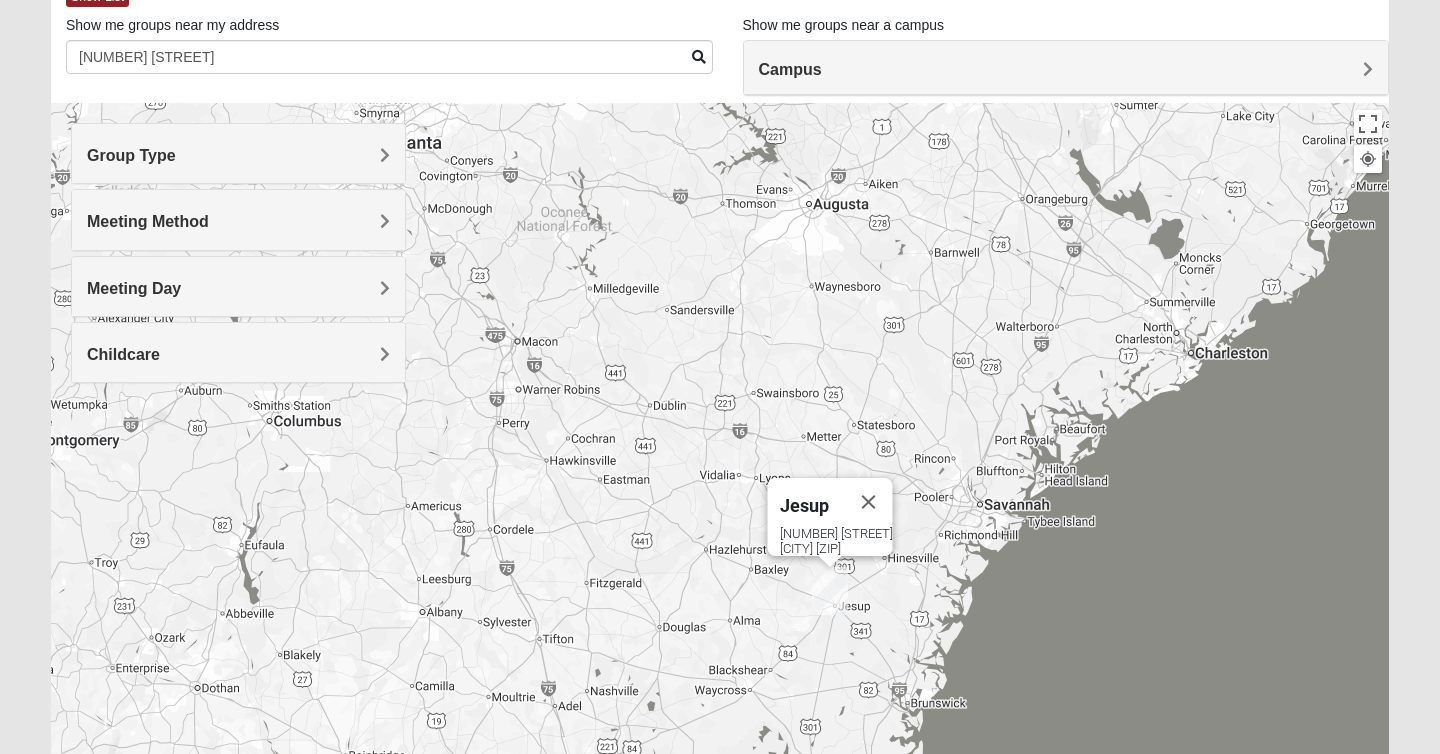 scroll, scrollTop: 0, scrollLeft: 0, axis: both 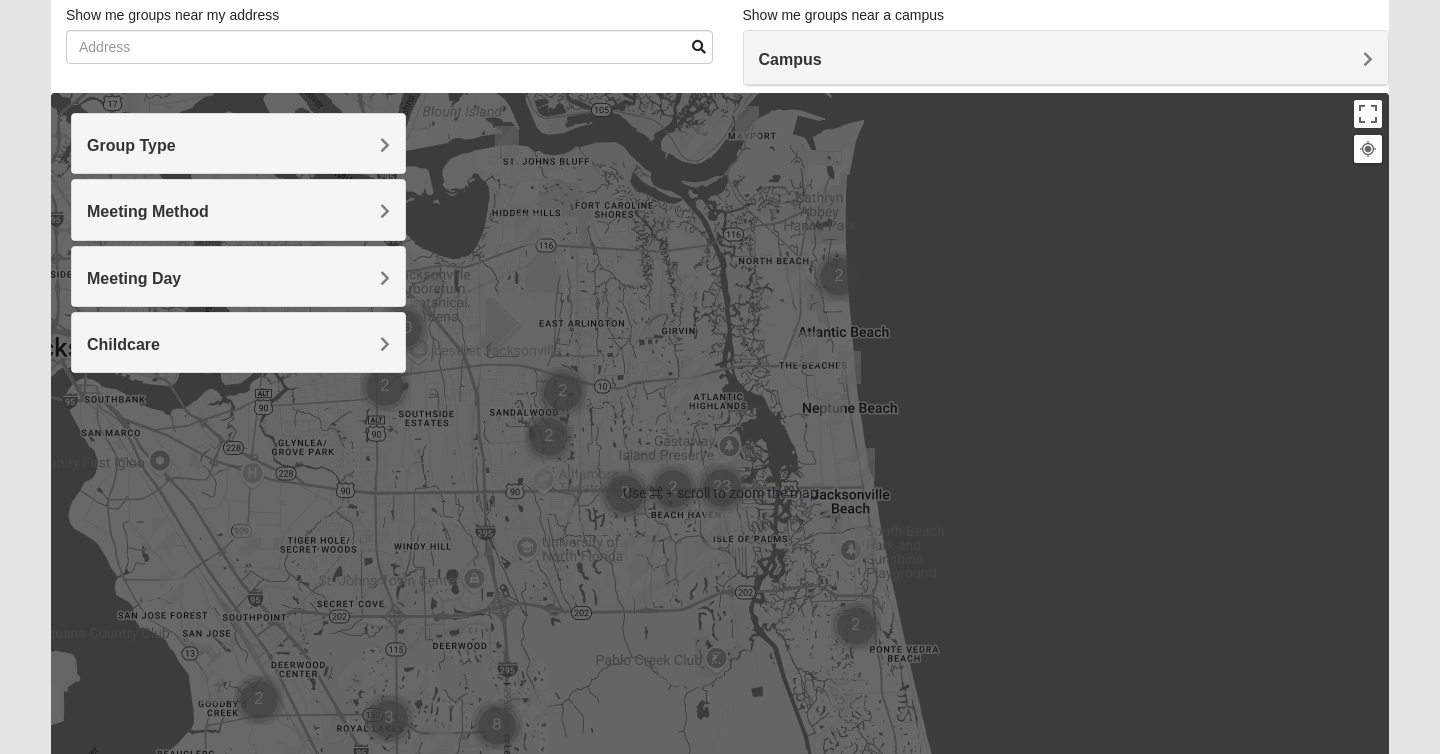 click on "Meeting Method" at bounding box center (238, 211) 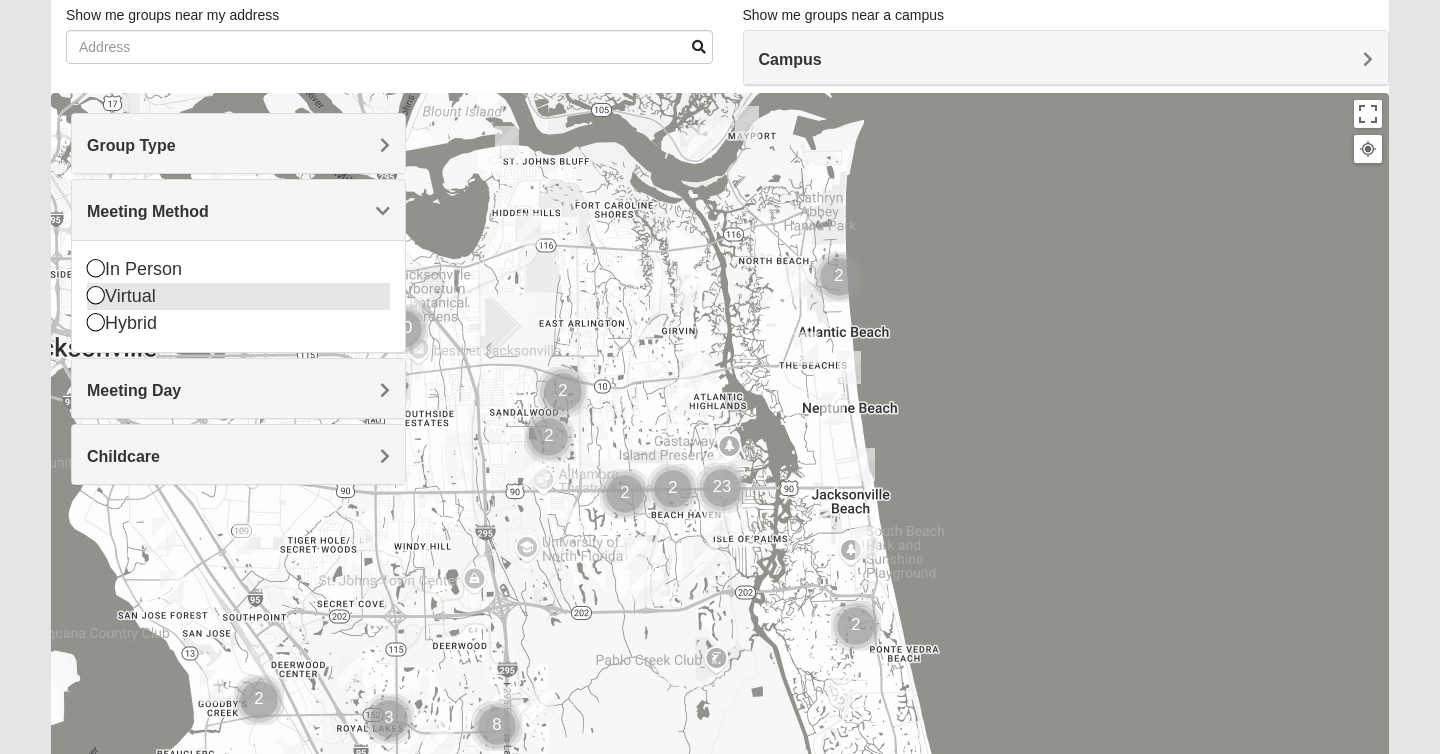 click on "Virtual" at bounding box center [238, 296] 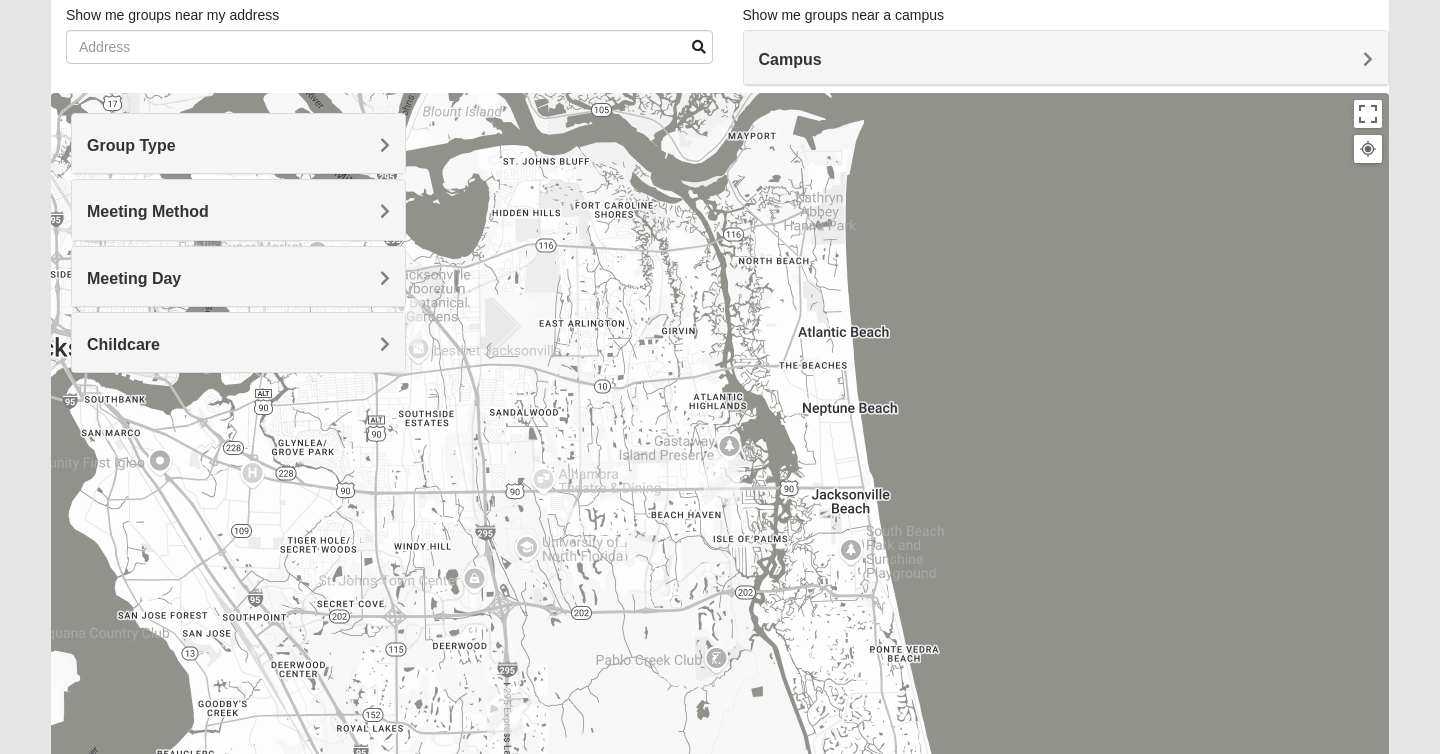 click on "Group Type" at bounding box center (238, 145) 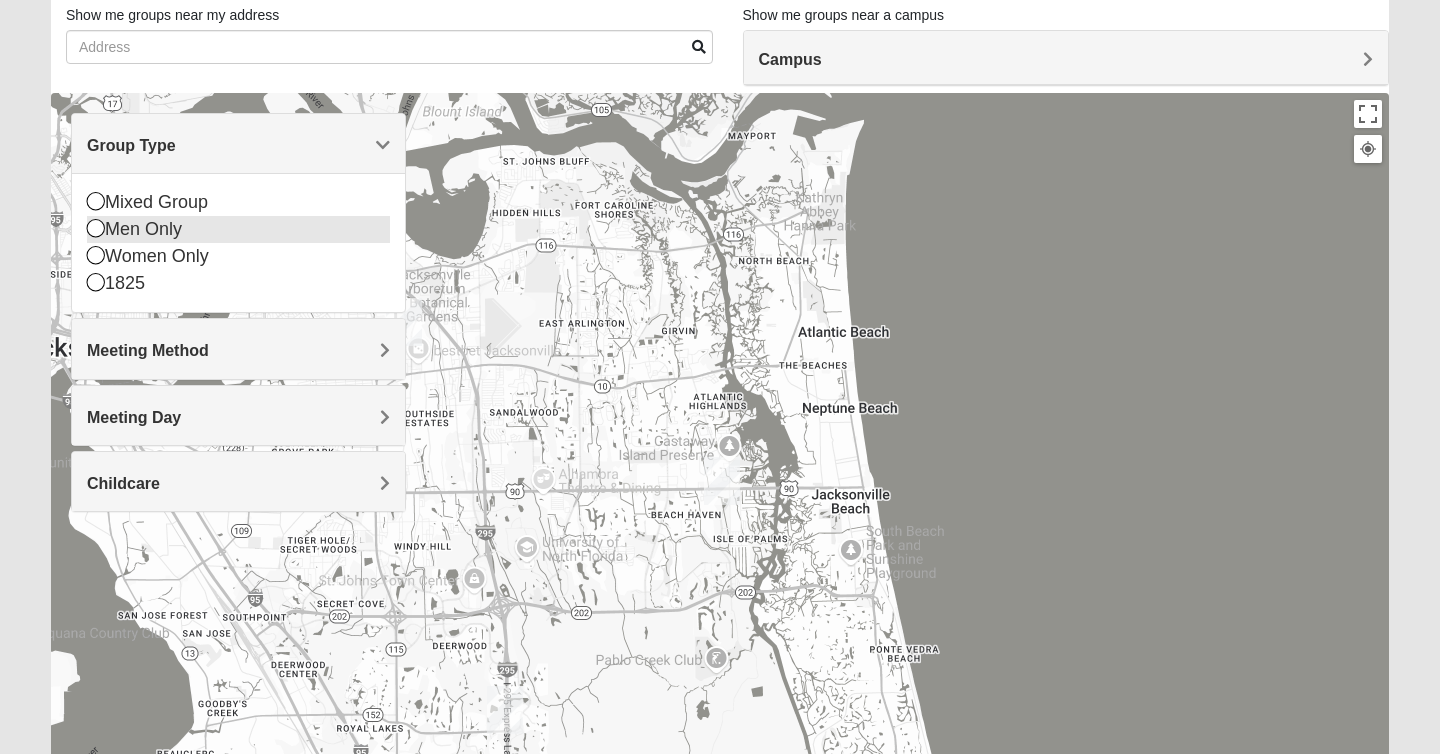 click on "Men Only" at bounding box center (238, 229) 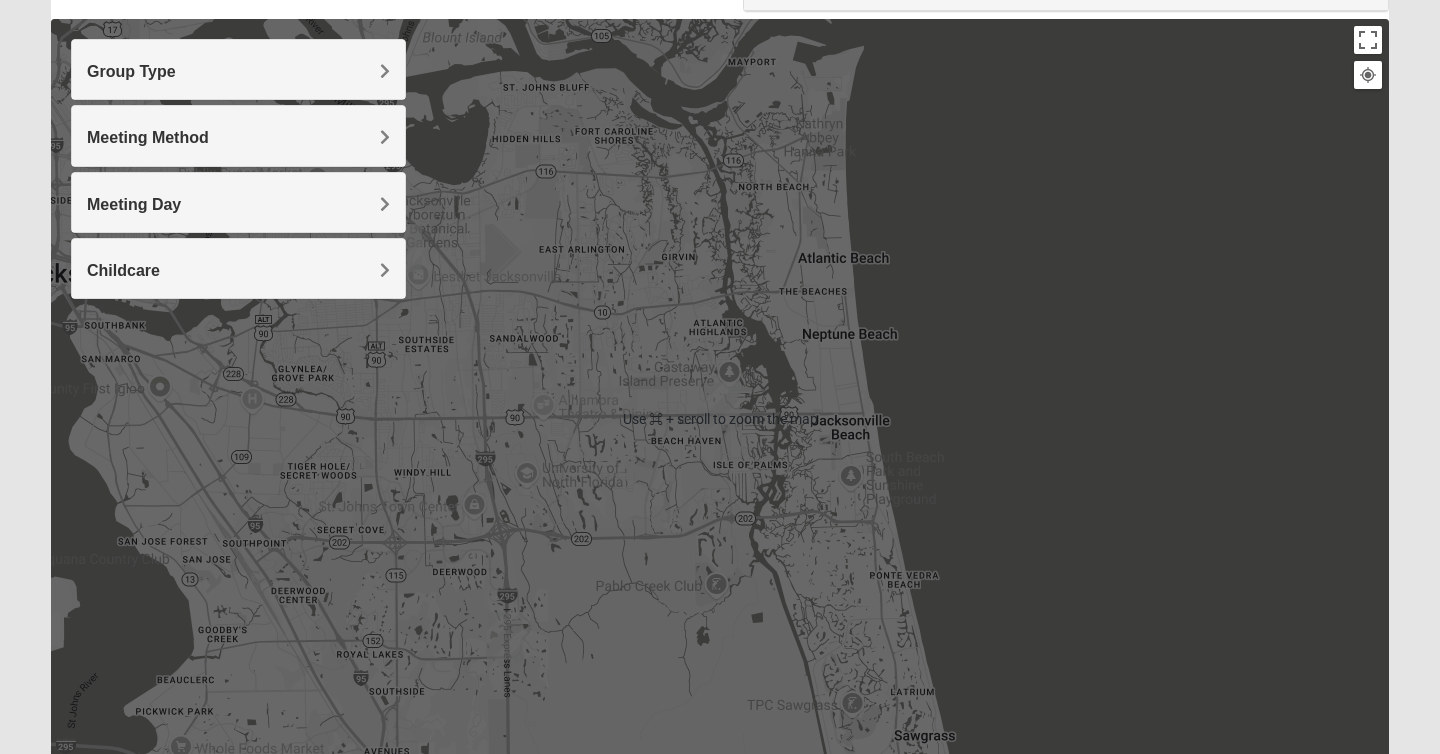 scroll, scrollTop: 184, scrollLeft: 0, axis: vertical 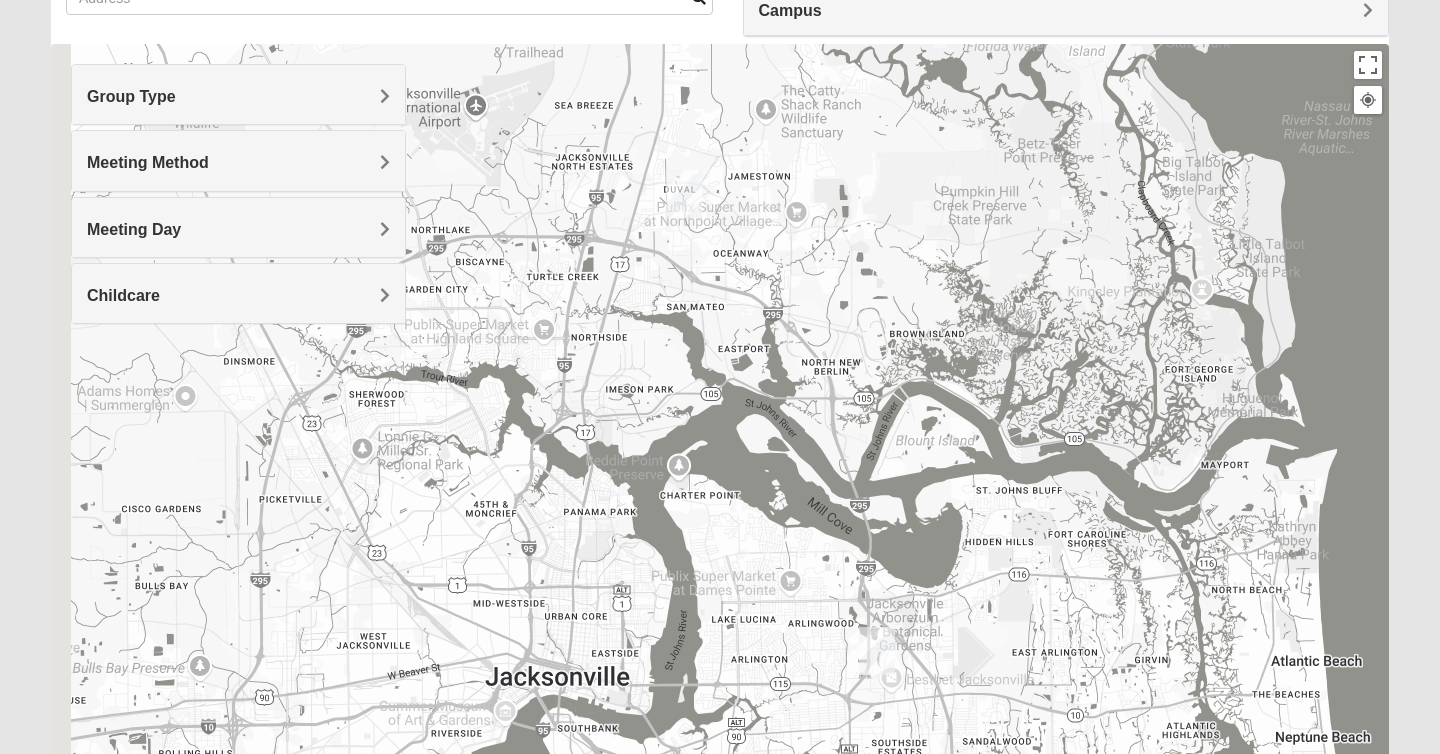 drag, startPoint x: 740, startPoint y: 323, endPoint x: 1242, endPoint y: 718, distance: 638.7715 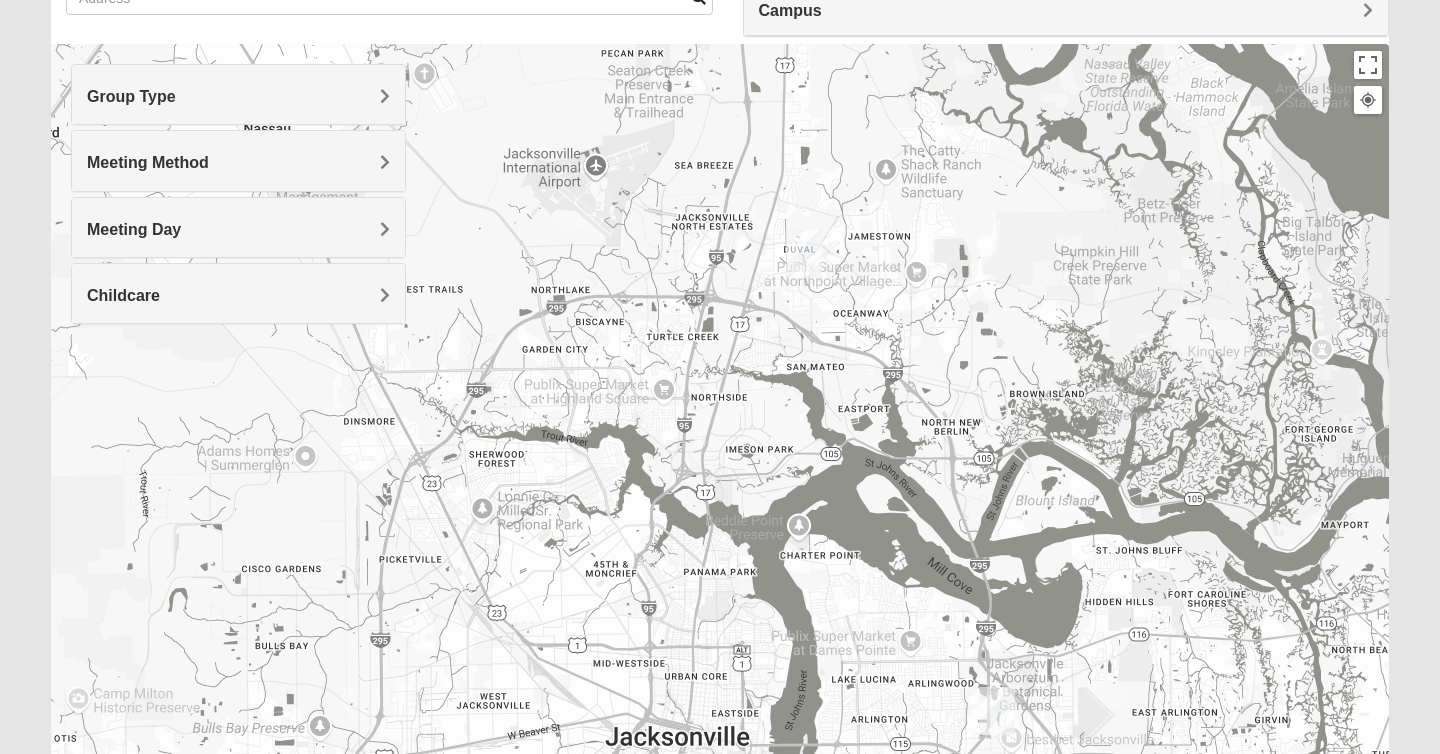 scroll, scrollTop: 0, scrollLeft: 0, axis: both 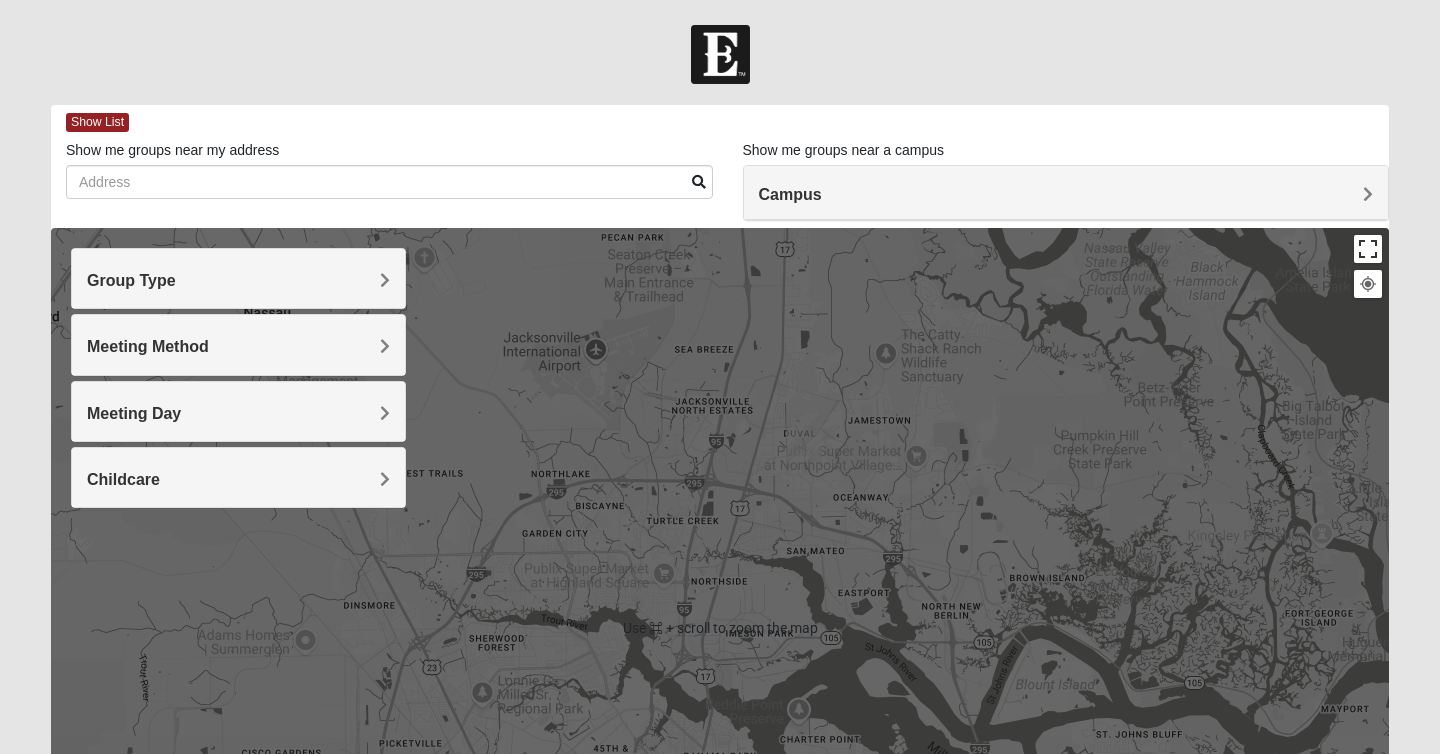 click at bounding box center [1368, 249] 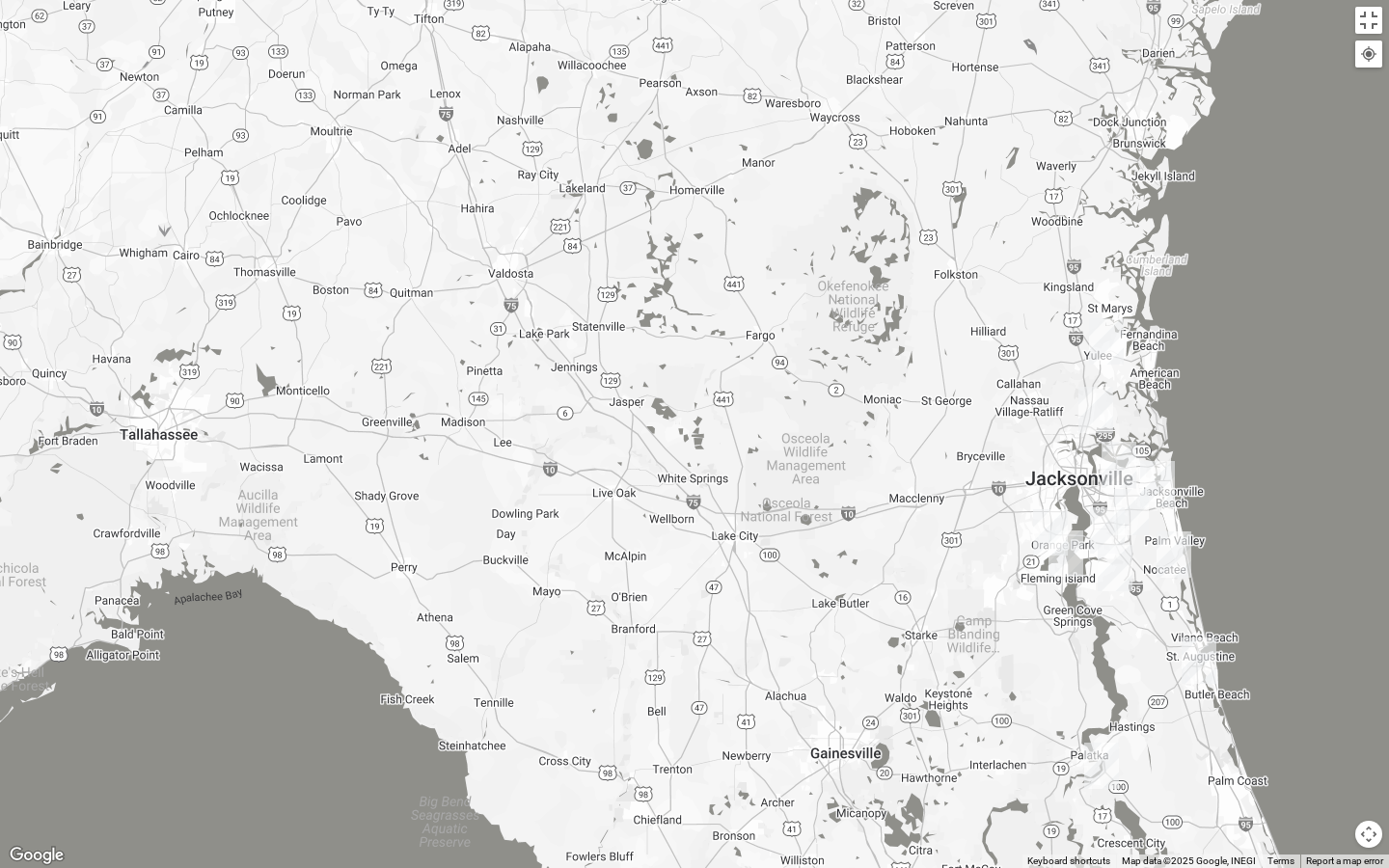 click at bounding box center (1106, 341) 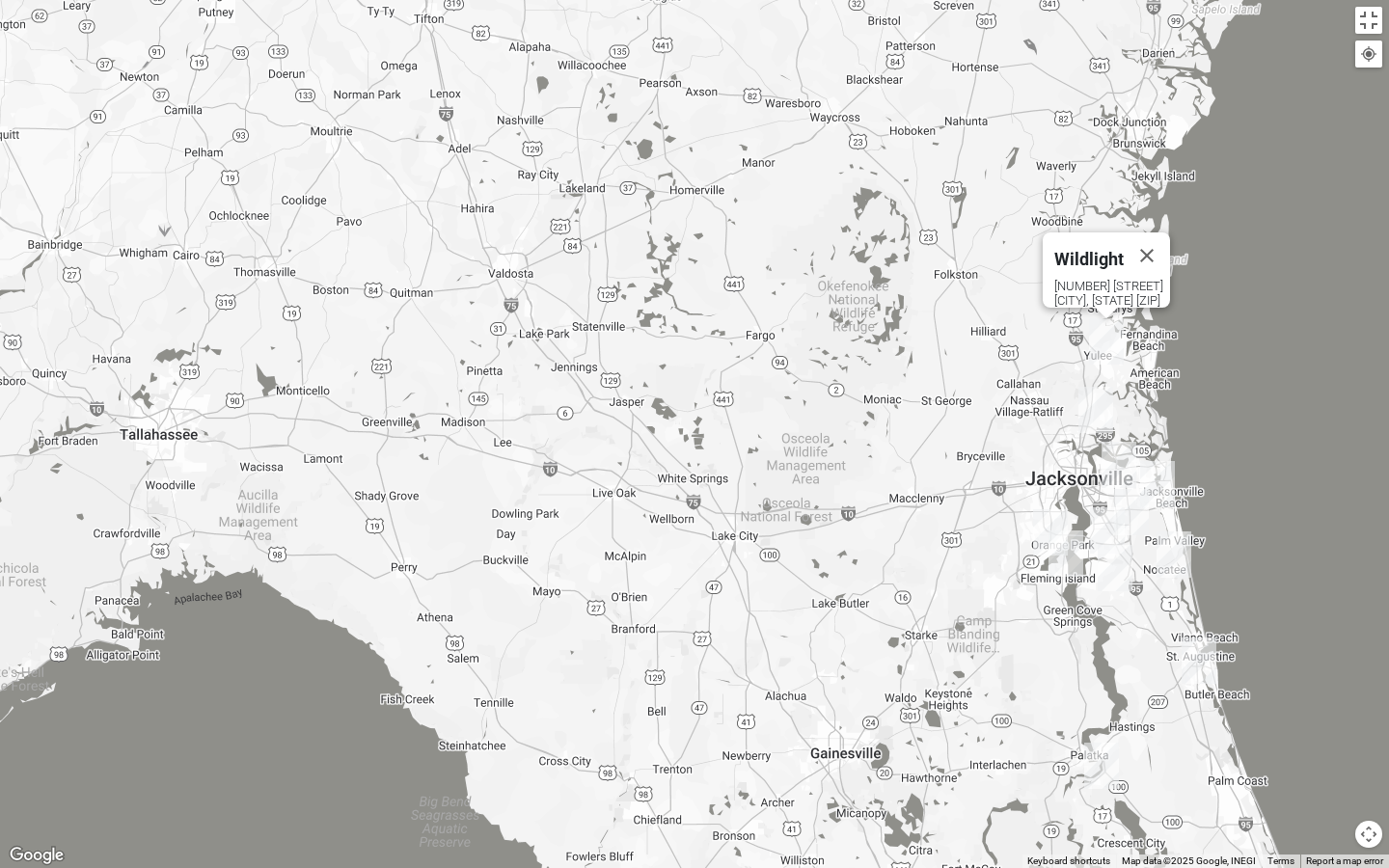 click on "86063 Felmor Rd Yulee, FL 32097-5341" at bounding box center (1112, 293) 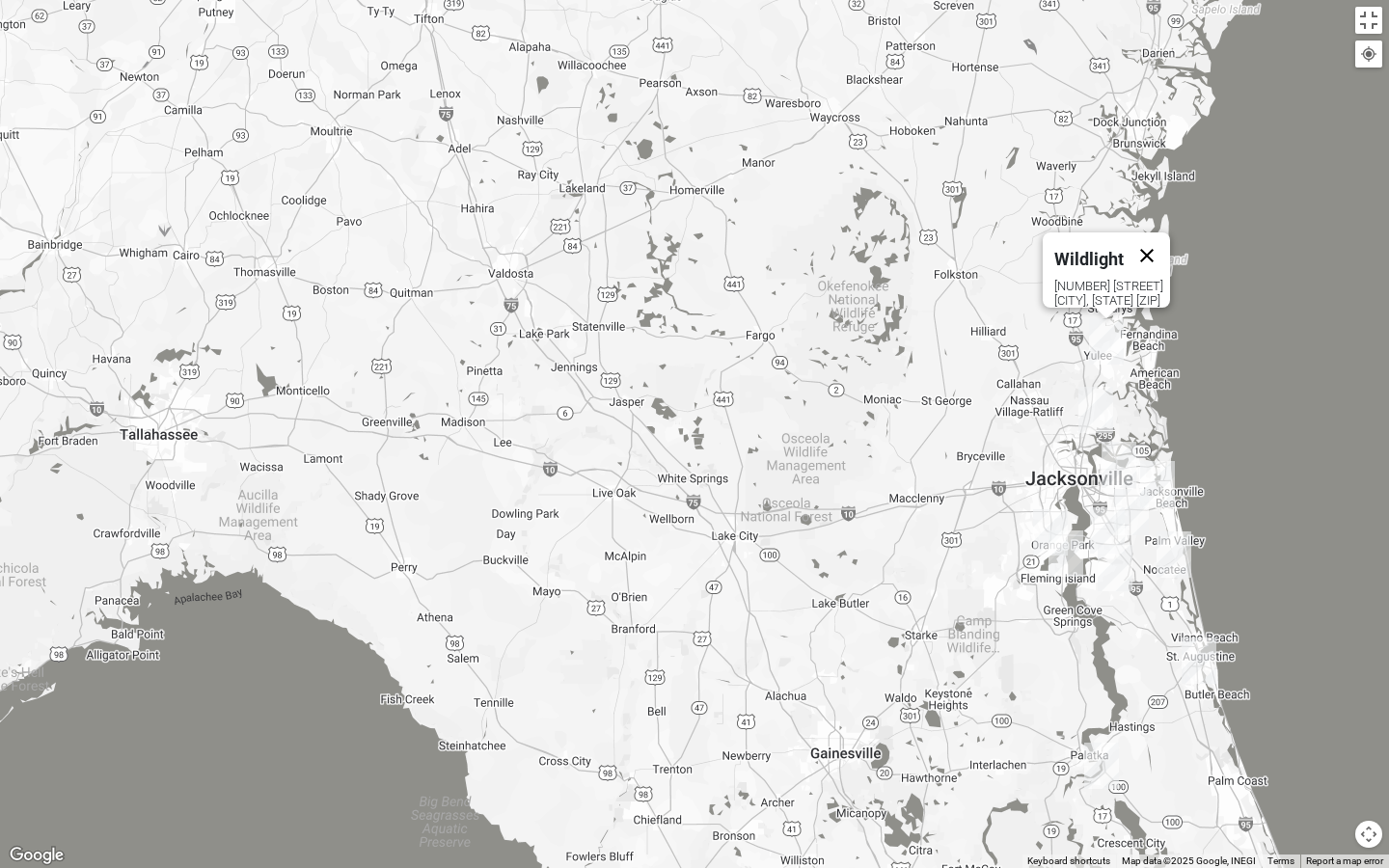click at bounding box center (1147, 256) 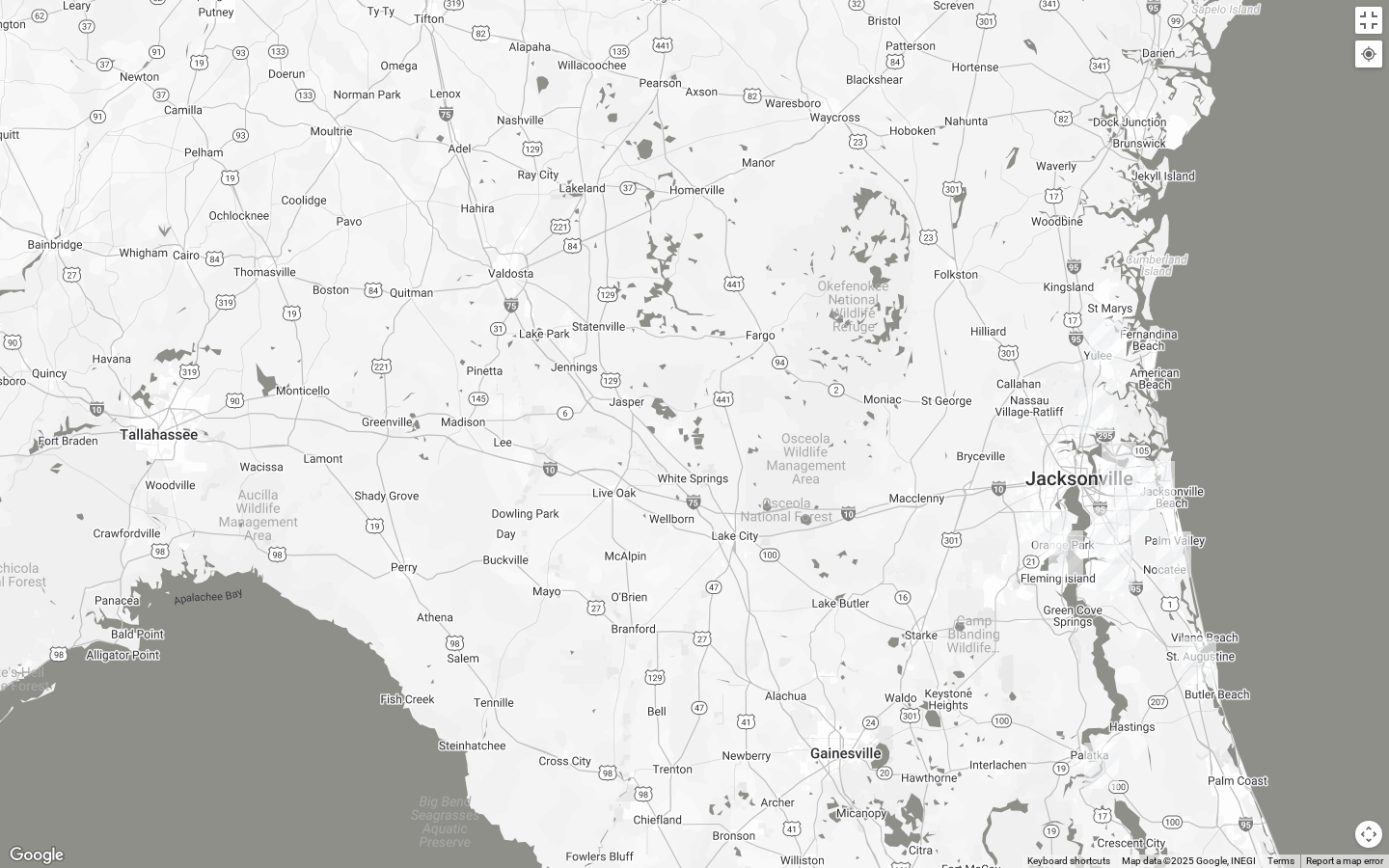 click on "To navigate, press the arrow keys." at bounding box center (694, 434) 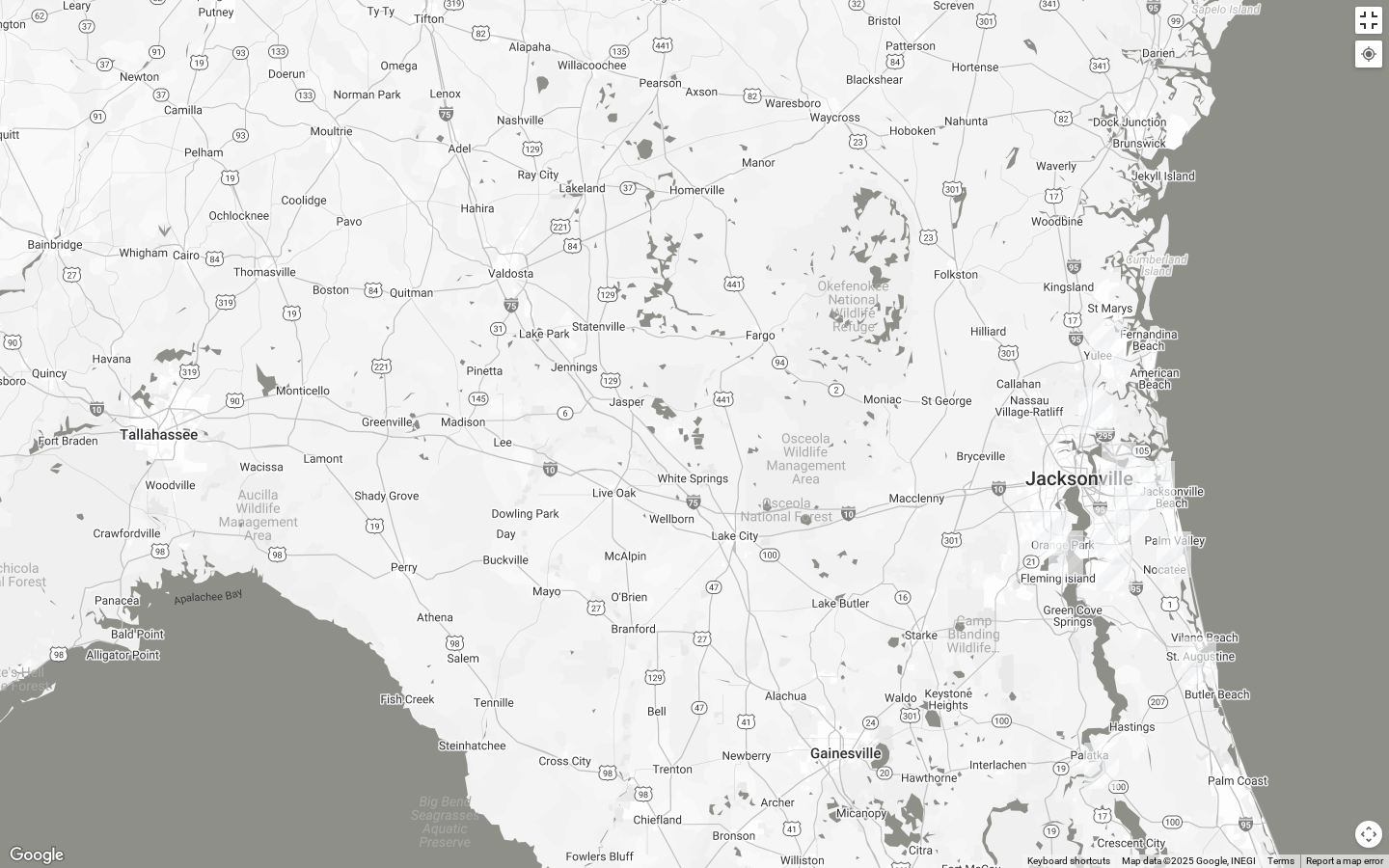 click at bounding box center [1369, 20] 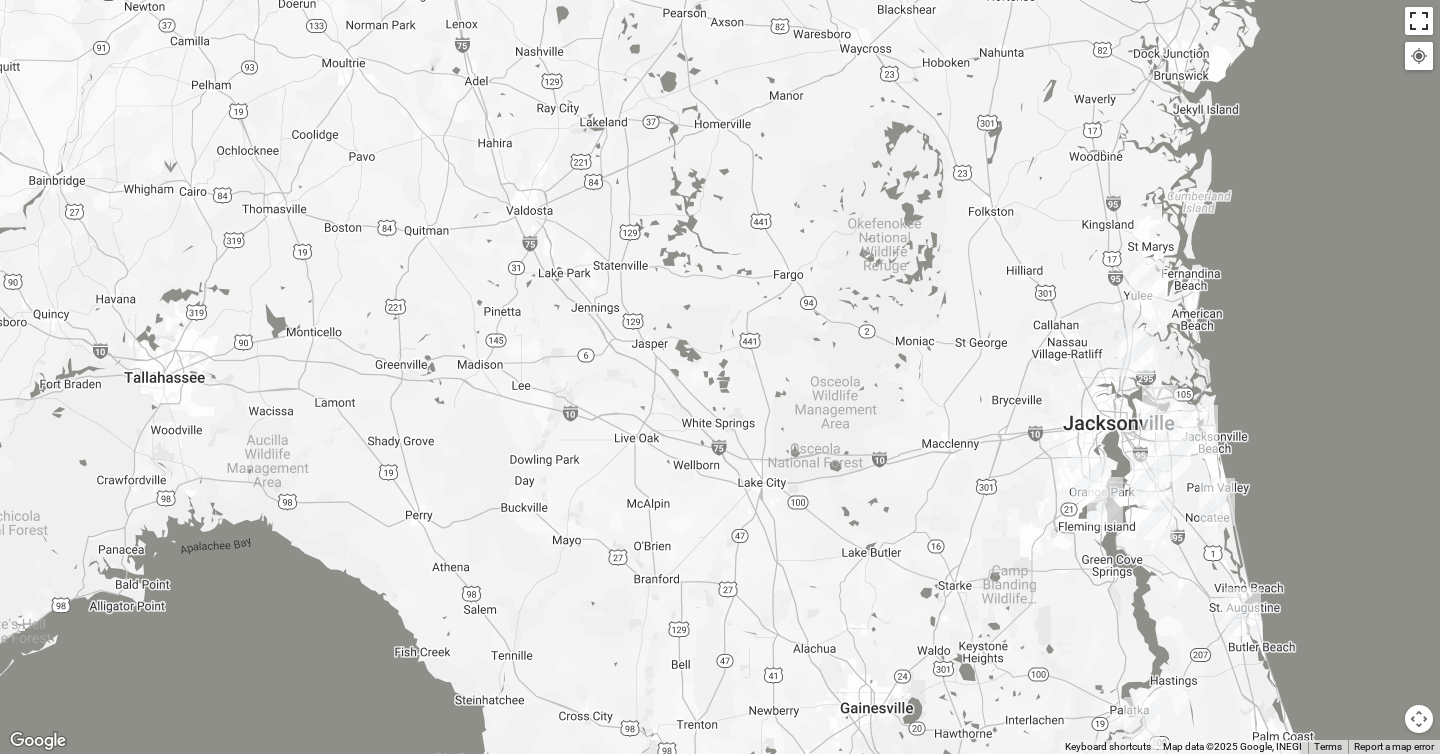 scroll, scrollTop: 52, scrollLeft: 0, axis: vertical 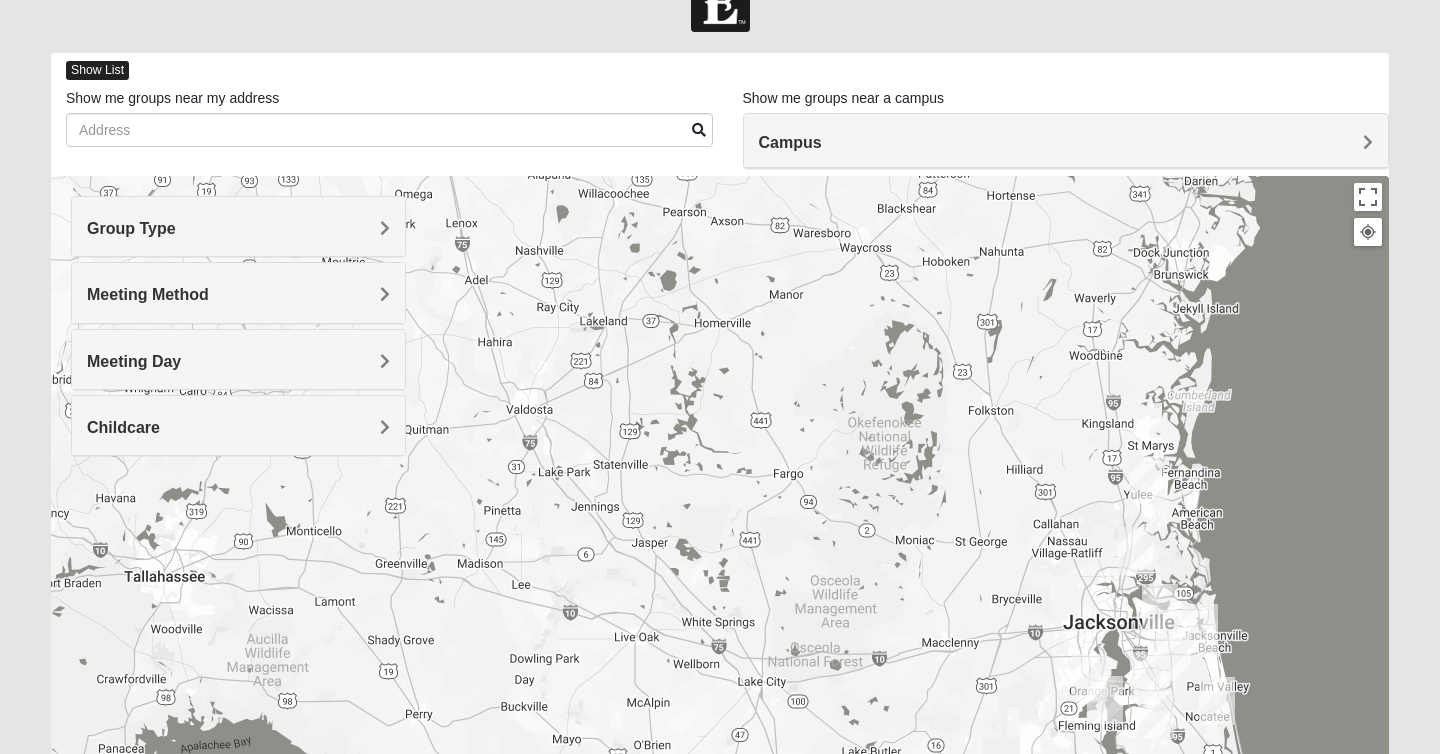 click on "Show List" at bounding box center (97, 70) 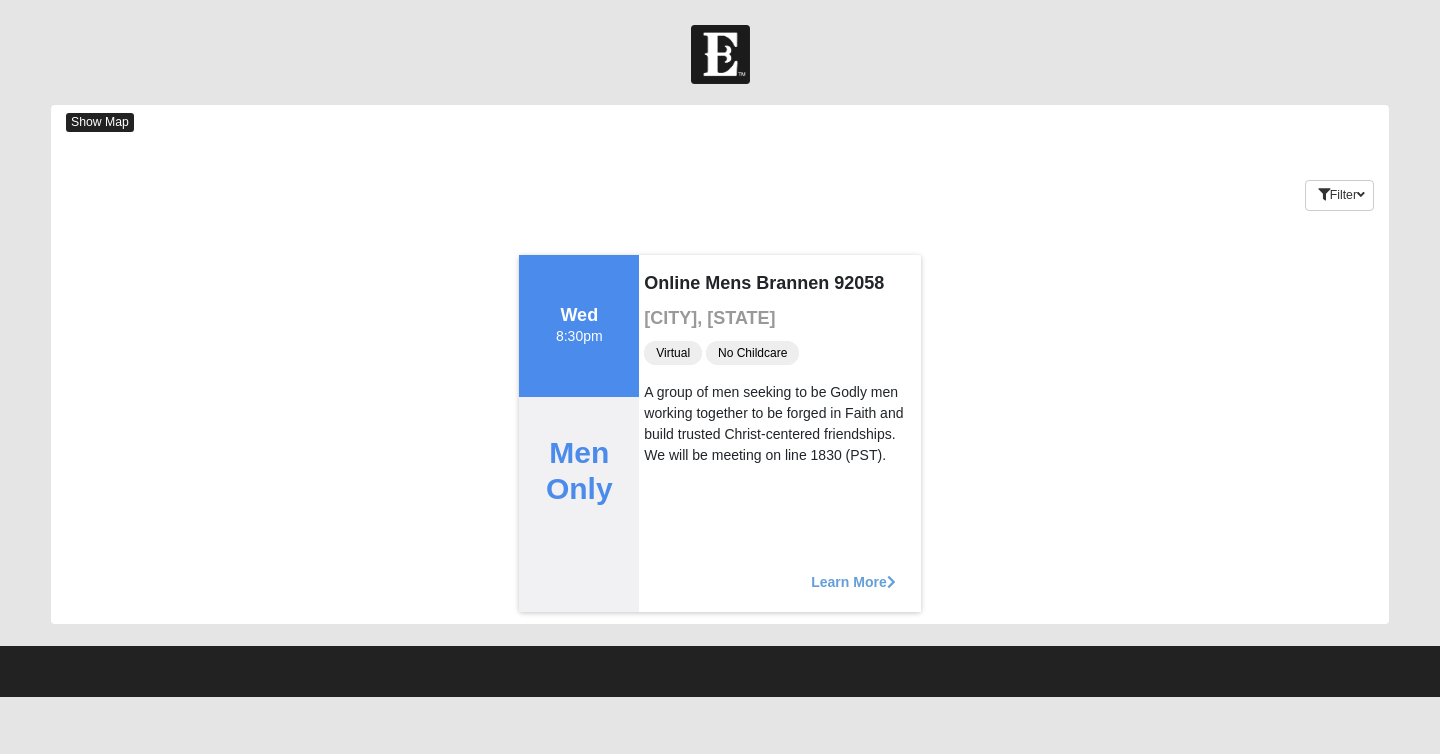 scroll, scrollTop: 0, scrollLeft: 0, axis: both 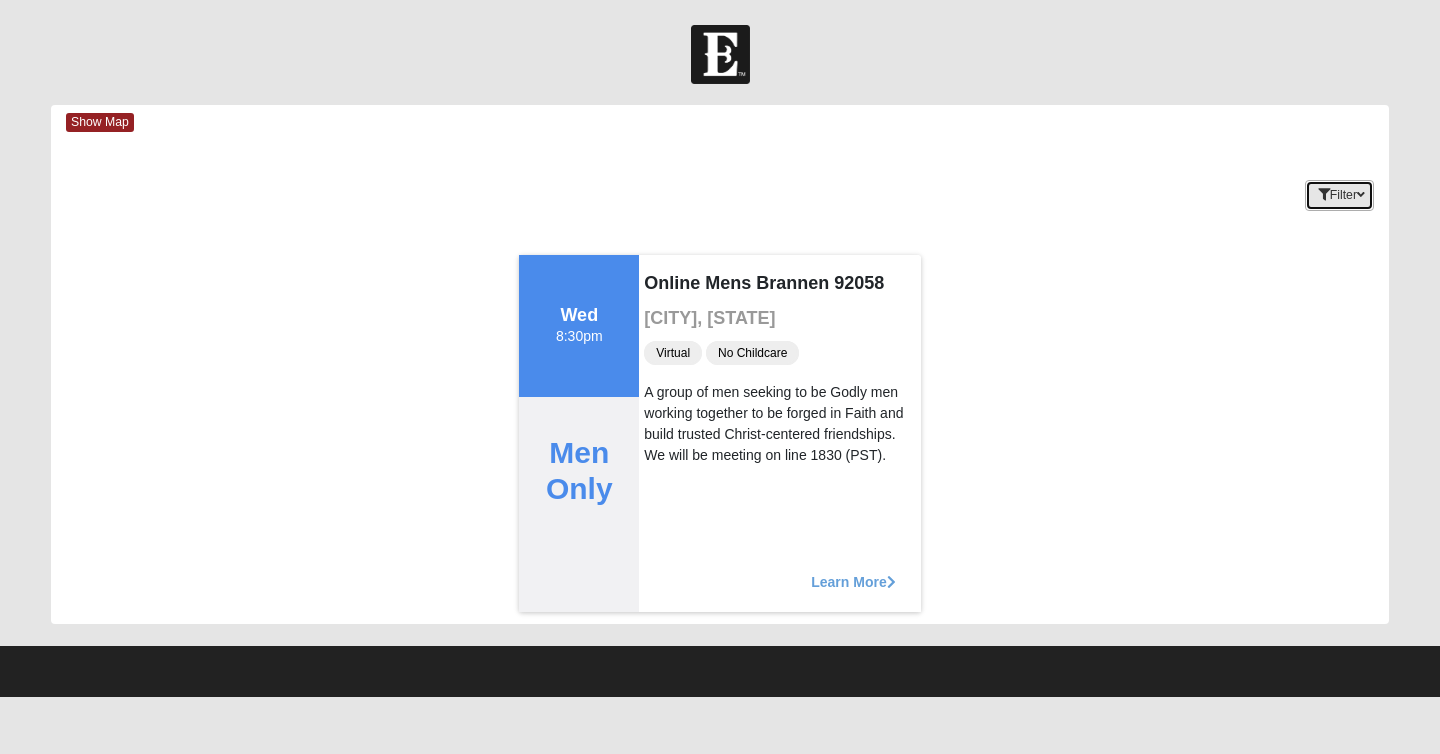 click on "Filter" at bounding box center (1339, 195) 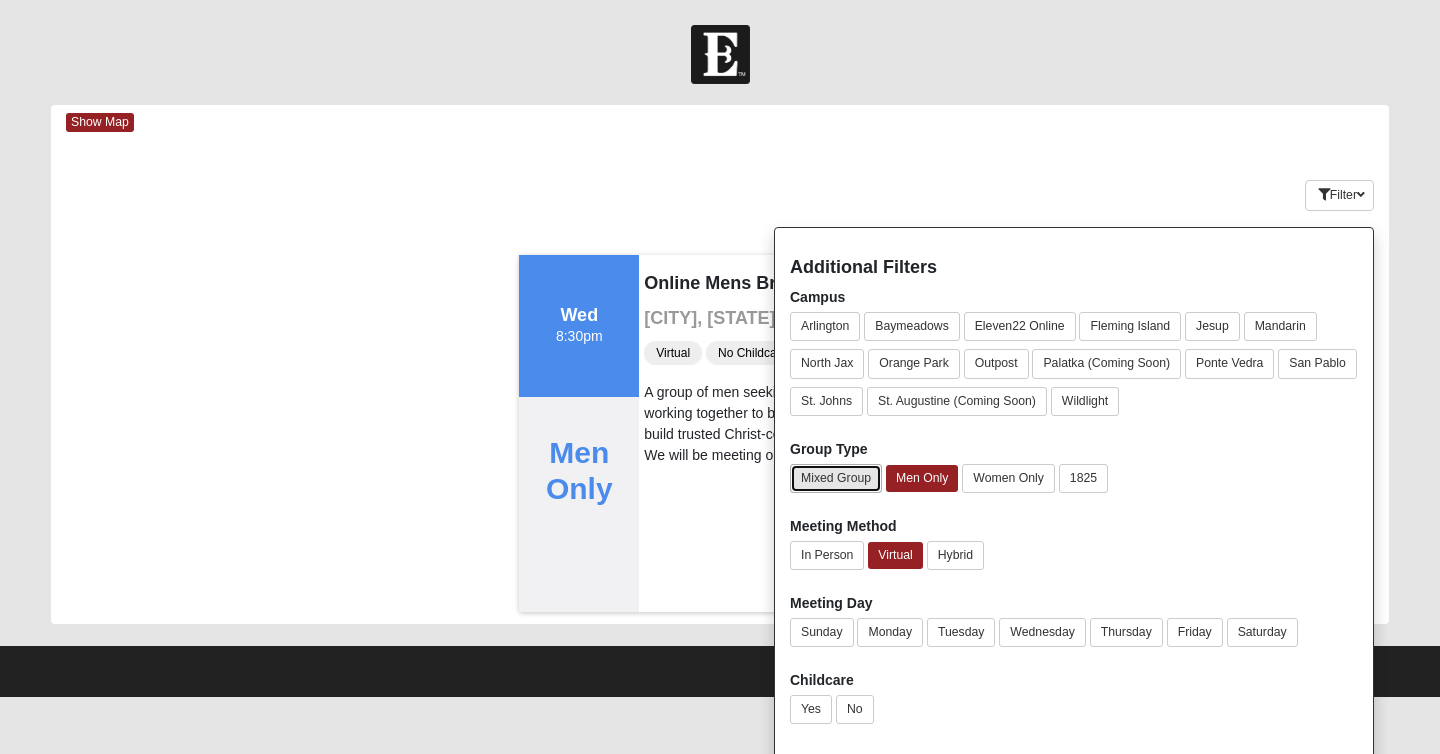 click on "Mixed Group" at bounding box center (836, 478) 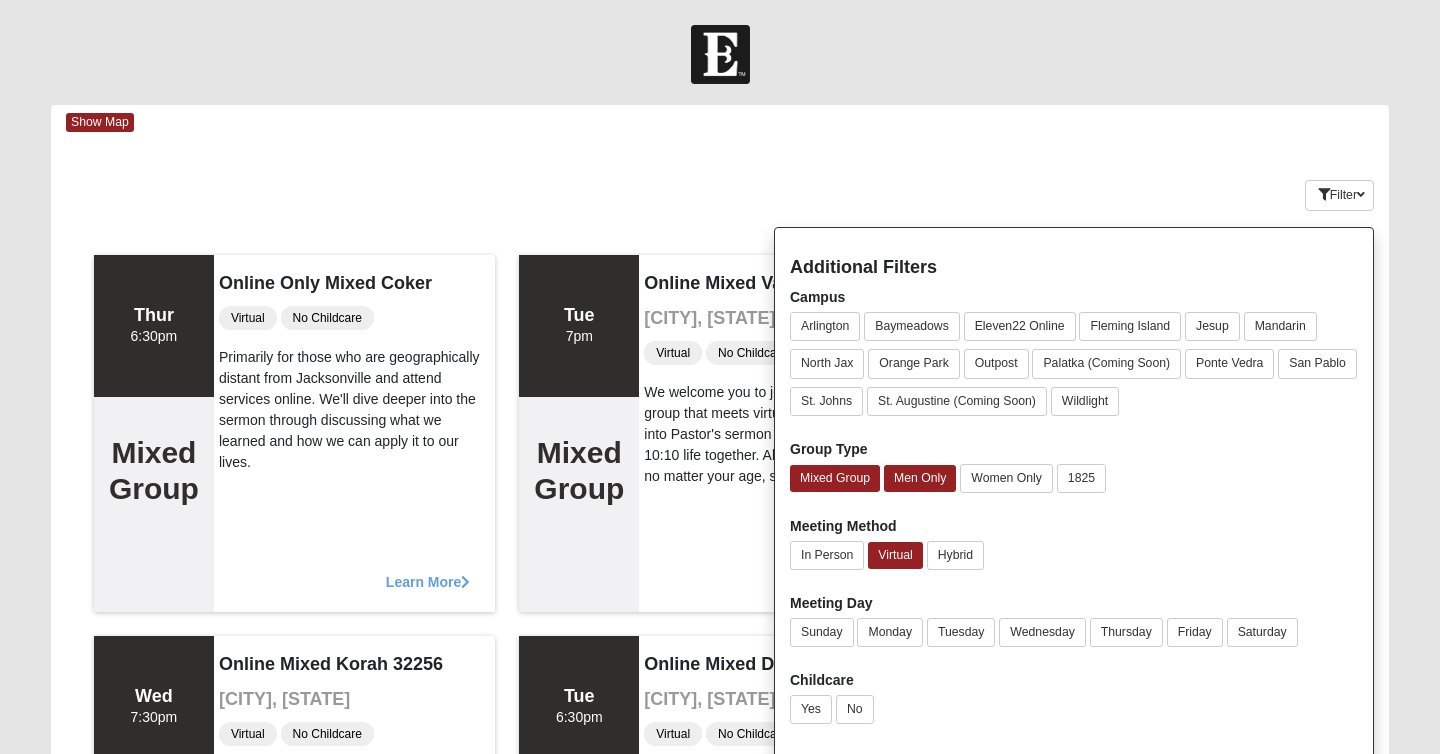 click on "Filter
Additional Filters
Campus
Arlington
Baymeadows
Eleven22 Online
Fleming Island
Jesup
Mandarin
North Jax
Orange Park
Outpost
Palatka (Coming Soon)
Ponte Vedra
San Pablo St. Johns St. Augustine (Coming Soon) 1825" at bounding box center (1277, 191) 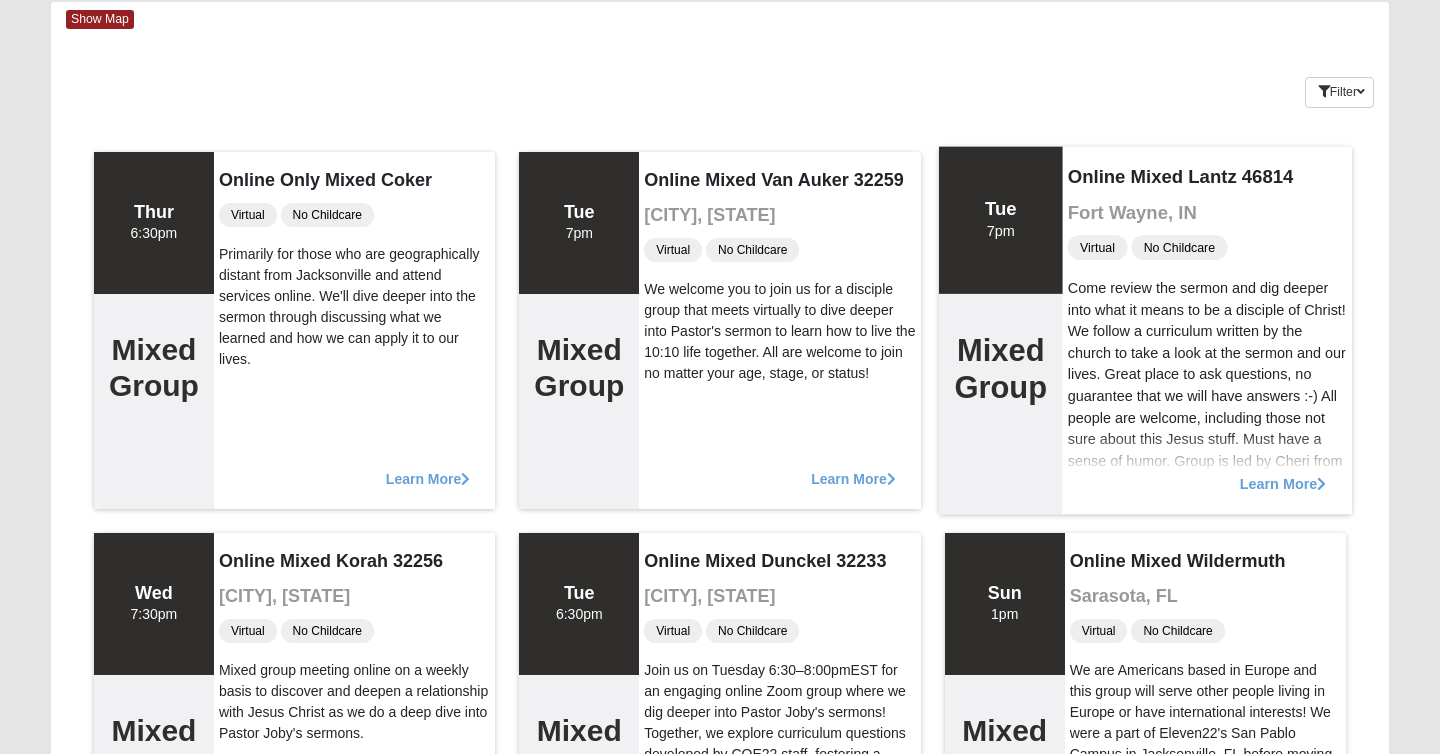 scroll, scrollTop: 102, scrollLeft: 0, axis: vertical 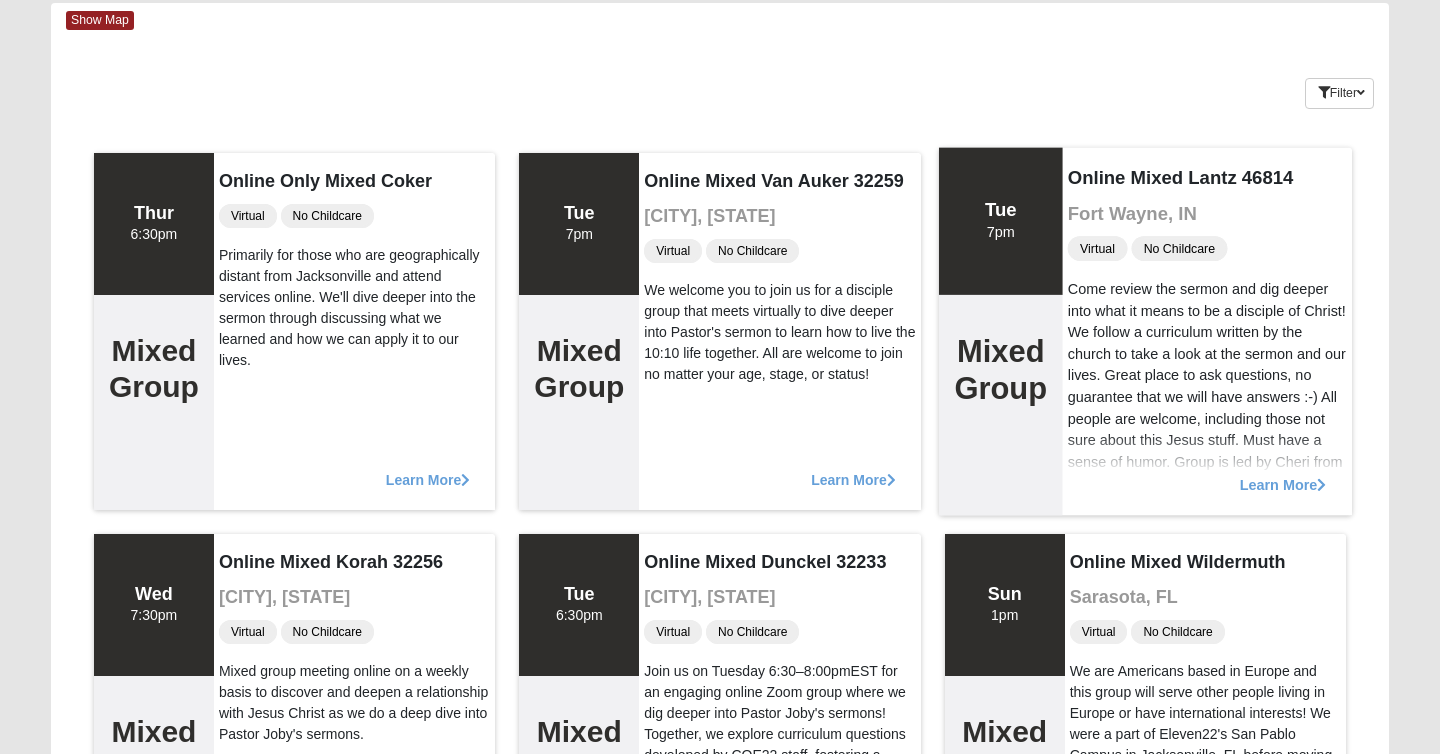 click on "Learn More" at bounding box center (1282, 474) 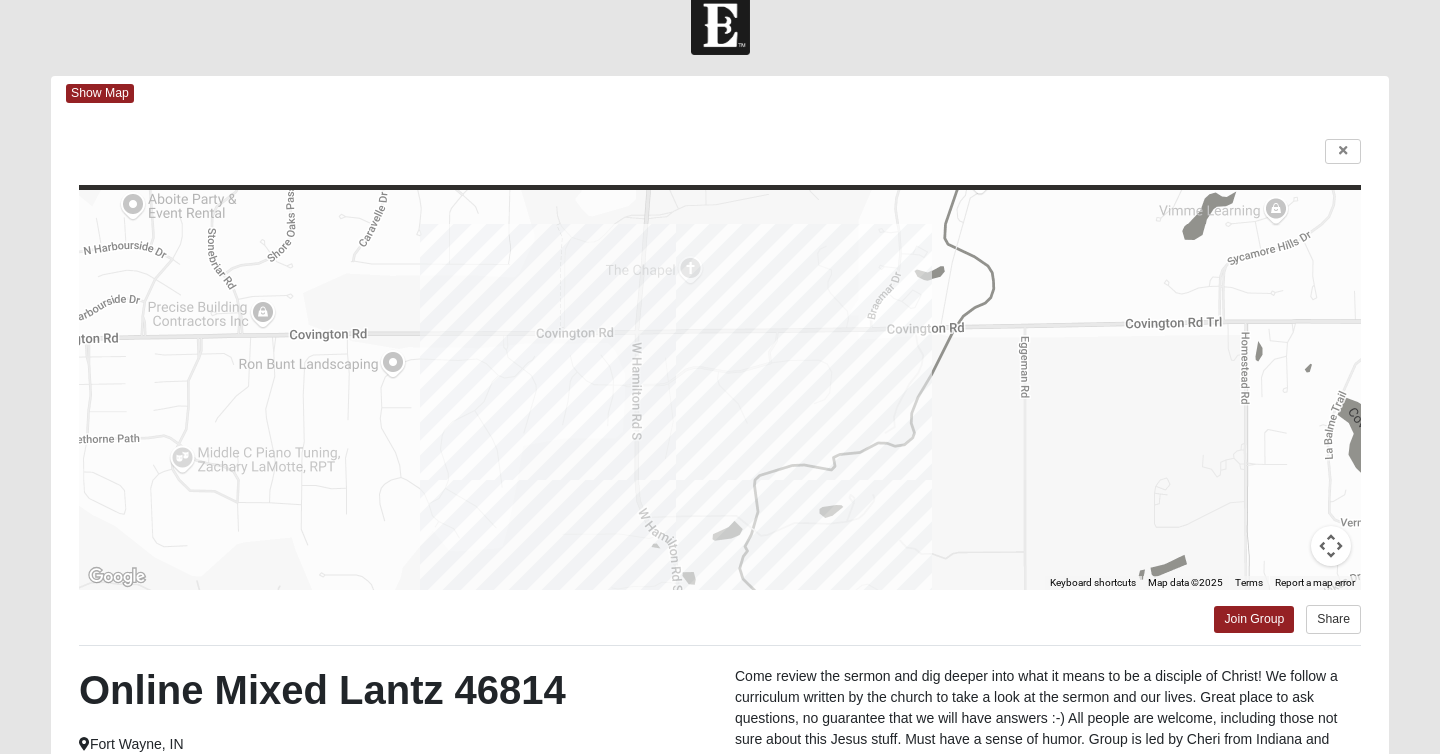 scroll, scrollTop: 0, scrollLeft: 0, axis: both 